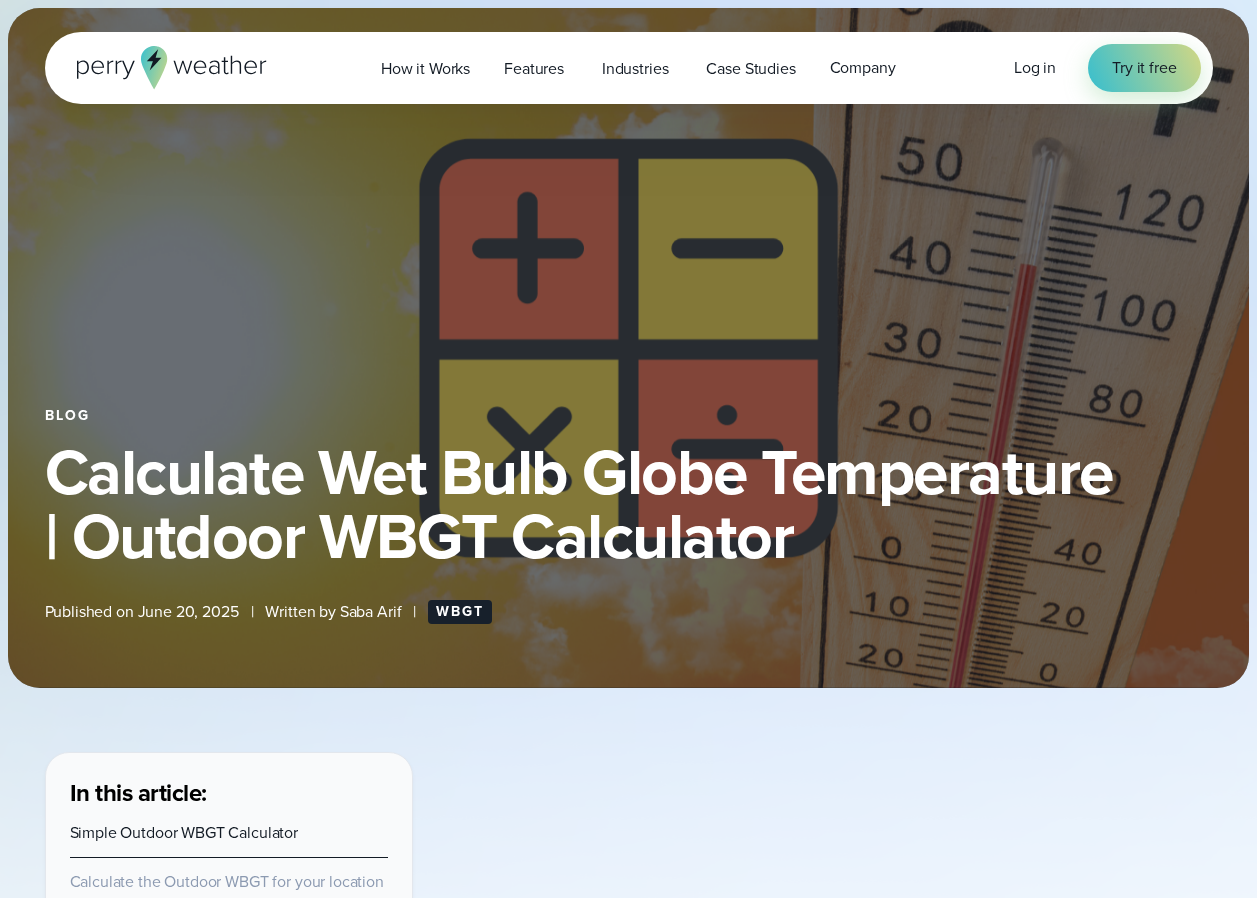 scroll, scrollTop: 0, scrollLeft: 0, axis: both 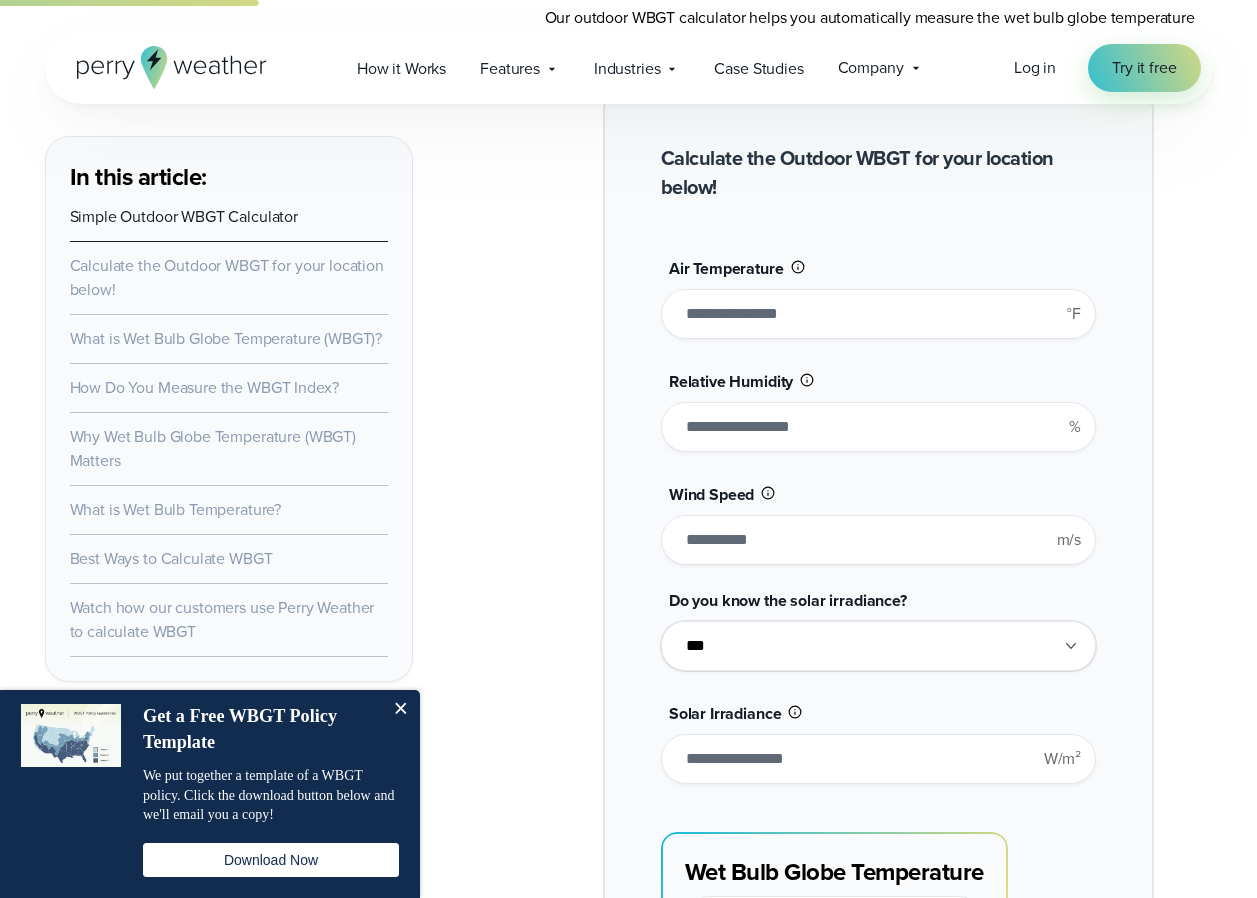 click on "**********" at bounding box center (878, 646) 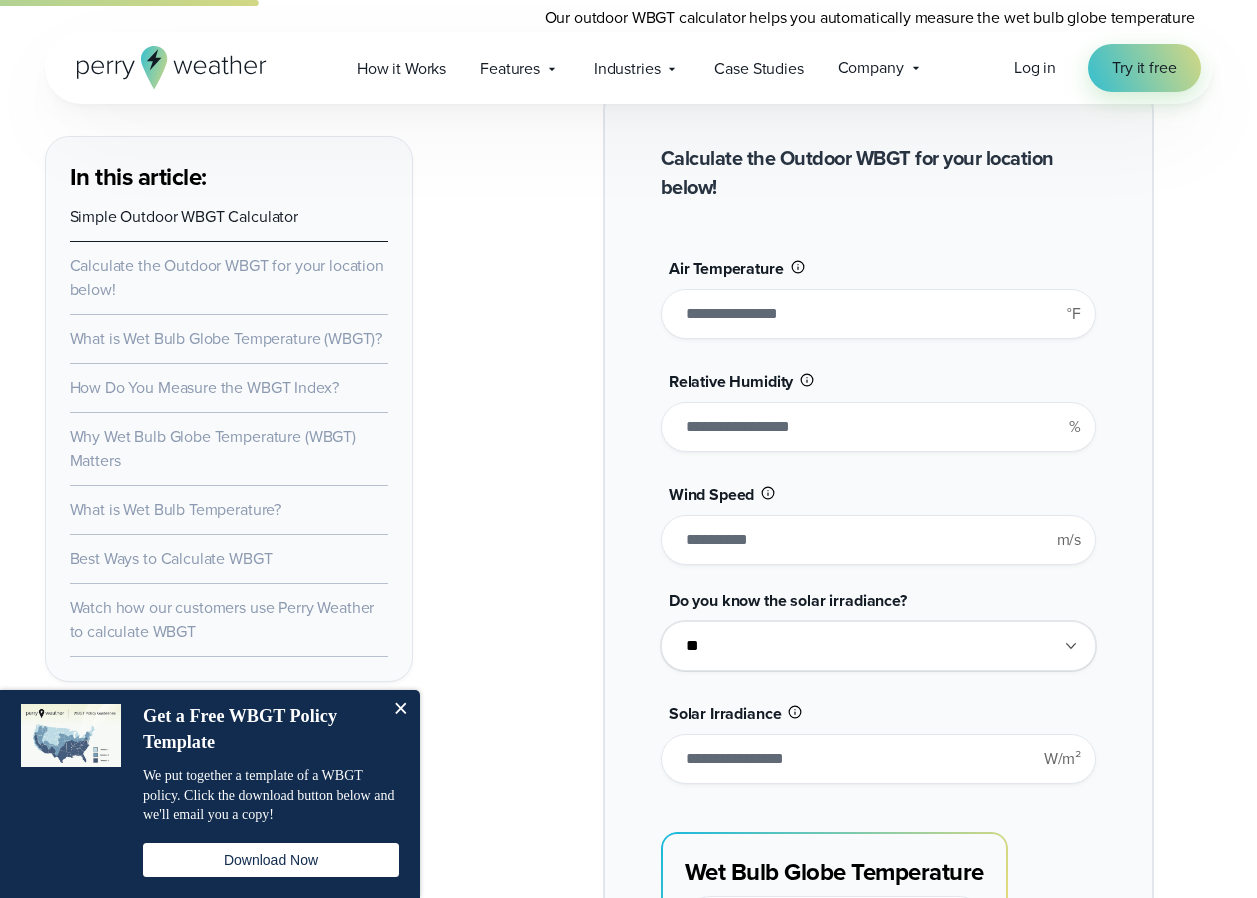 click on "**********" at bounding box center (878, 646) 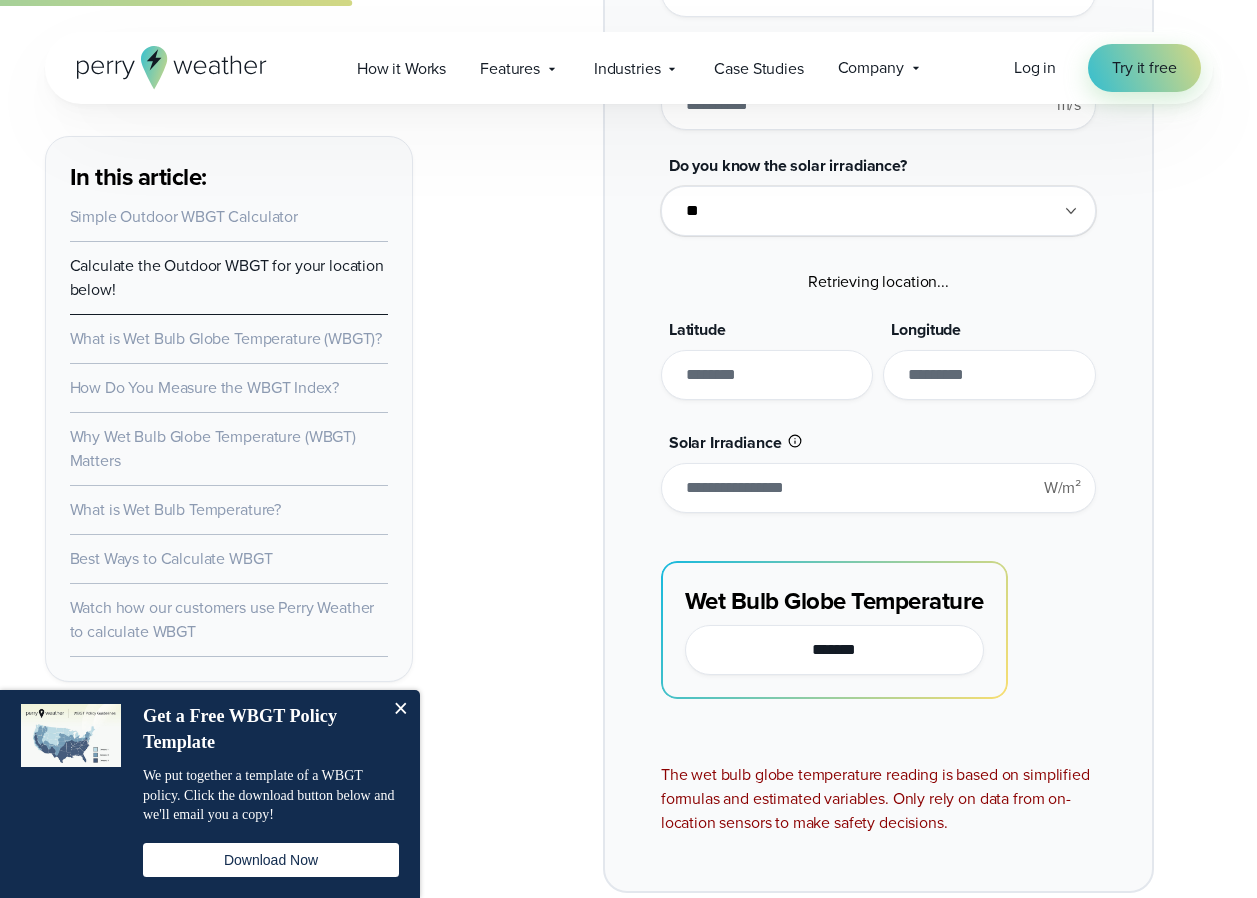 scroll, scrollTop: 2000, scrollLeft: 0, axis: vertical 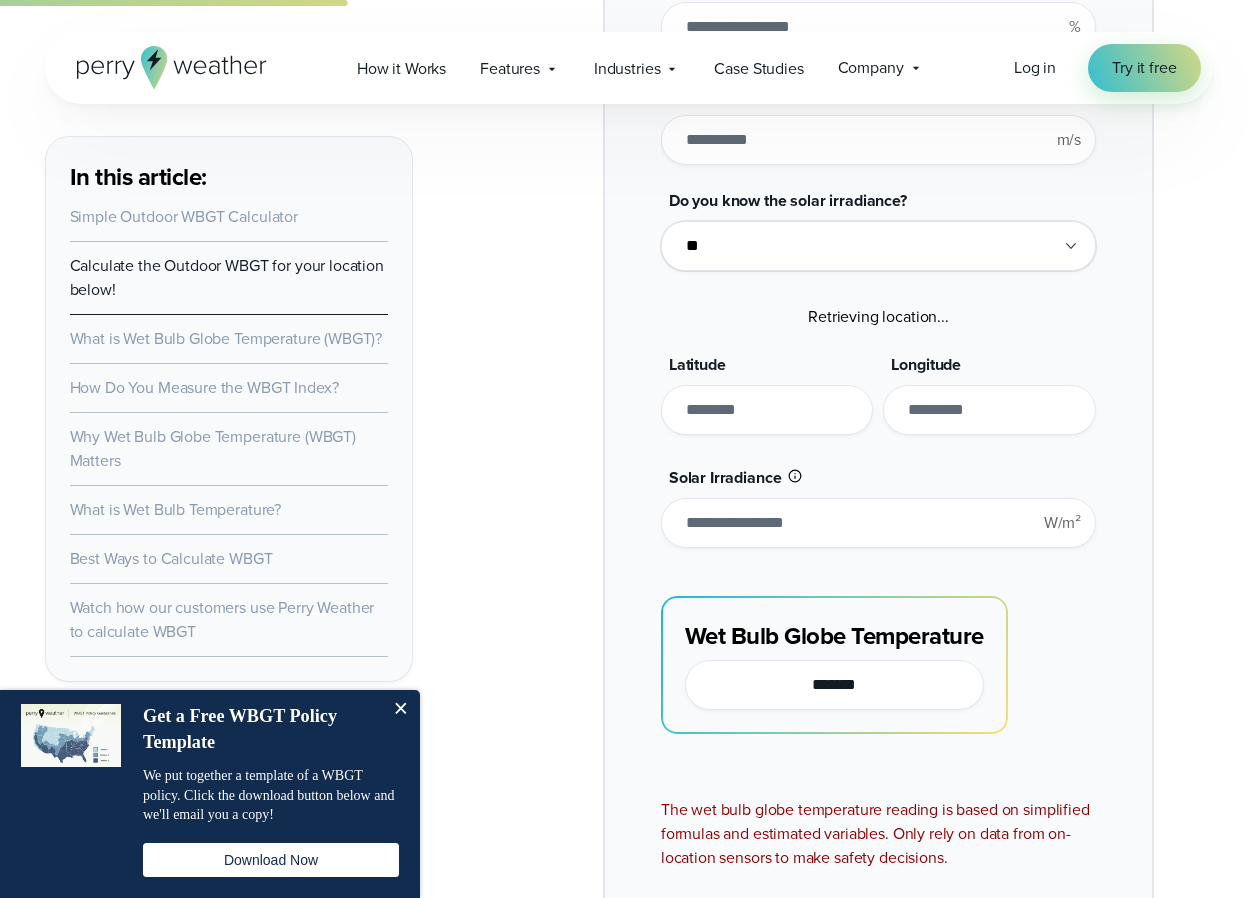 click on "***" at bounding box center (878, 523) 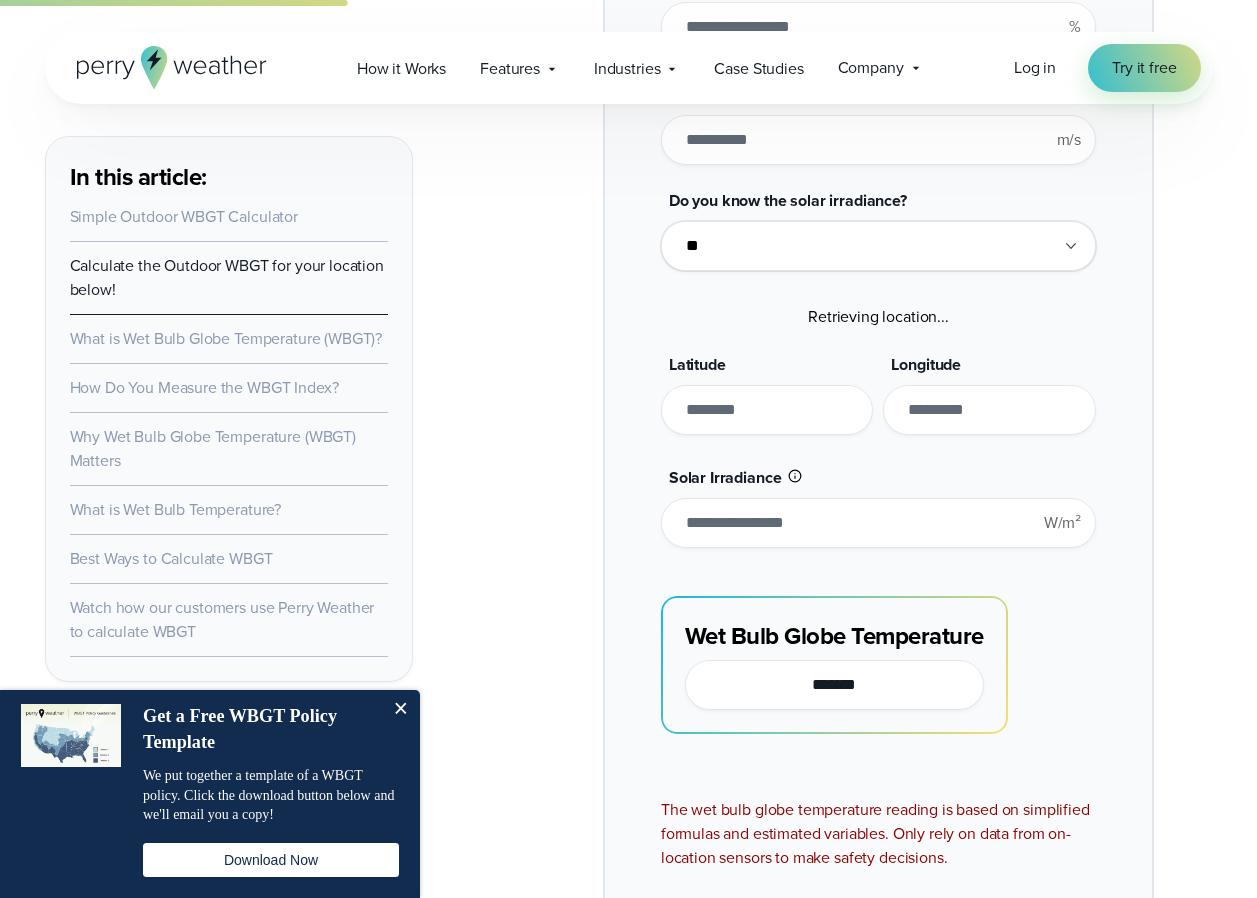 type on "*" 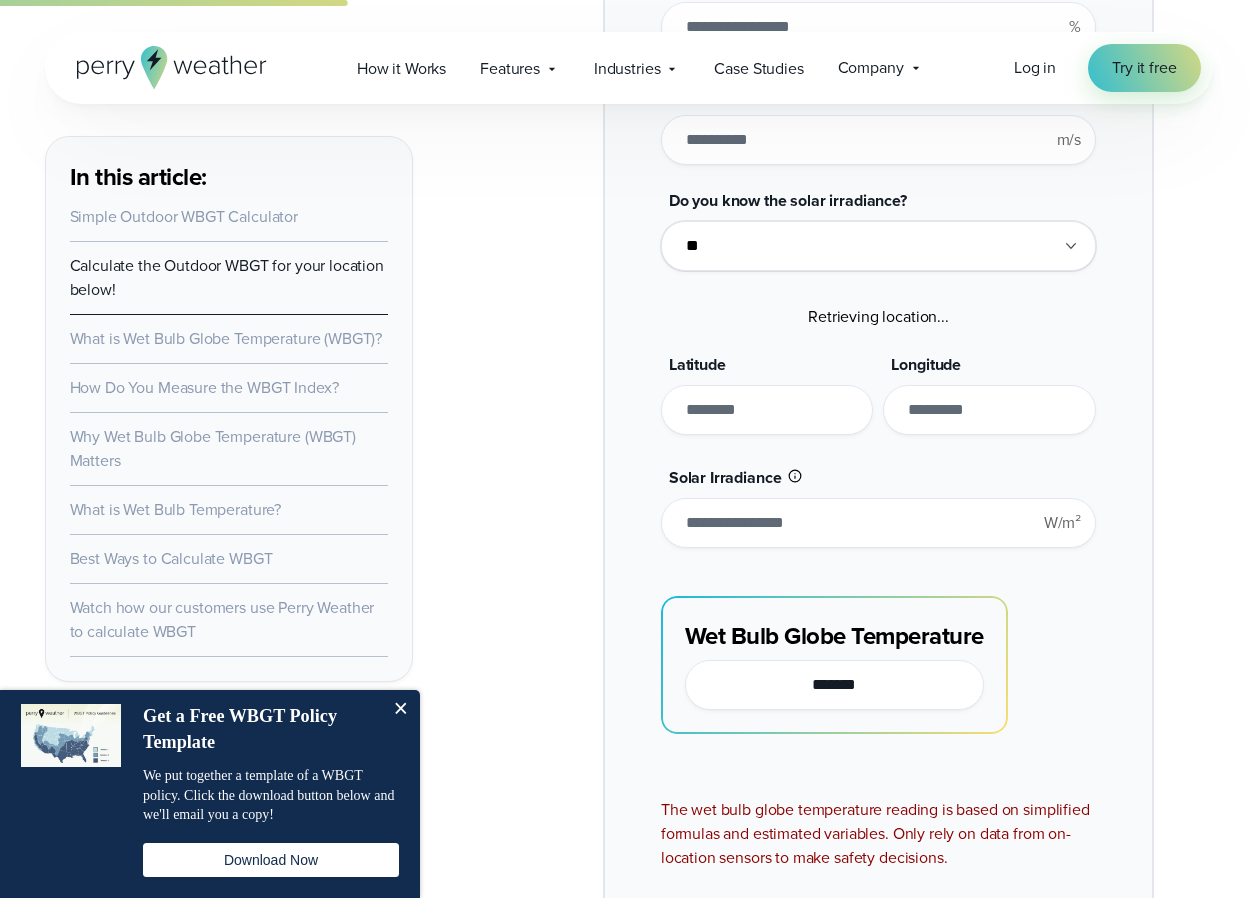 type on "*******" 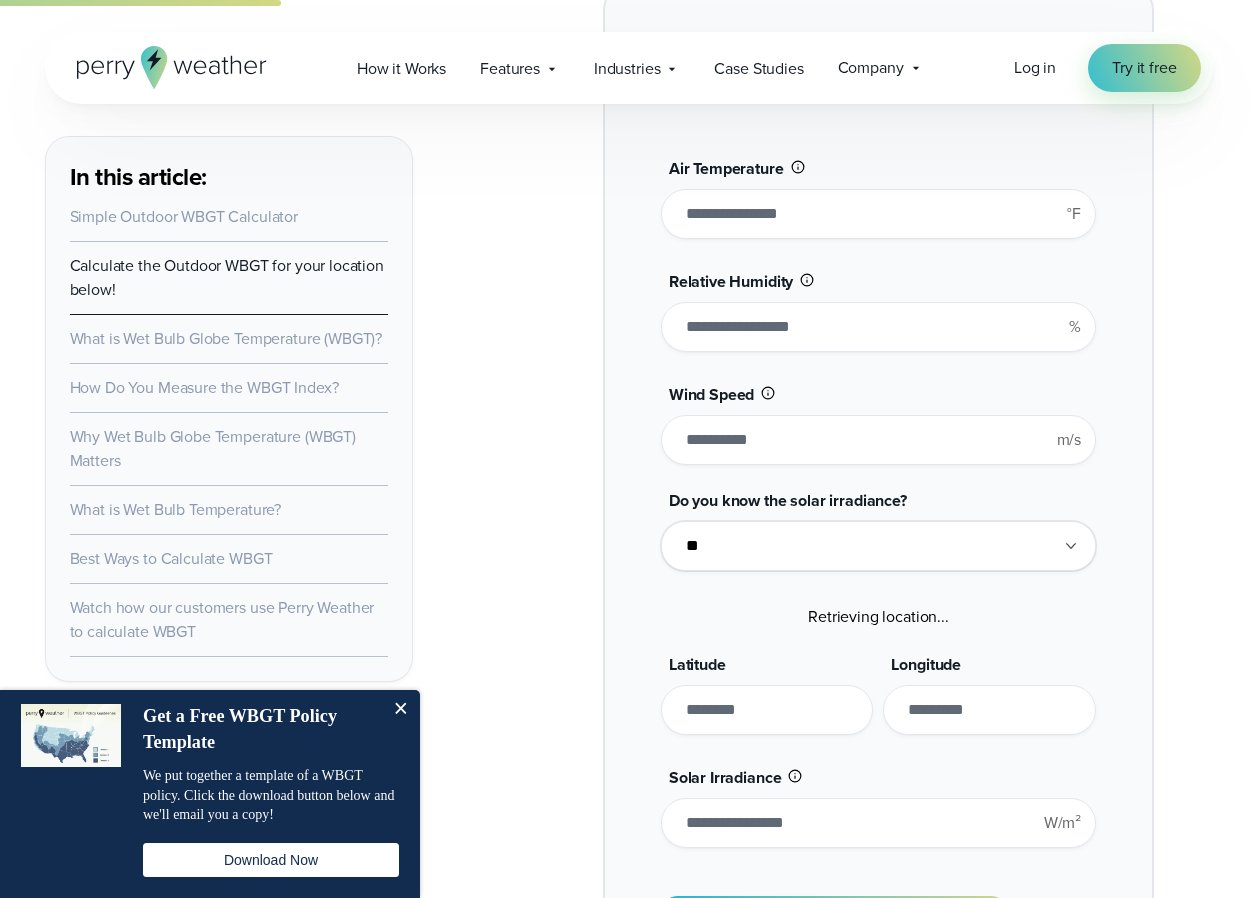scroll, scrollTop: 1600, scrollLeft: 0, axis: vertical 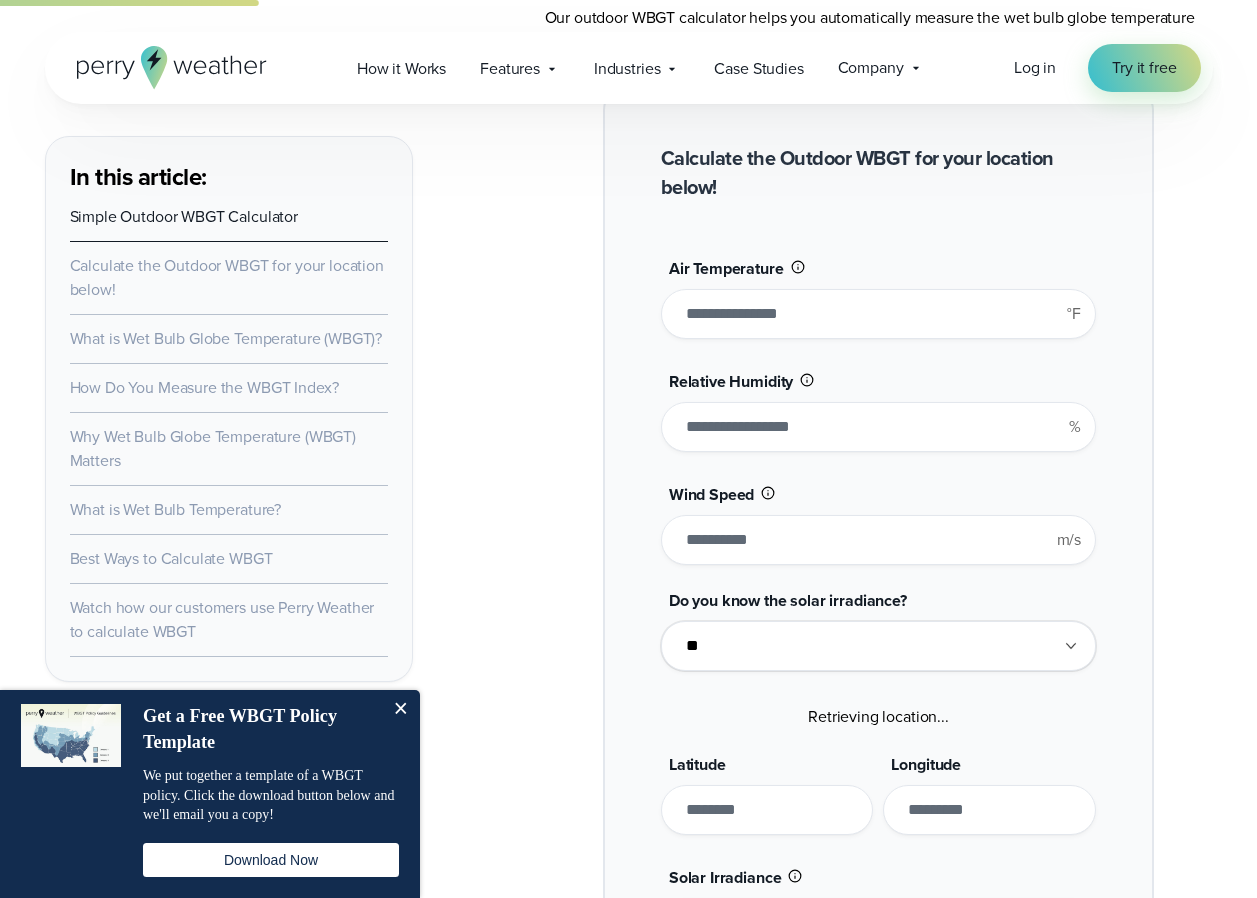 drag, startPoint x: 710, startPoint y: 427, endPoint x: 671, endPoint y: 428, distance: 39.012817 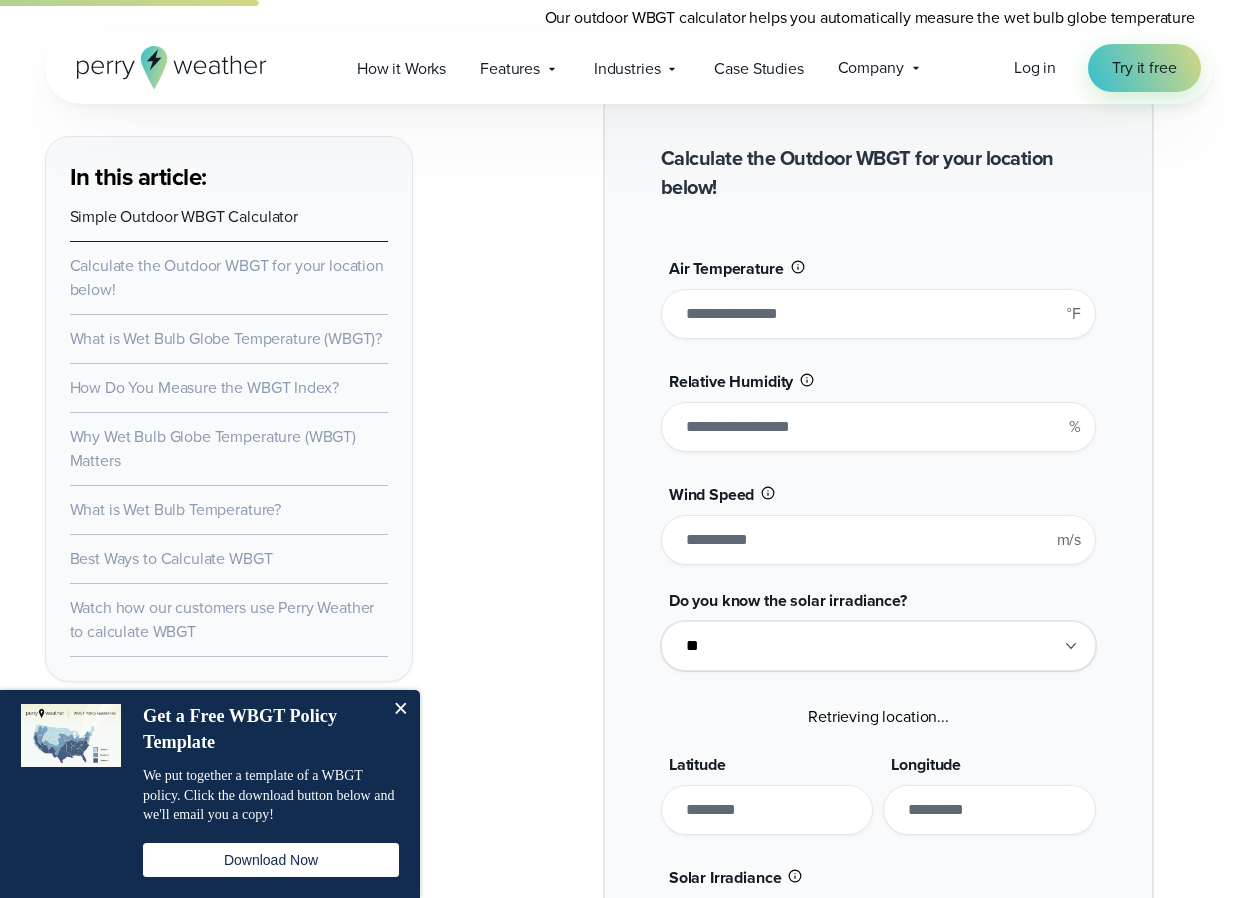 type on "*" 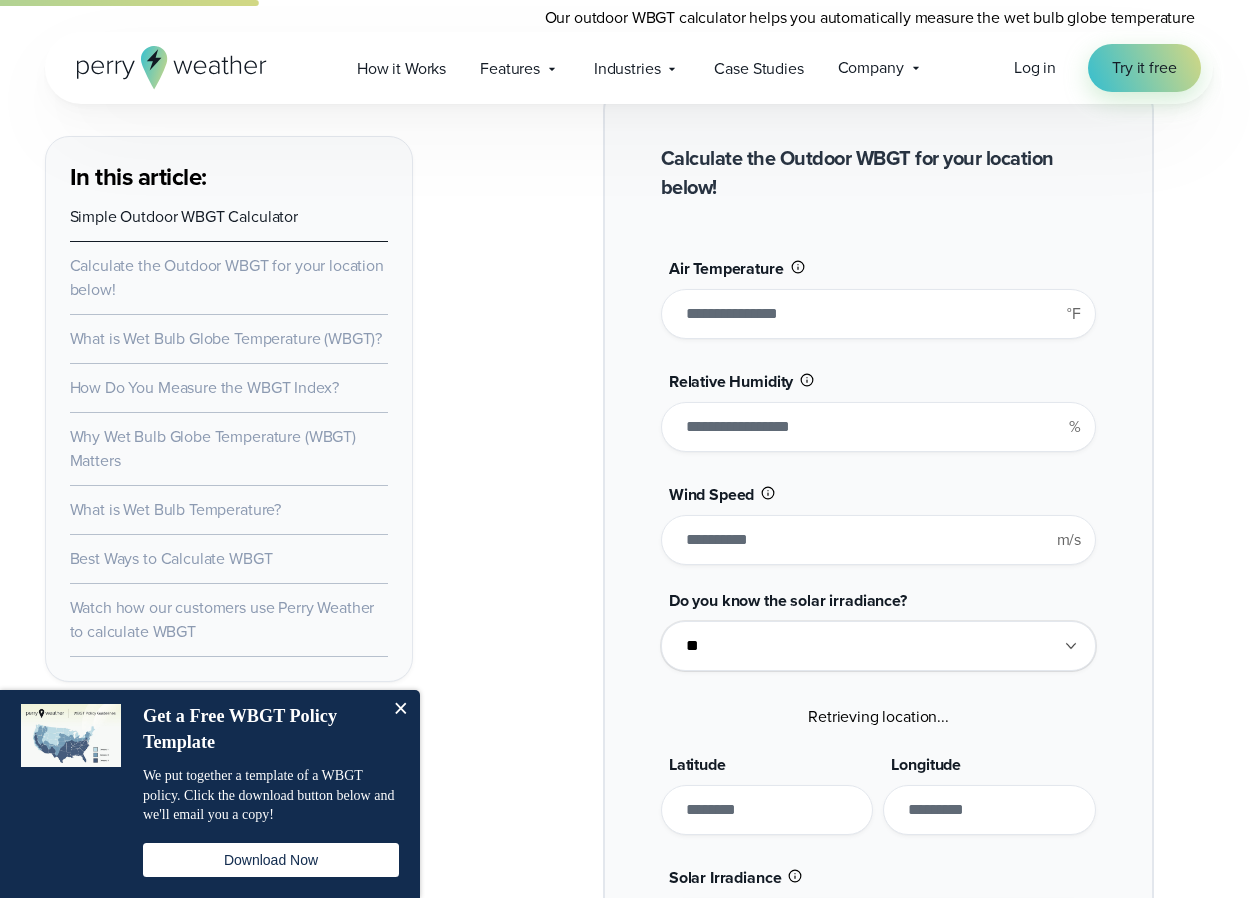 type on "*******" 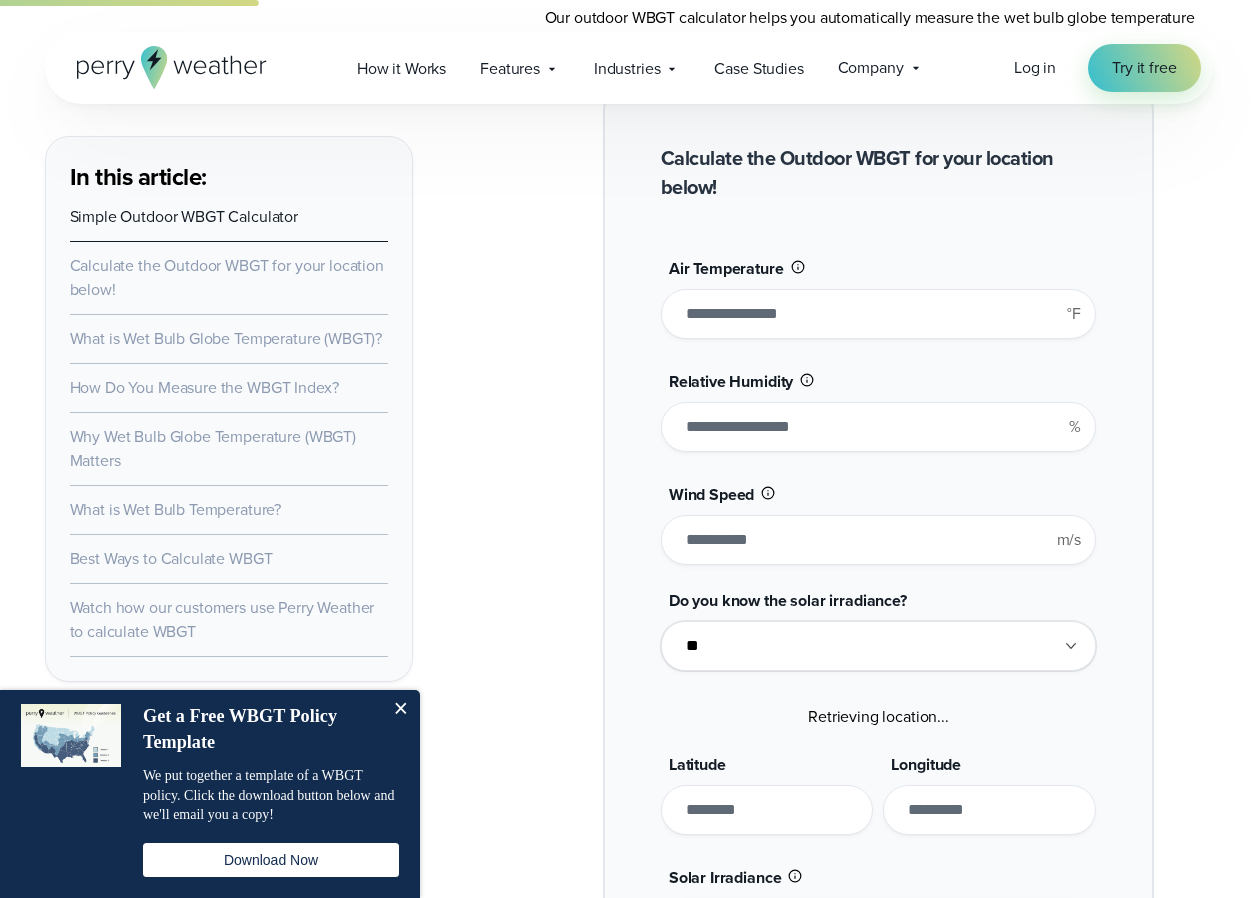 type on "**" 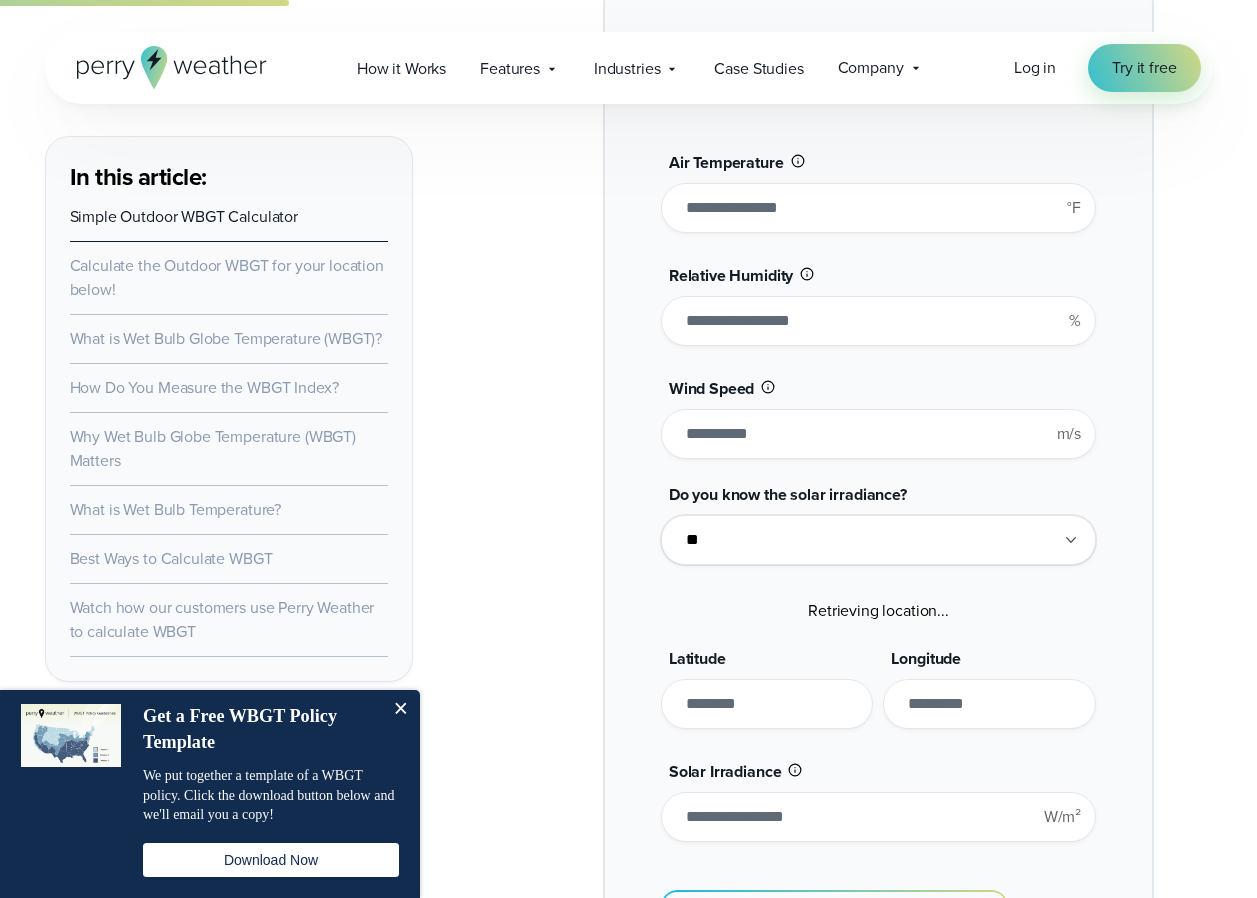 scroll, scrollTop: 1800, scrollLeft: 0, axis: vertical 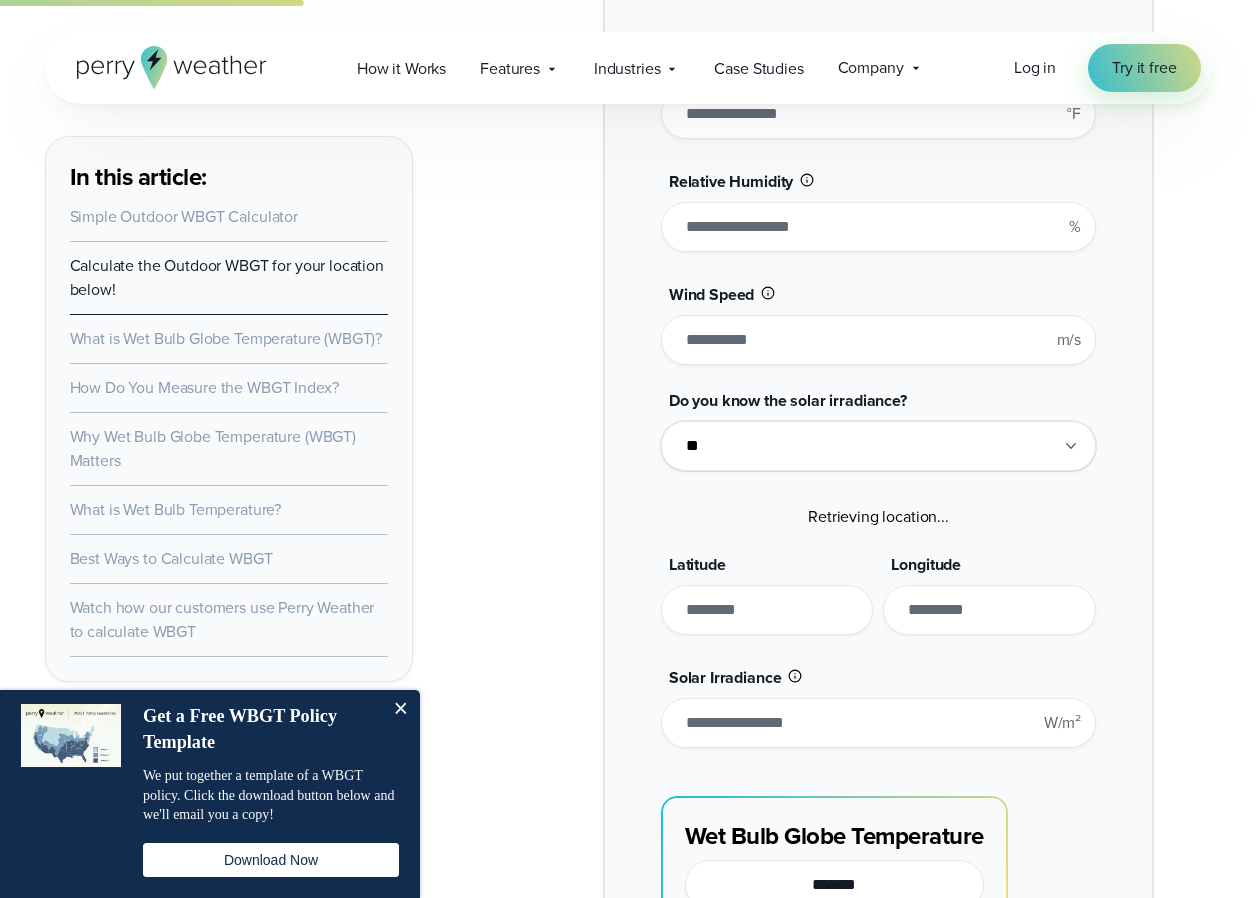 drag, startPoint x: 725, startPoint y: 340, endPoint x: 660, endPoint y: 339, distance: 65.00769 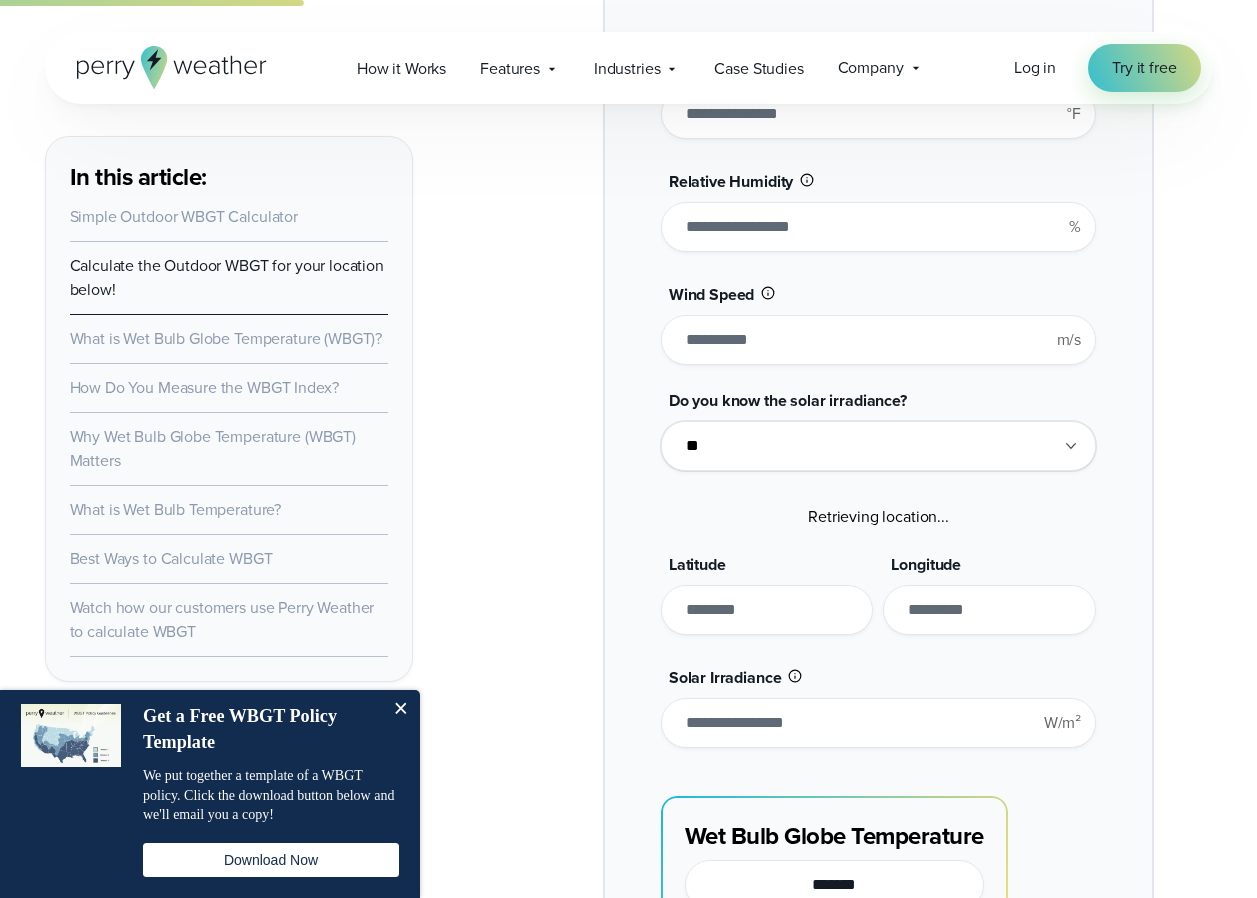 type on "*" 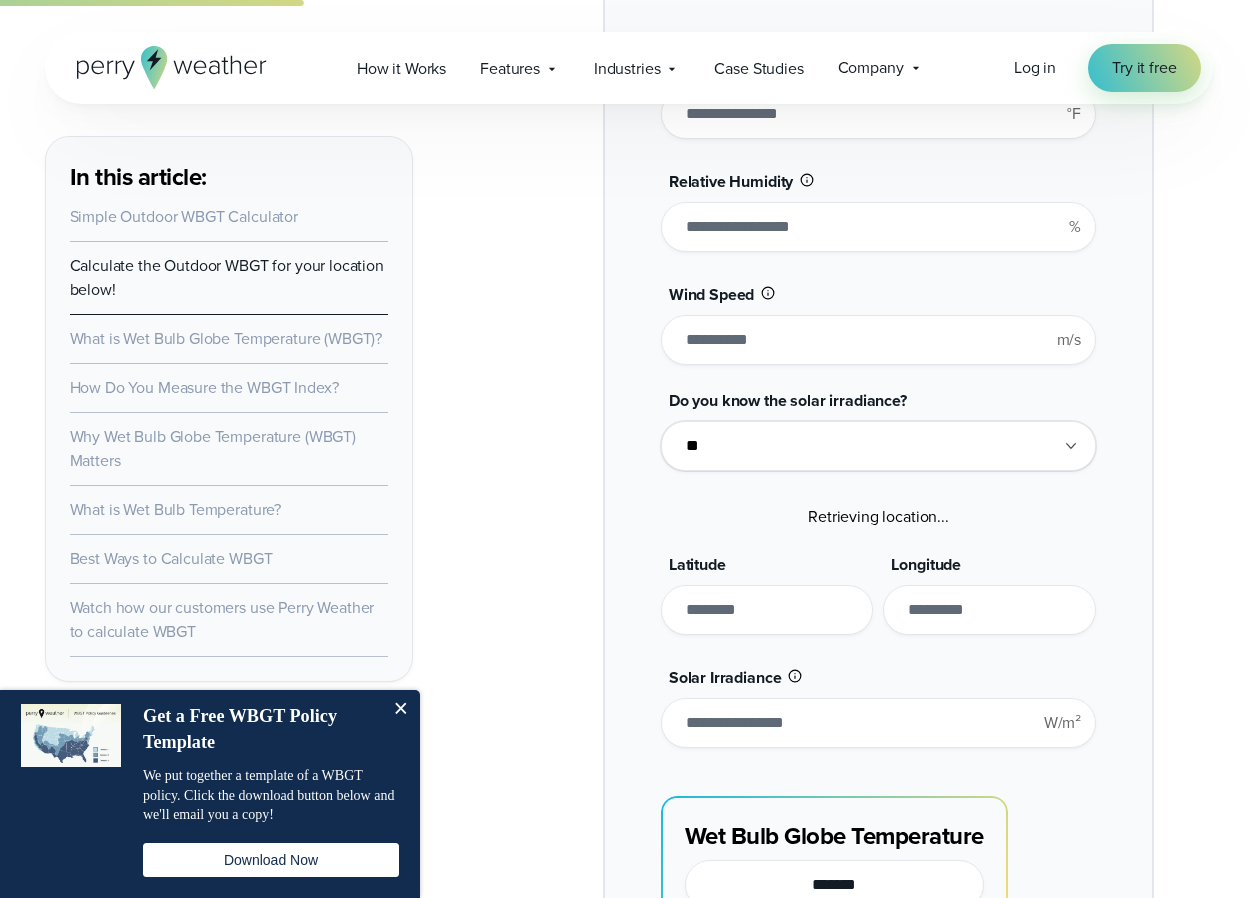 type on "******" 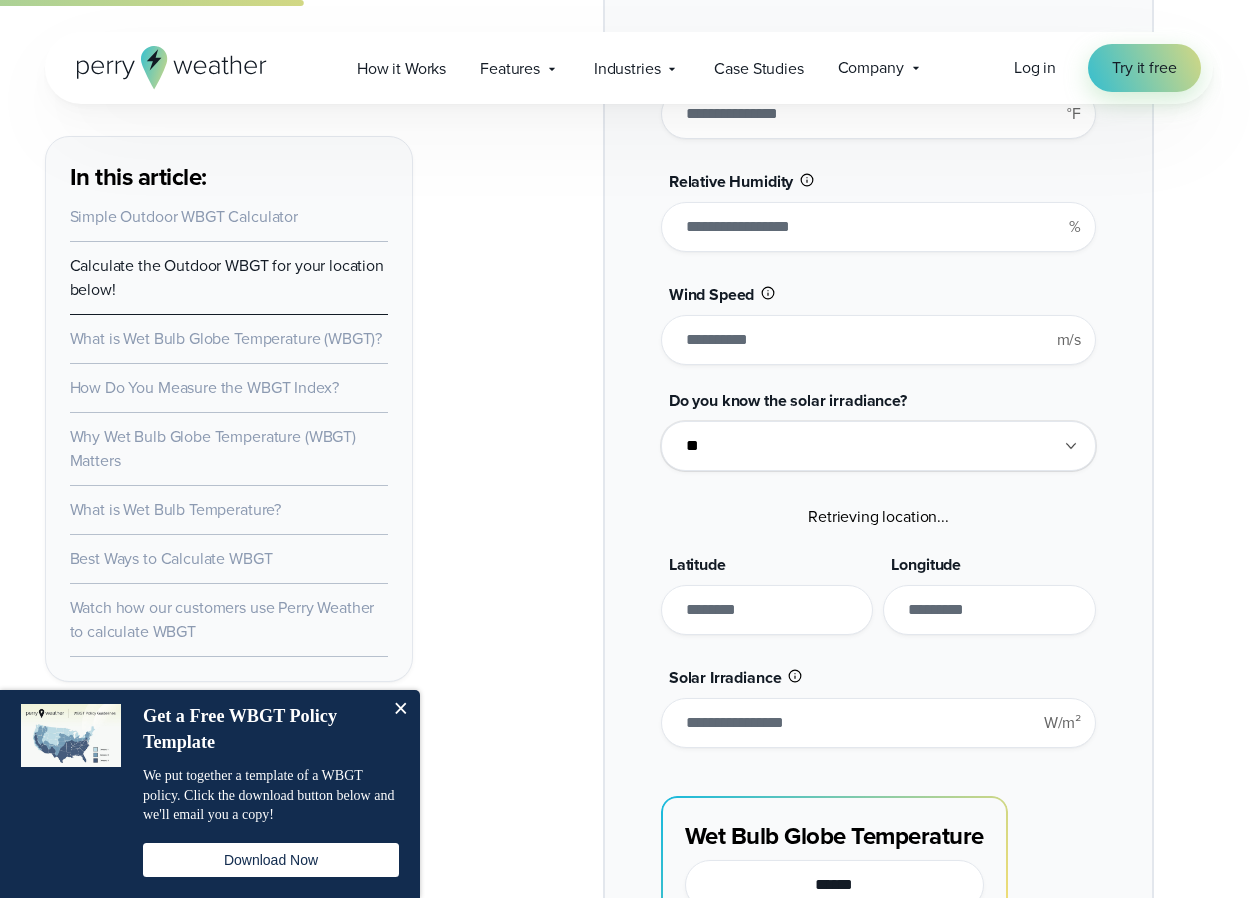 type on "***" 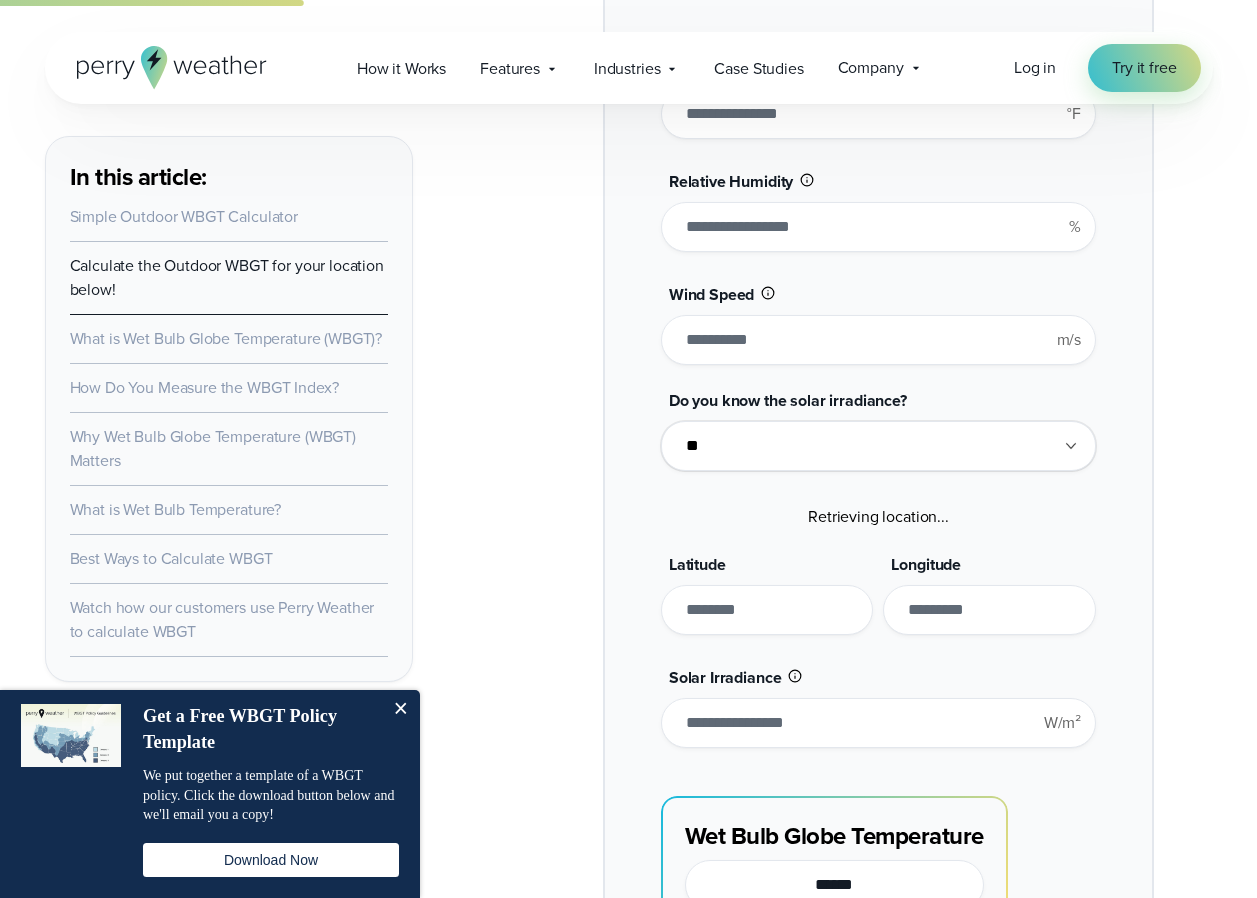 type on "*******" 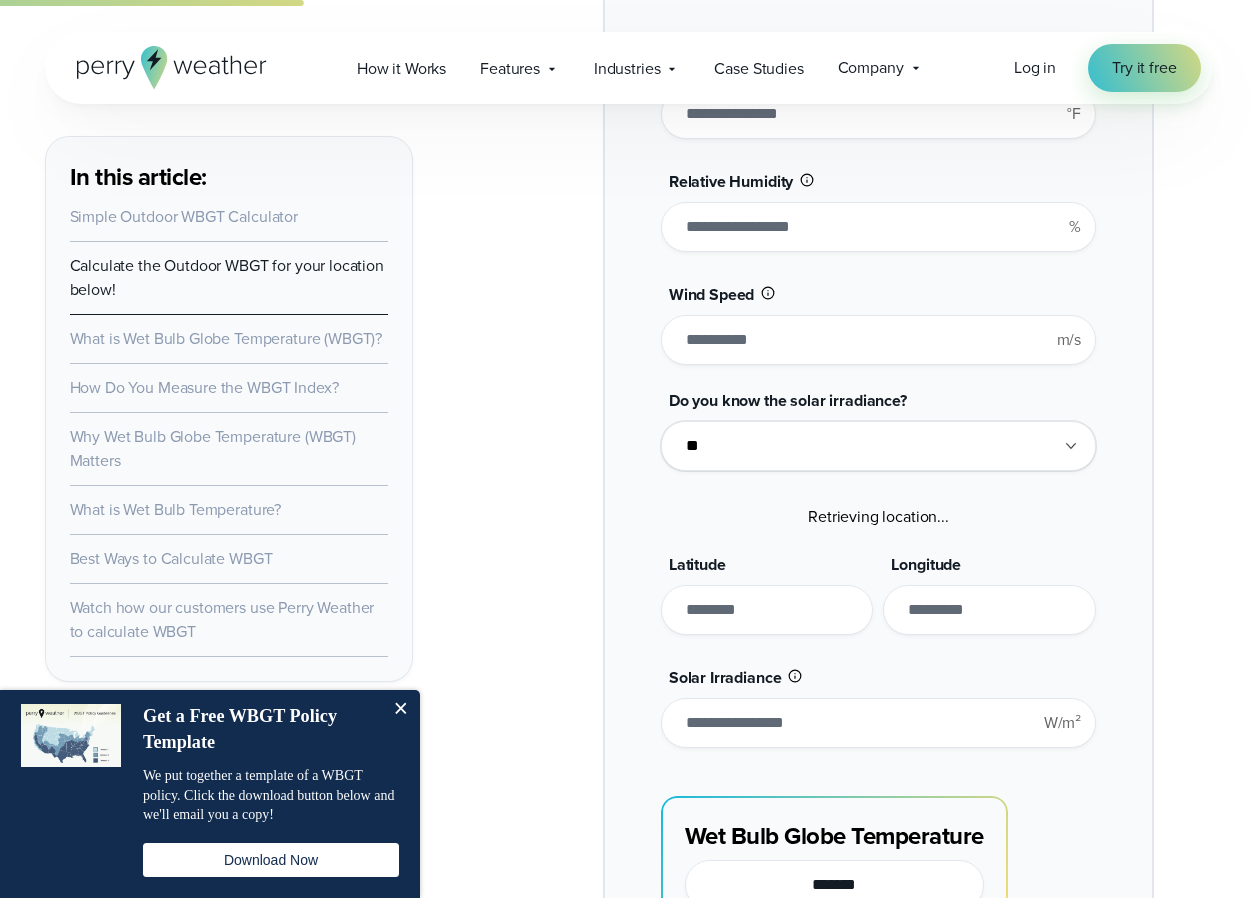 type on "***" 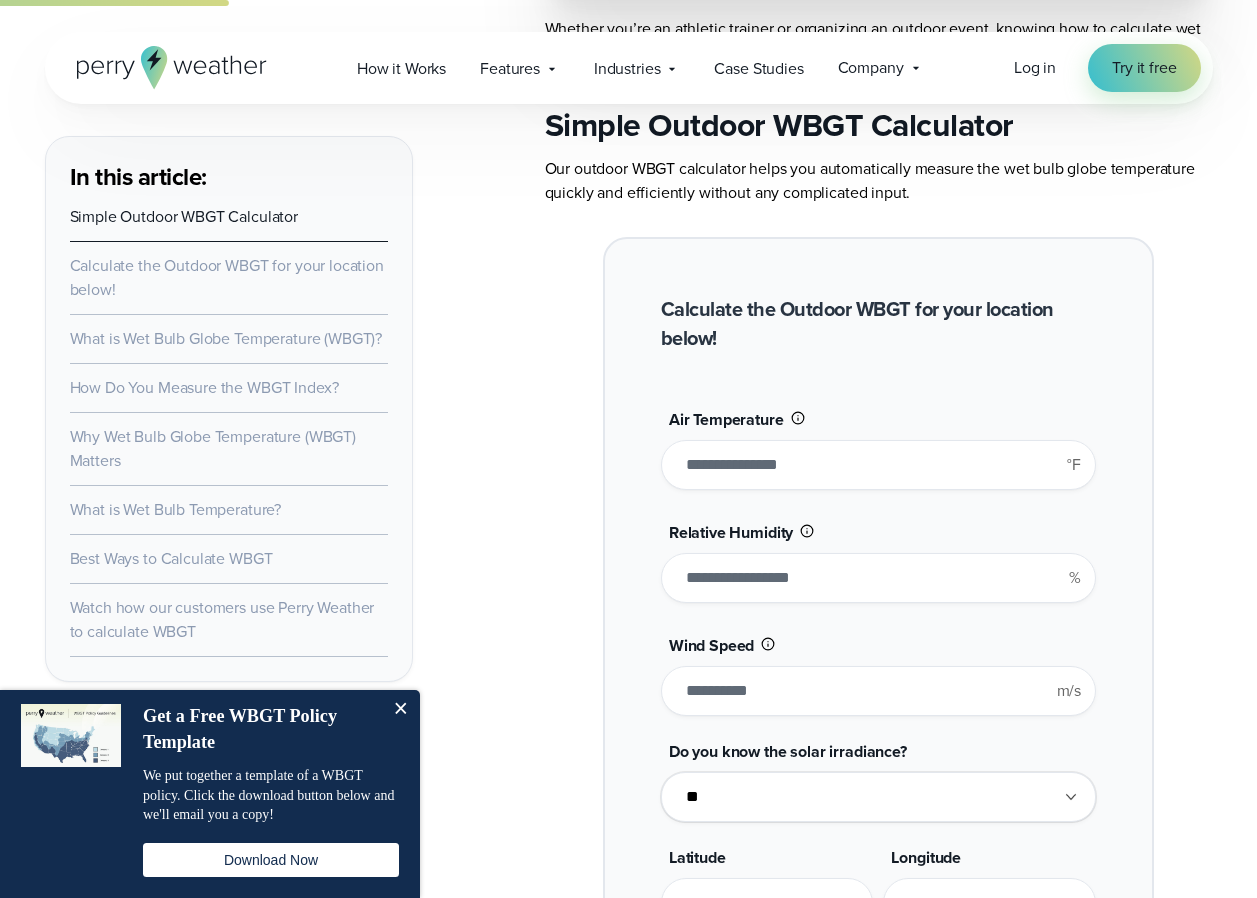 scroll, scrollTop: 1400, scrollLeft: 0, axis: vertical 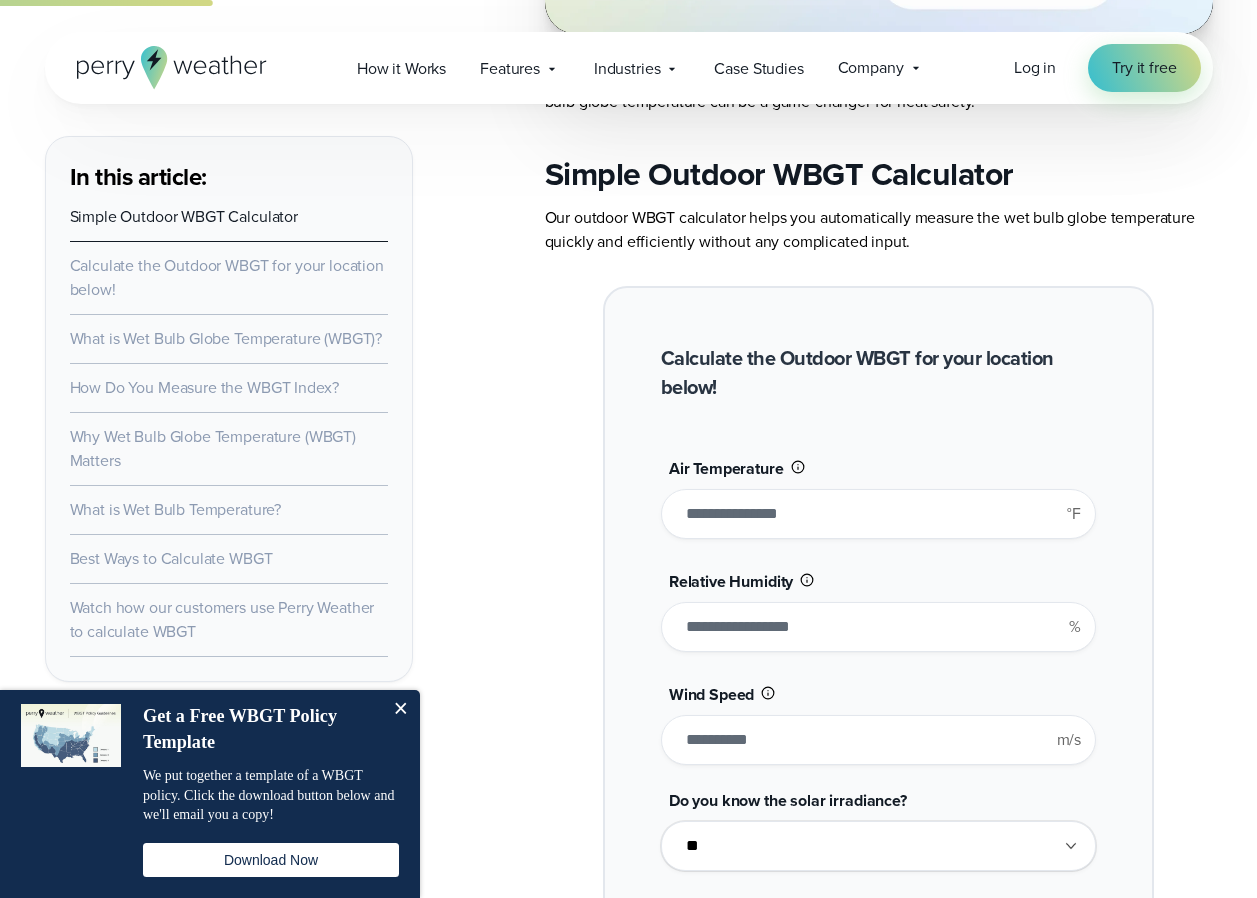 drag, startPoint x: 701, startPoint y: 629, endPoint x: 674, endPoint y: 631, distance: 27.073973 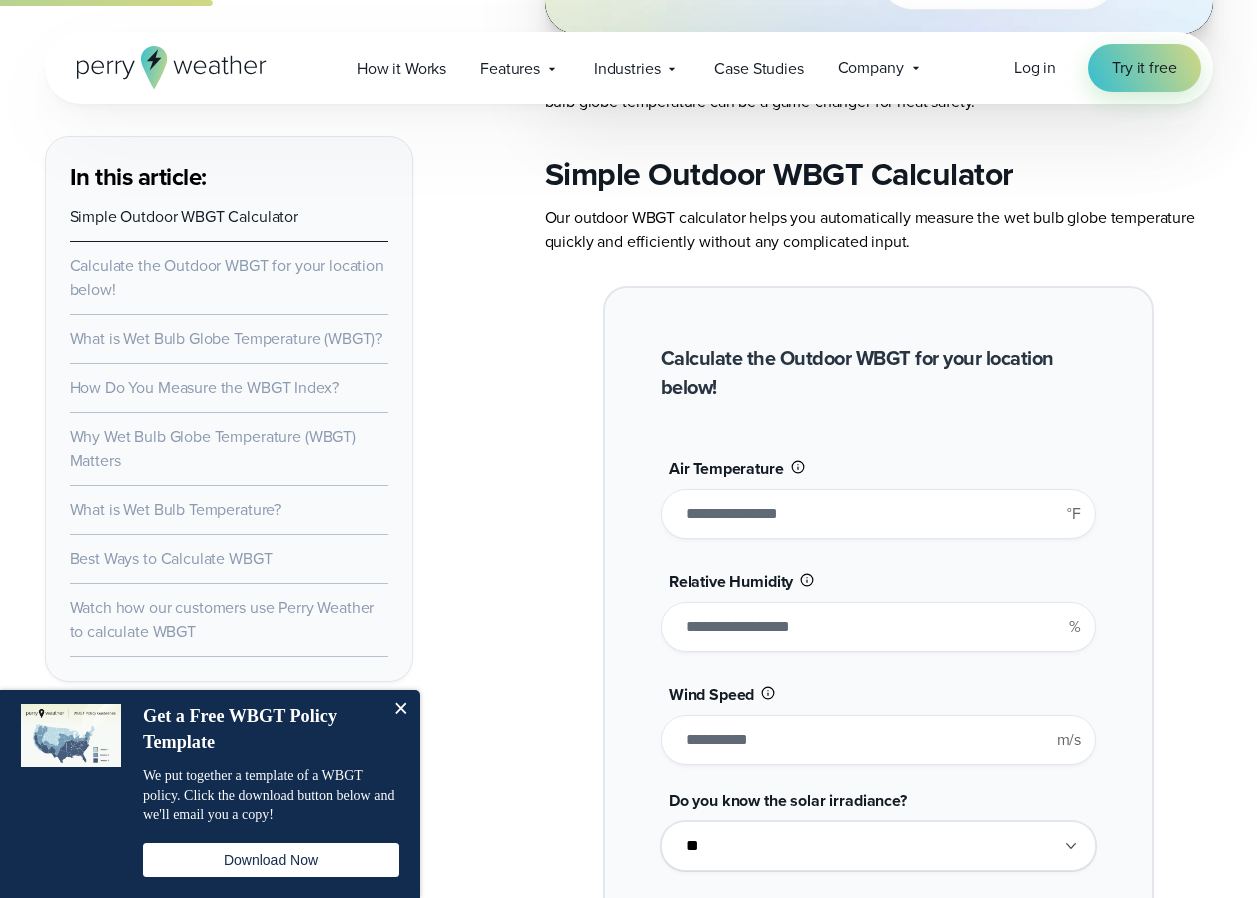 type on "*" 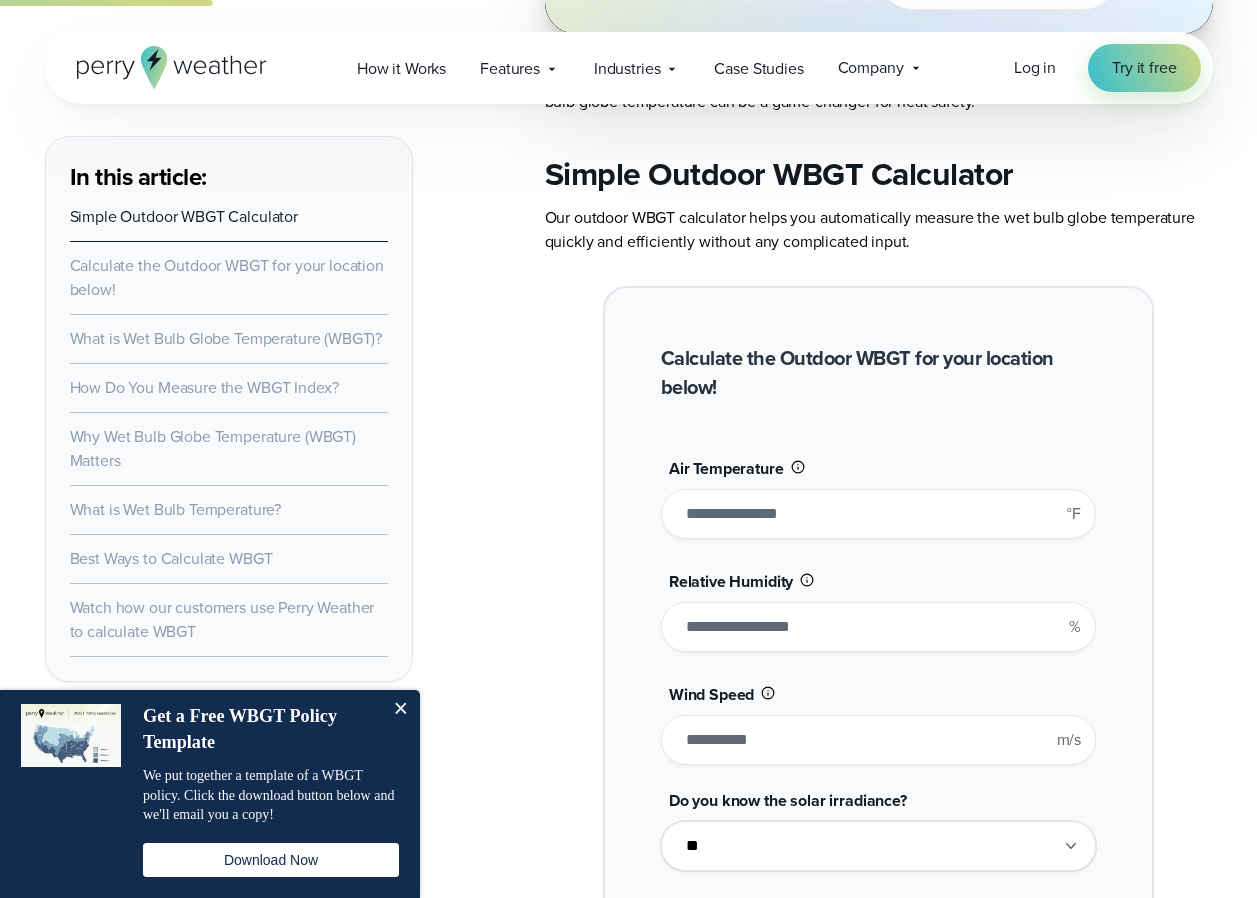 type on "*******" 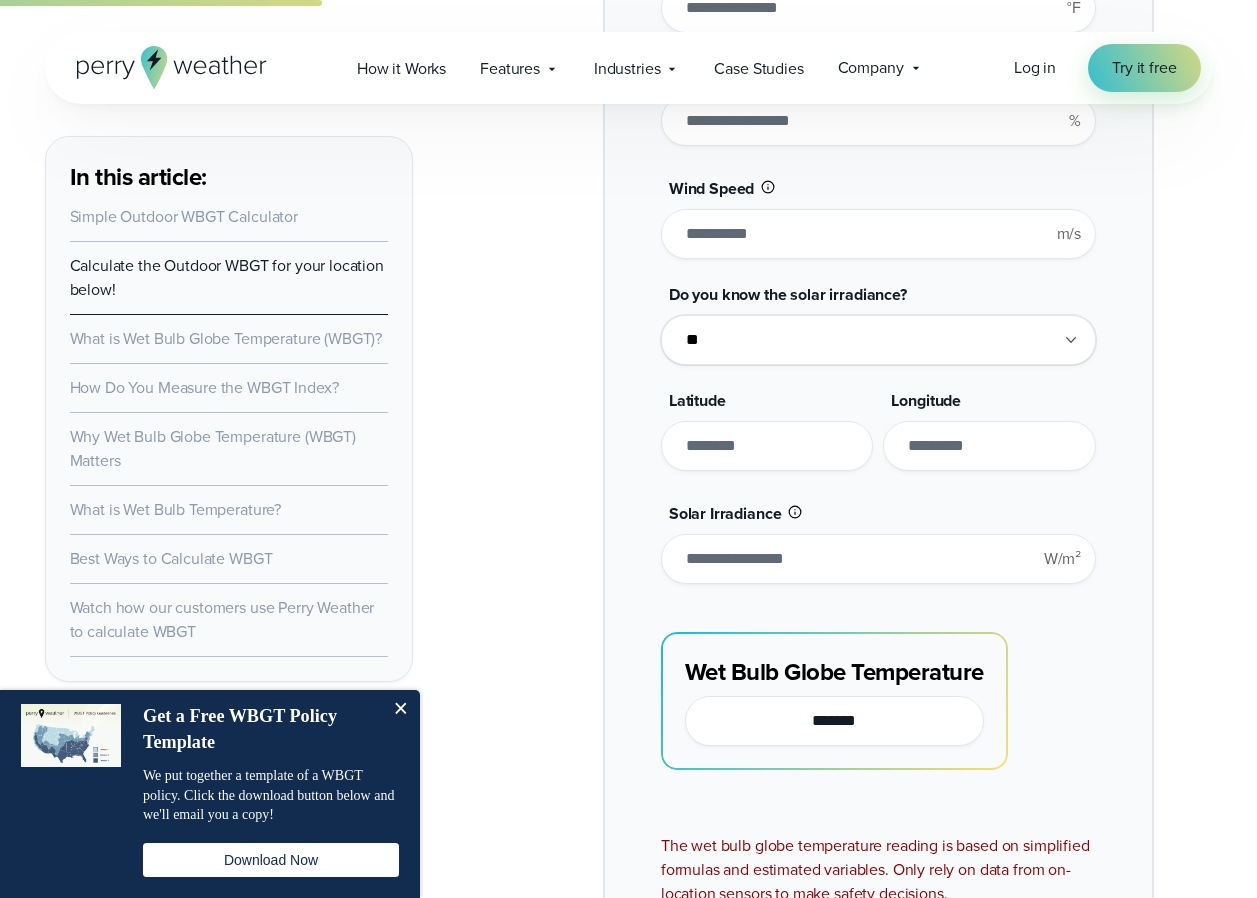 scroll, scrollTop: 2000, scrollLeft: 0, axis: vertical 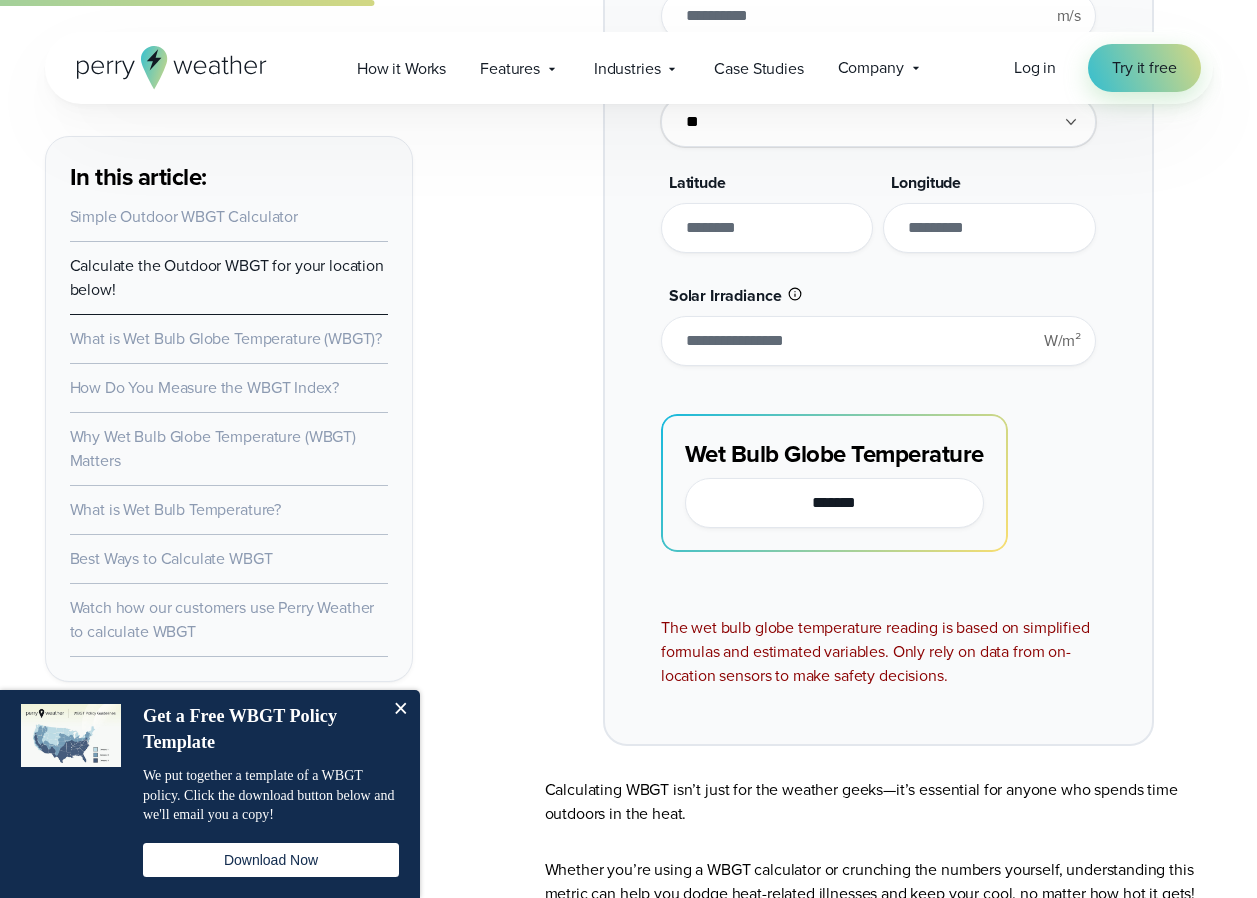 click on "Wet Bulb Globe Temperature *******" at bounding box center [834, 483] 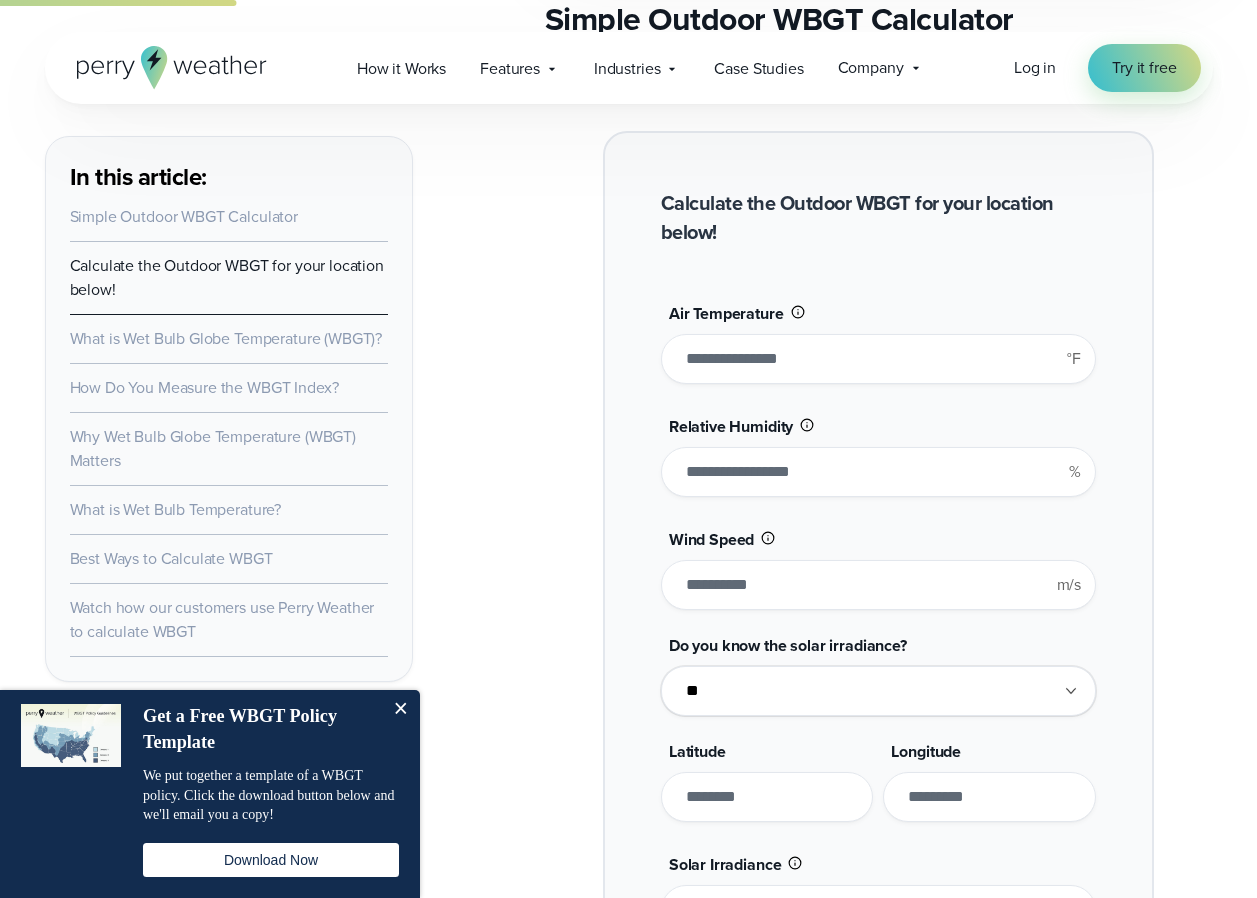 scroll, scrollTop: 1424, scrollLeft: 0, axis: vertical 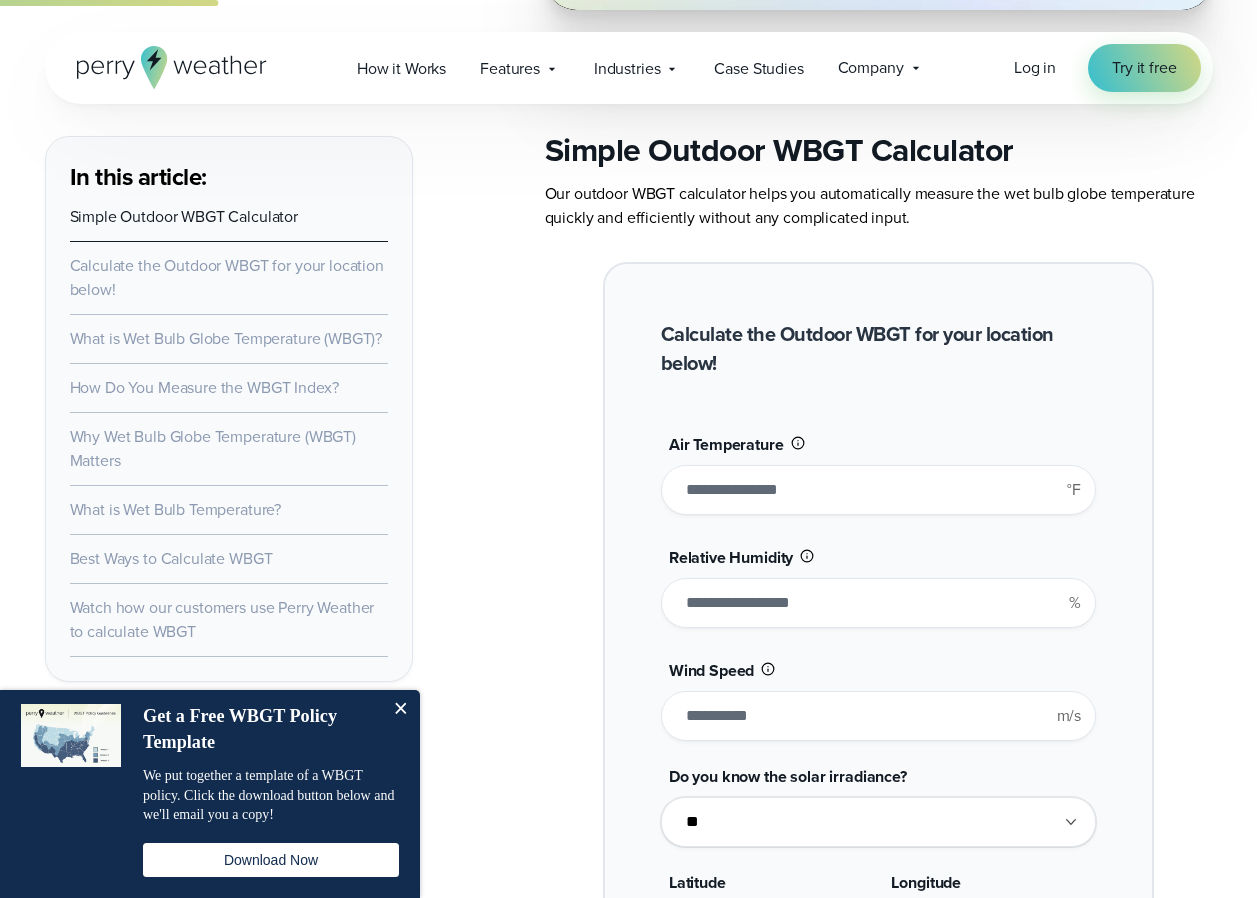 drag, startPoint x: 706, startPoint y: 489, endPoint x: 666, endPoint y: 493, distance: 40.1995 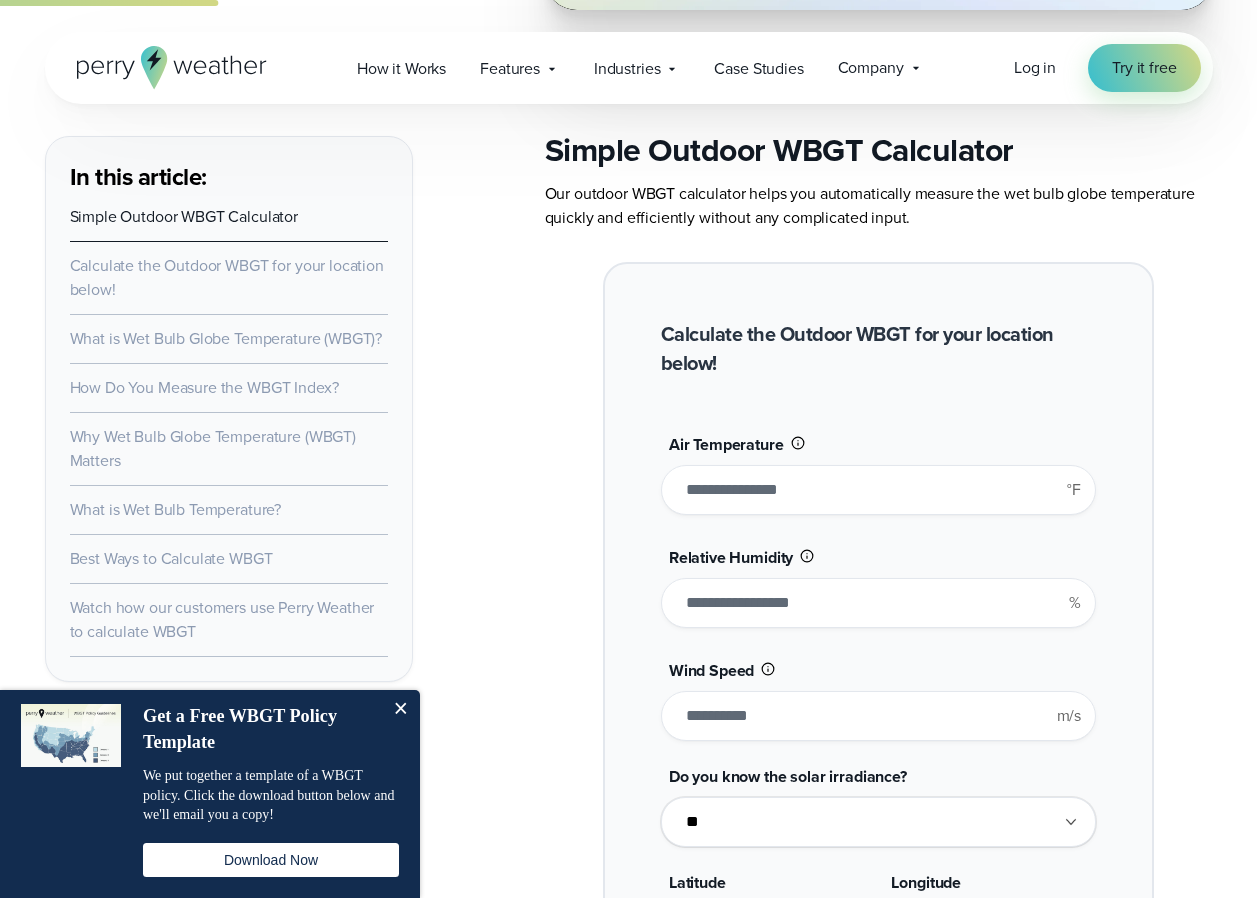 type on "**" 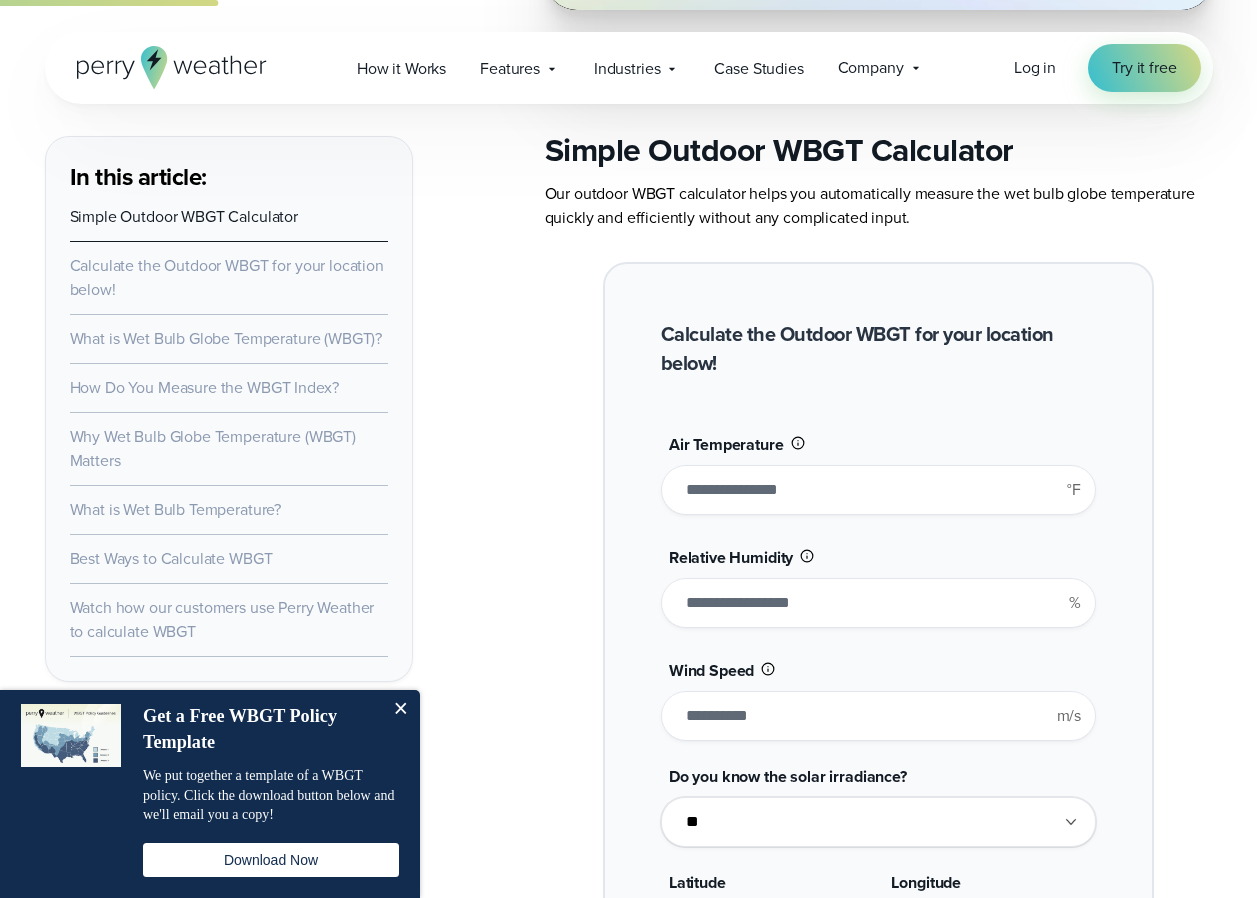 type on "******" 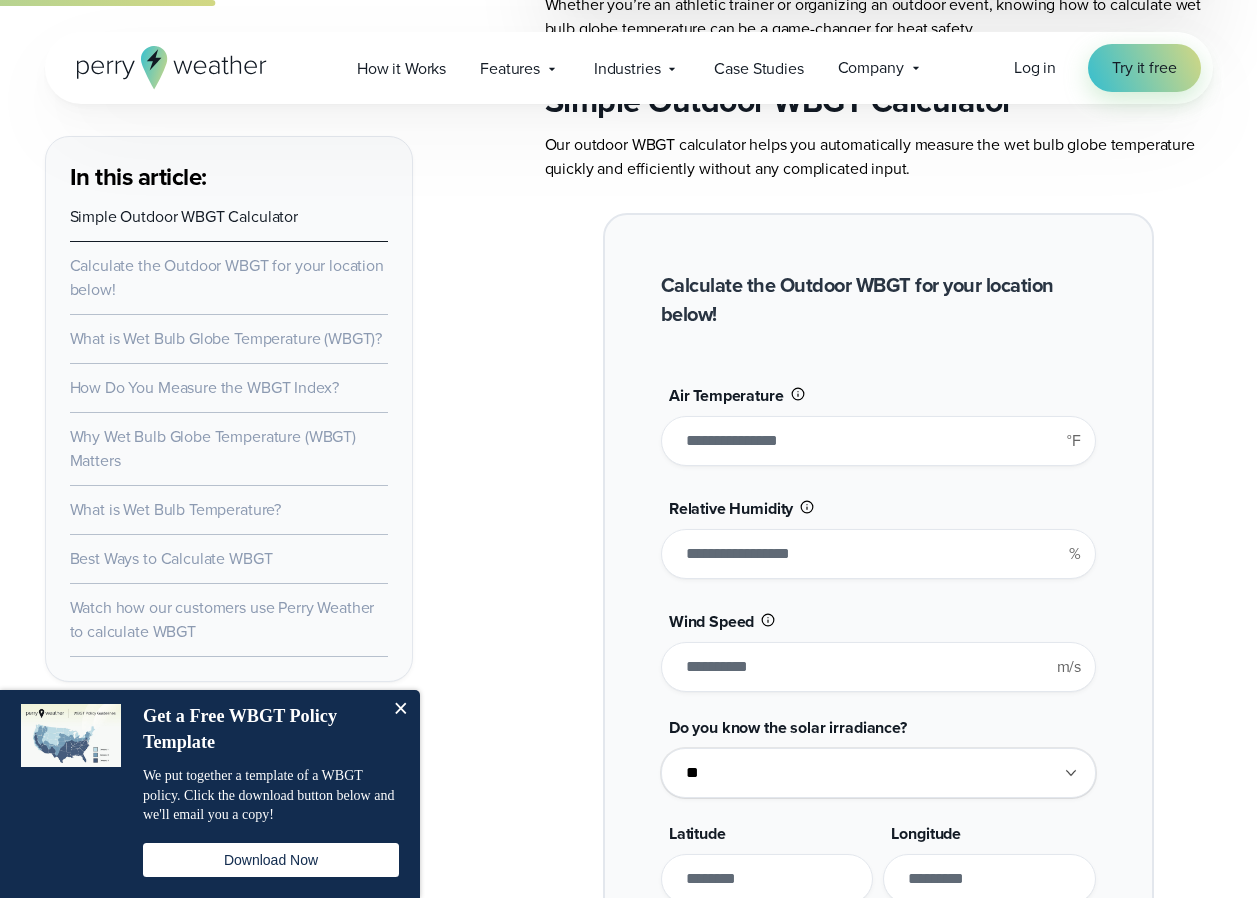 scroll, scrollTop: 1624, scrollLeft: 0, axis: vertical 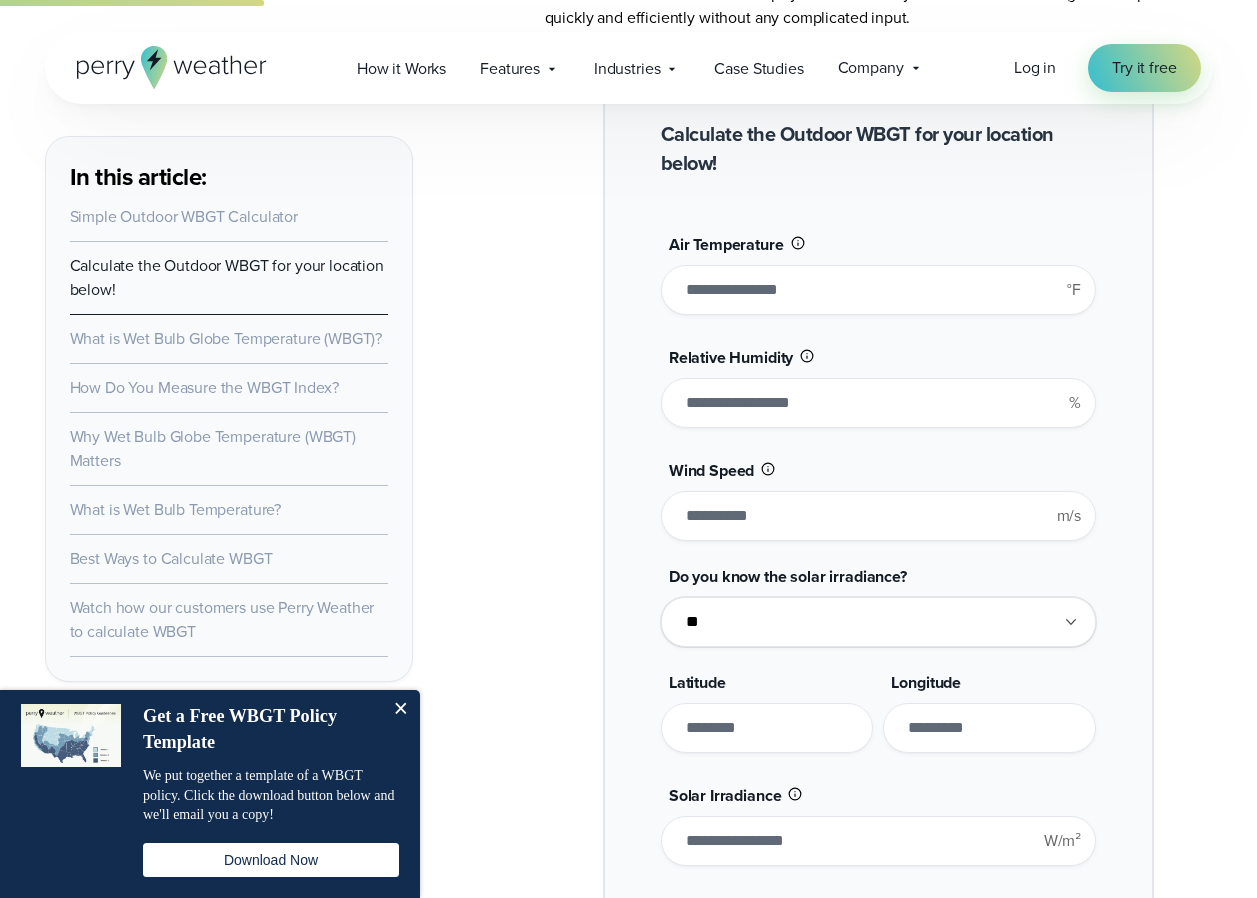 click on "**" at bounding box center (878, 403) 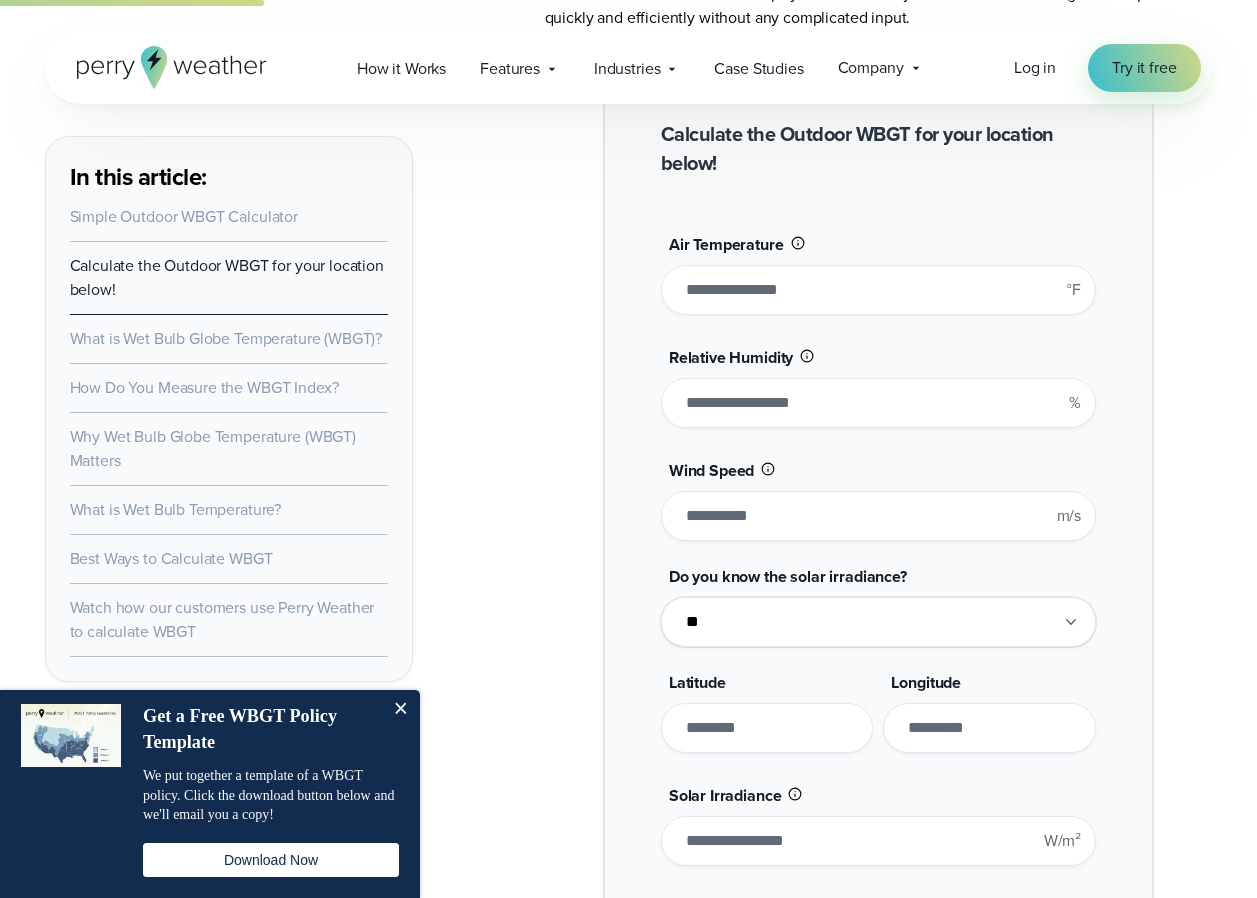 type on "*******" 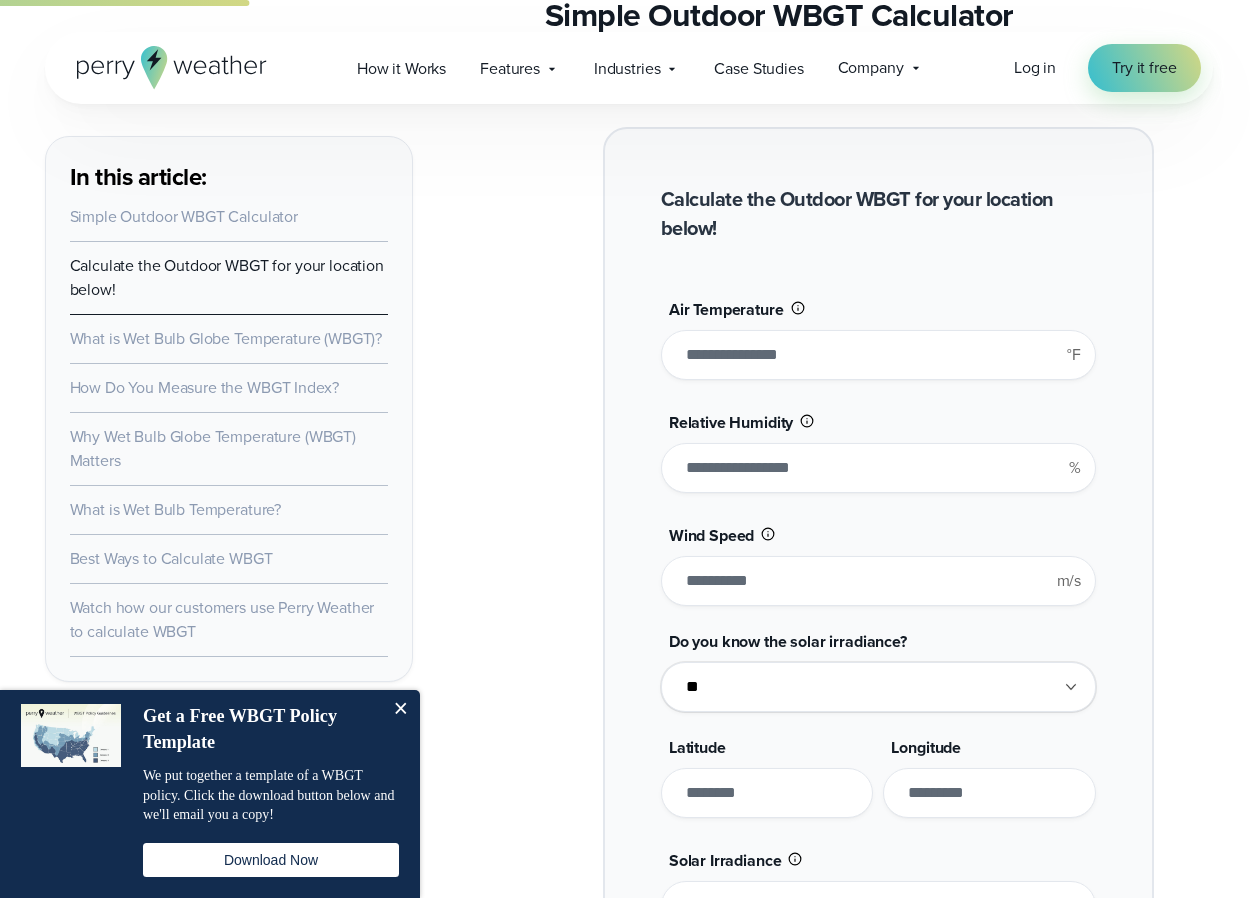 scroll, scrollTop: 1424, scrollLeft: 0, axis: vertical 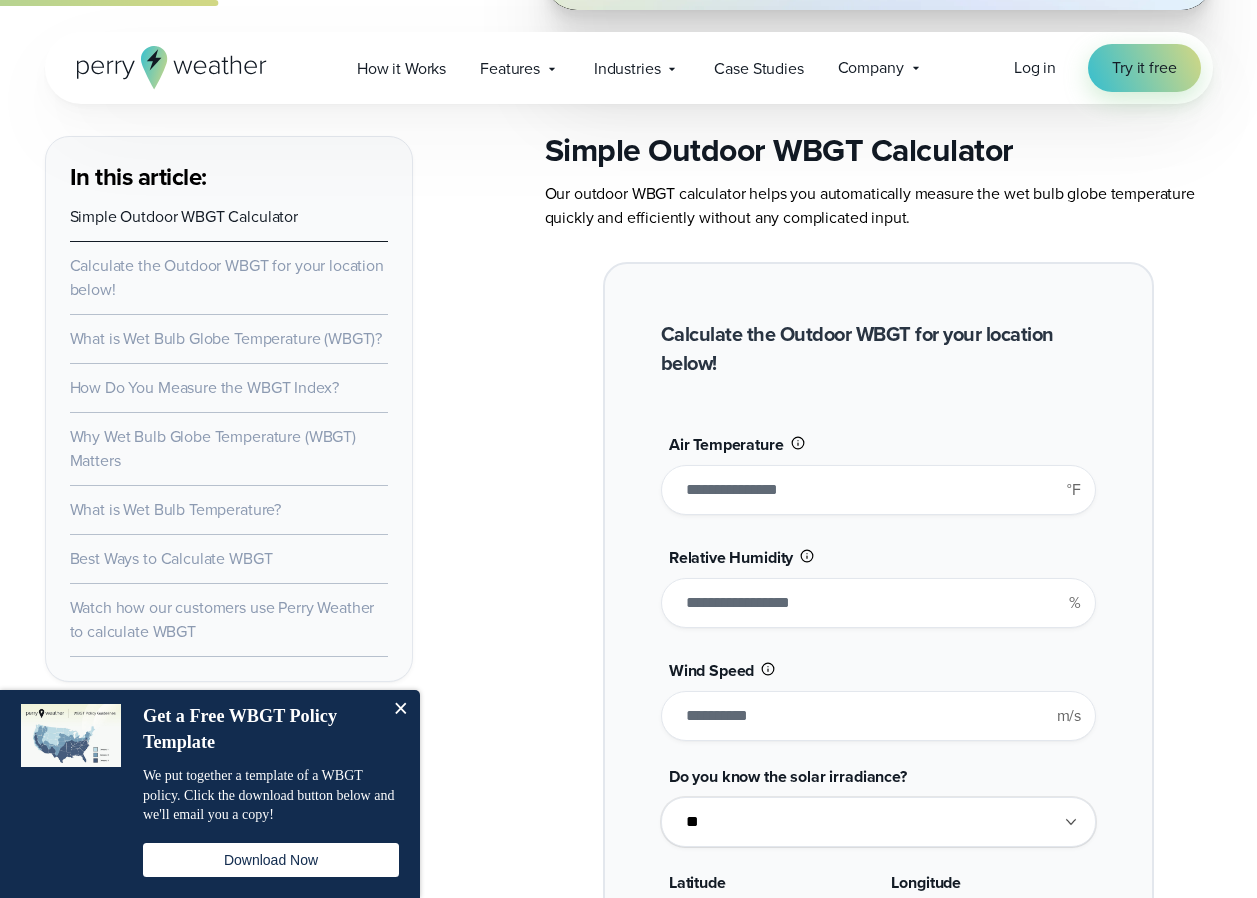 type on "**" 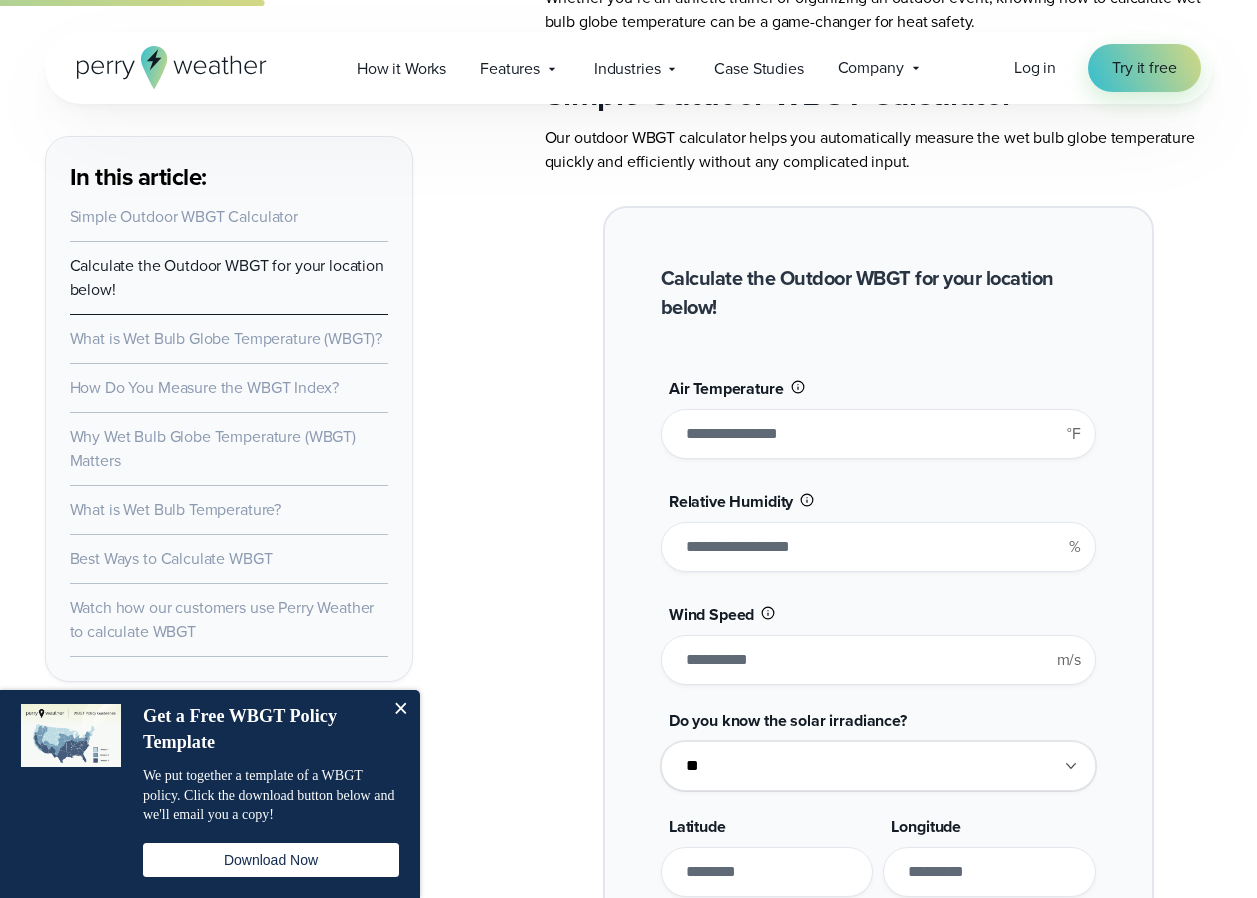 scroll, scrollTop: 1424, scrollLeft: 0, axis: vertical 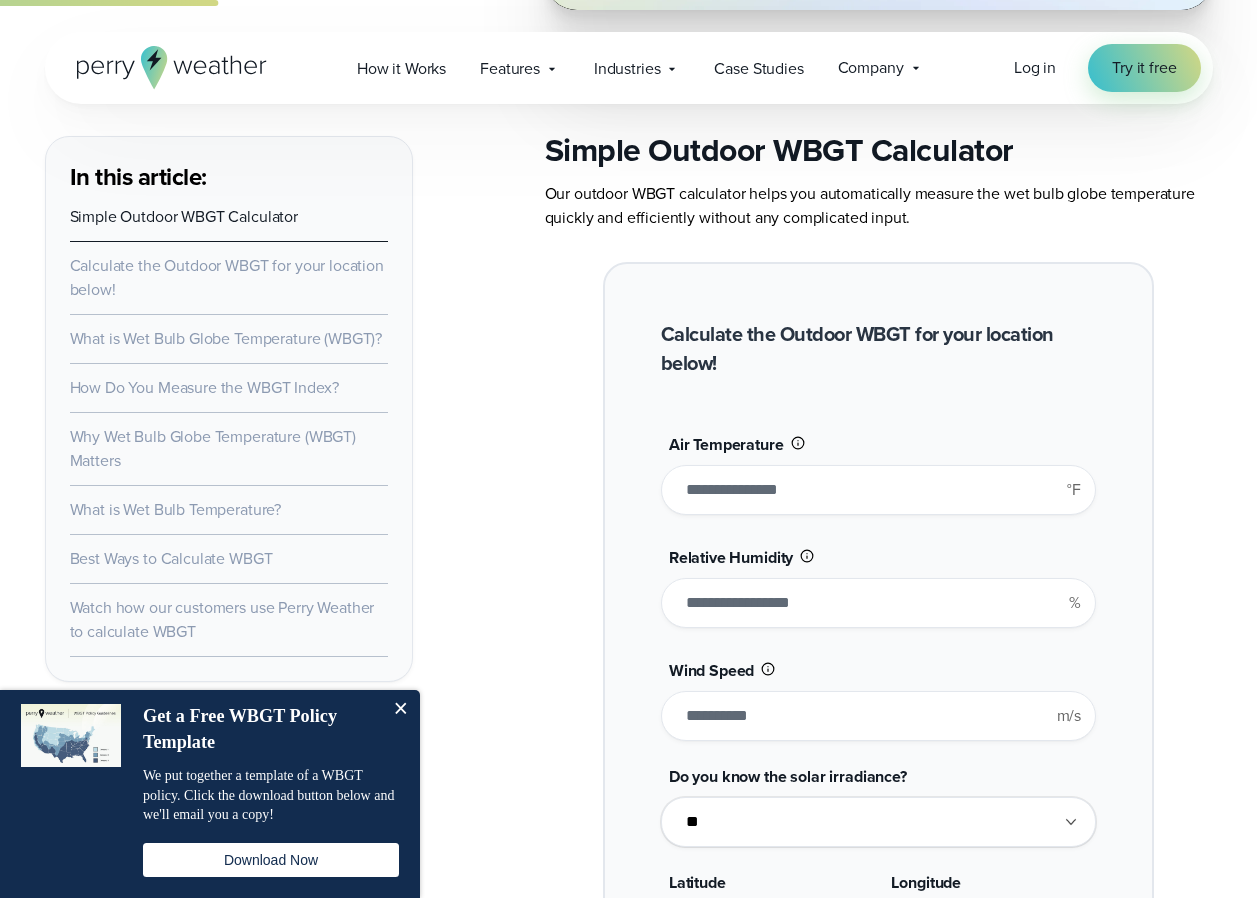 click on "***" at bounding box center (878, 490) 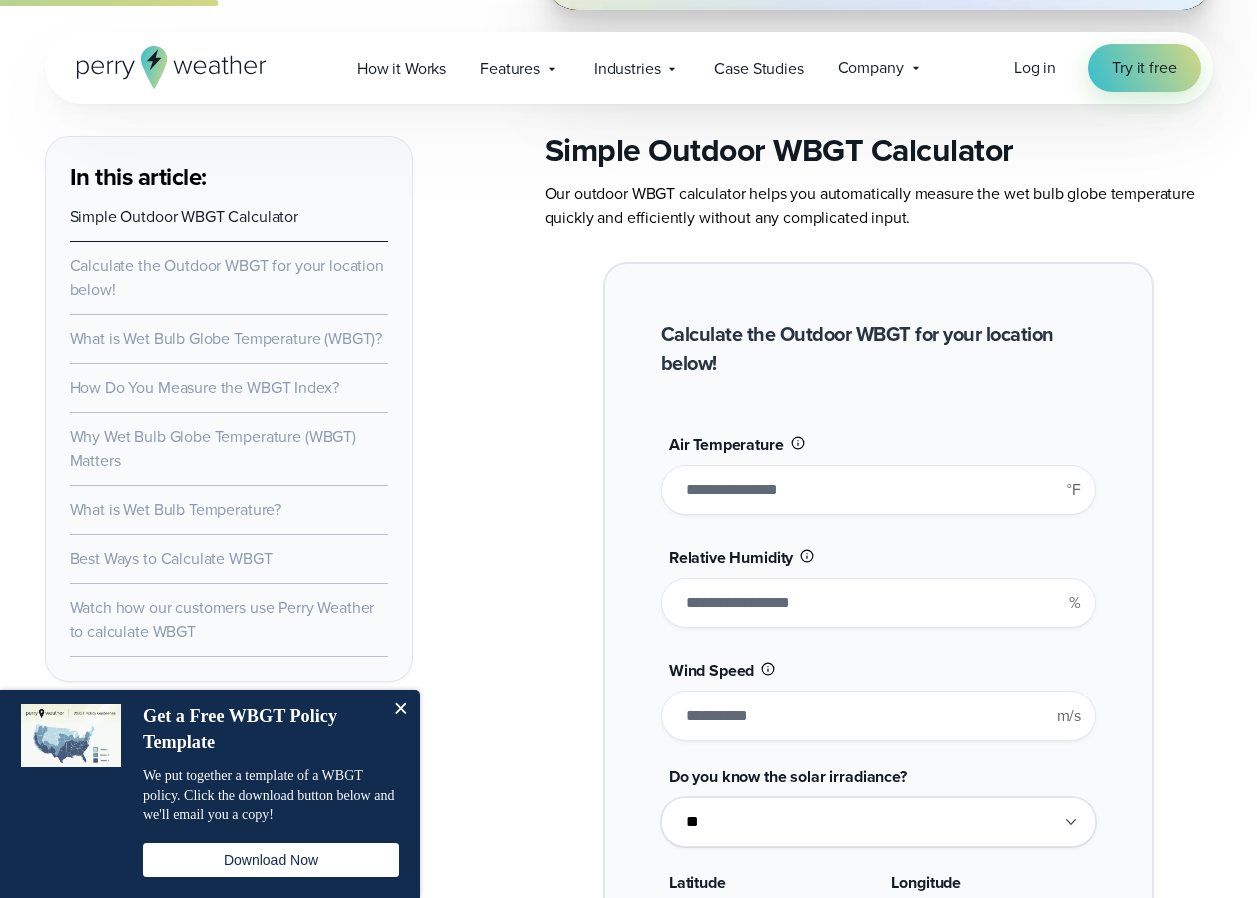 type on "*****" 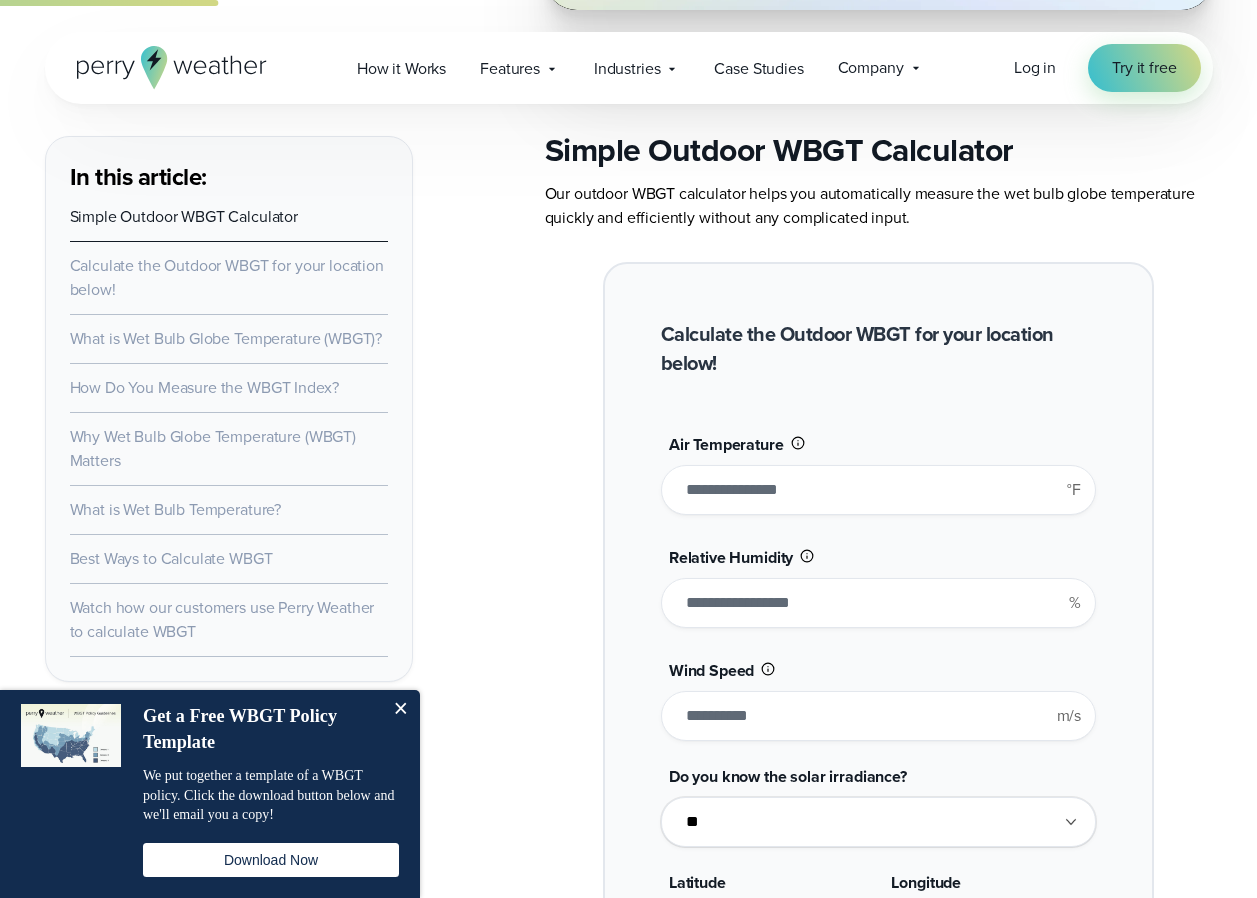 type on "*******" 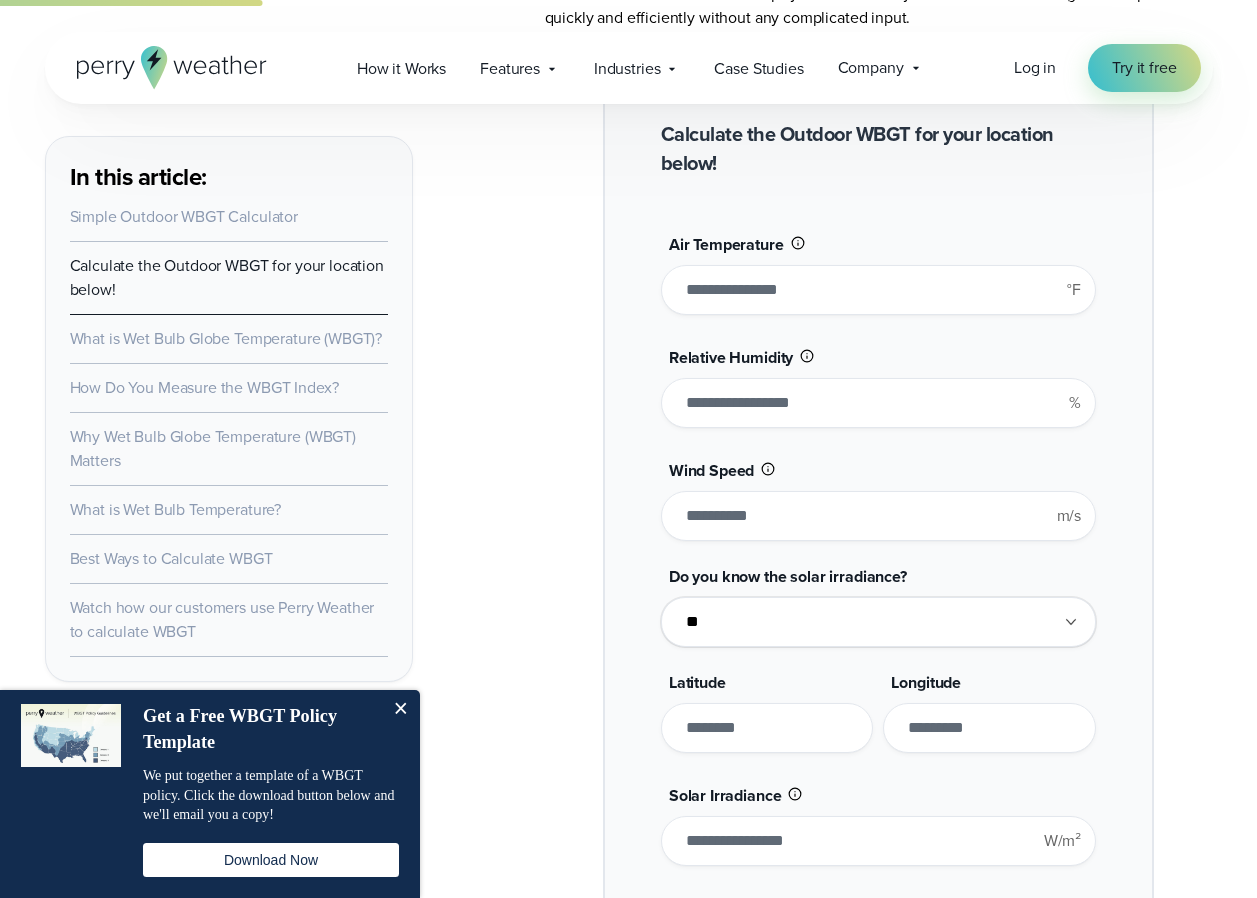 scroll, scrollTop: 1524, scrollLeft: 0, axis: vertical 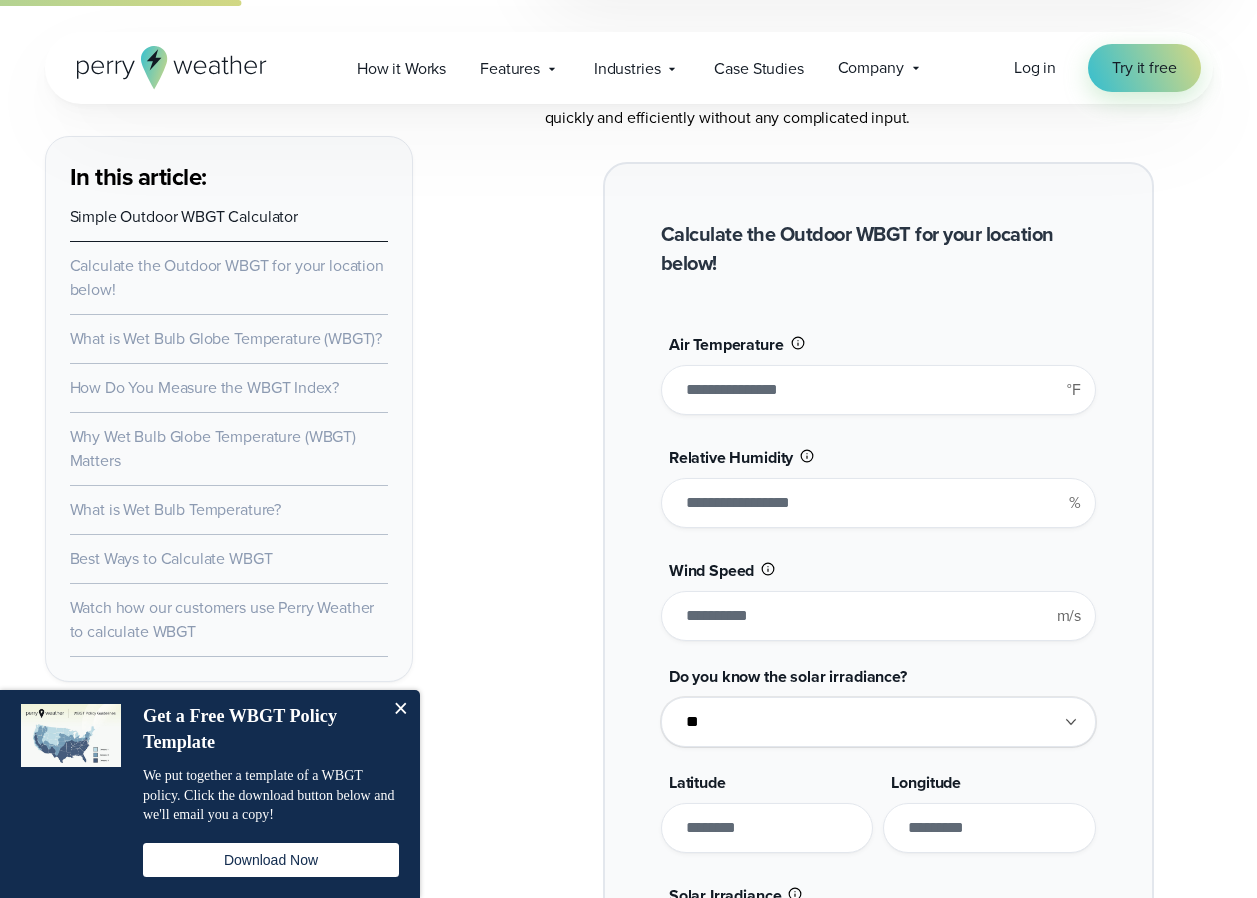 drag, startPoint x: 703, startPoint y: 392, endPoint x: 733, endPoint y: 387, distance: 30.413813 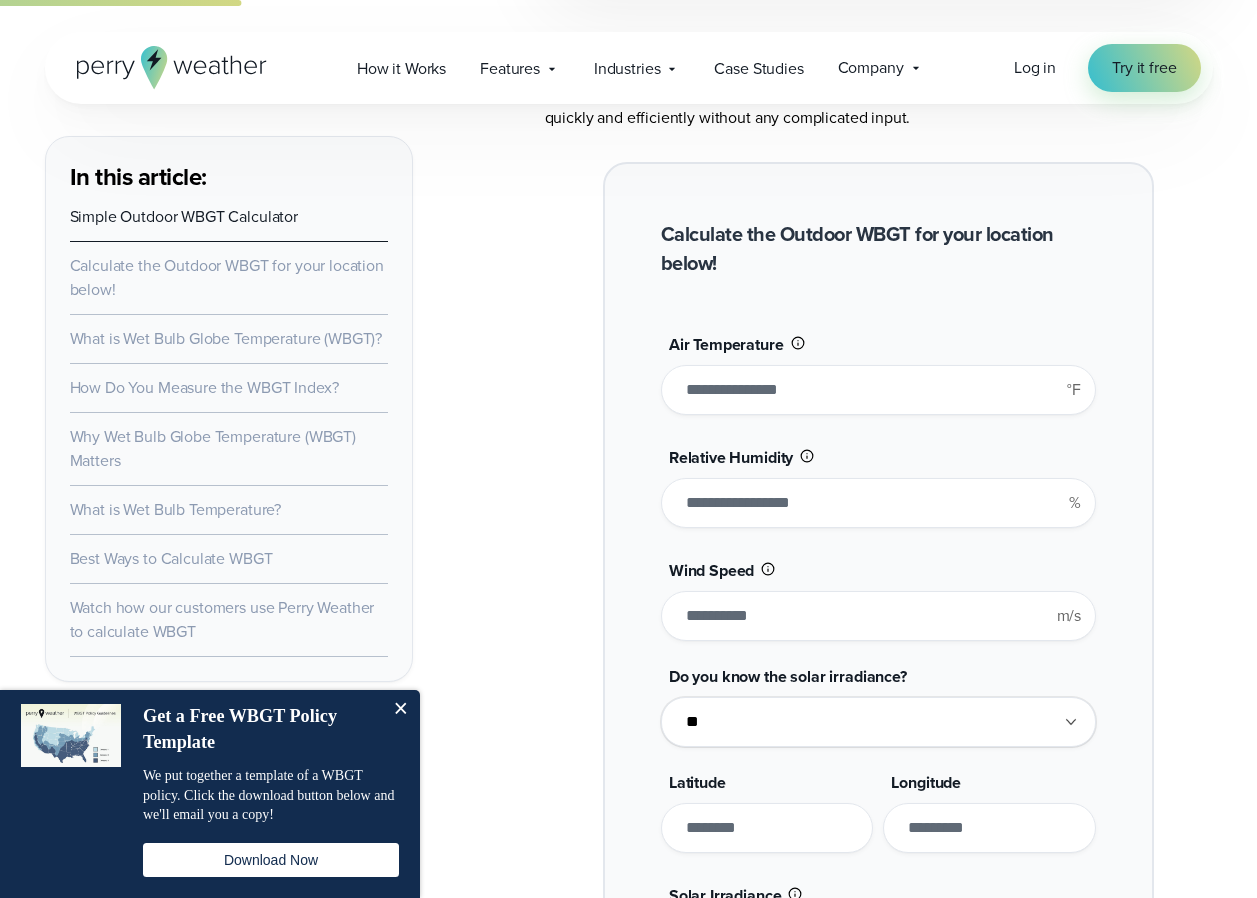 click on "*****" at bounding box center [878, 390] 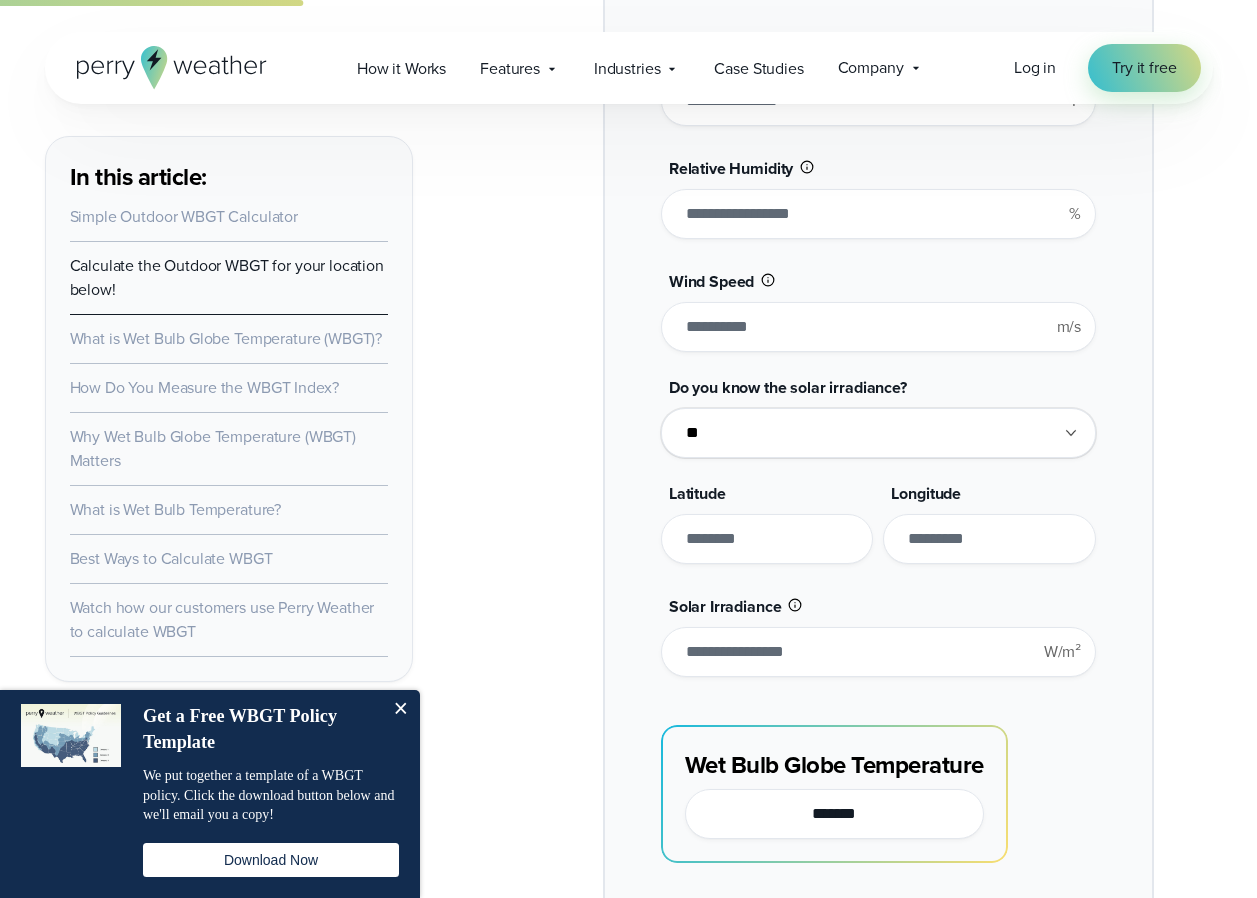 scroll, scrollTop: 1524, scrollLeft: 0, axis: vertical 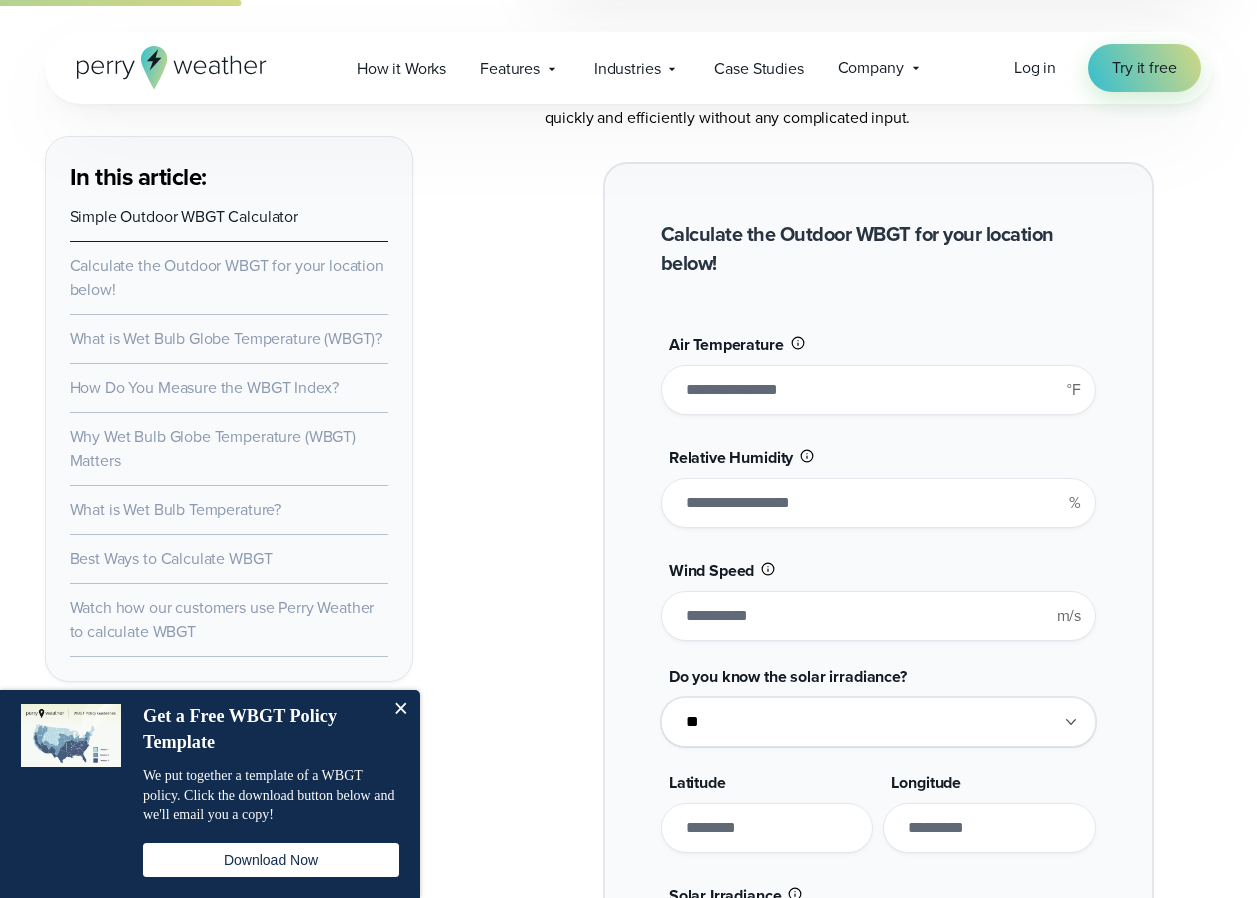 click on "***" at bounding box center (878, 390) 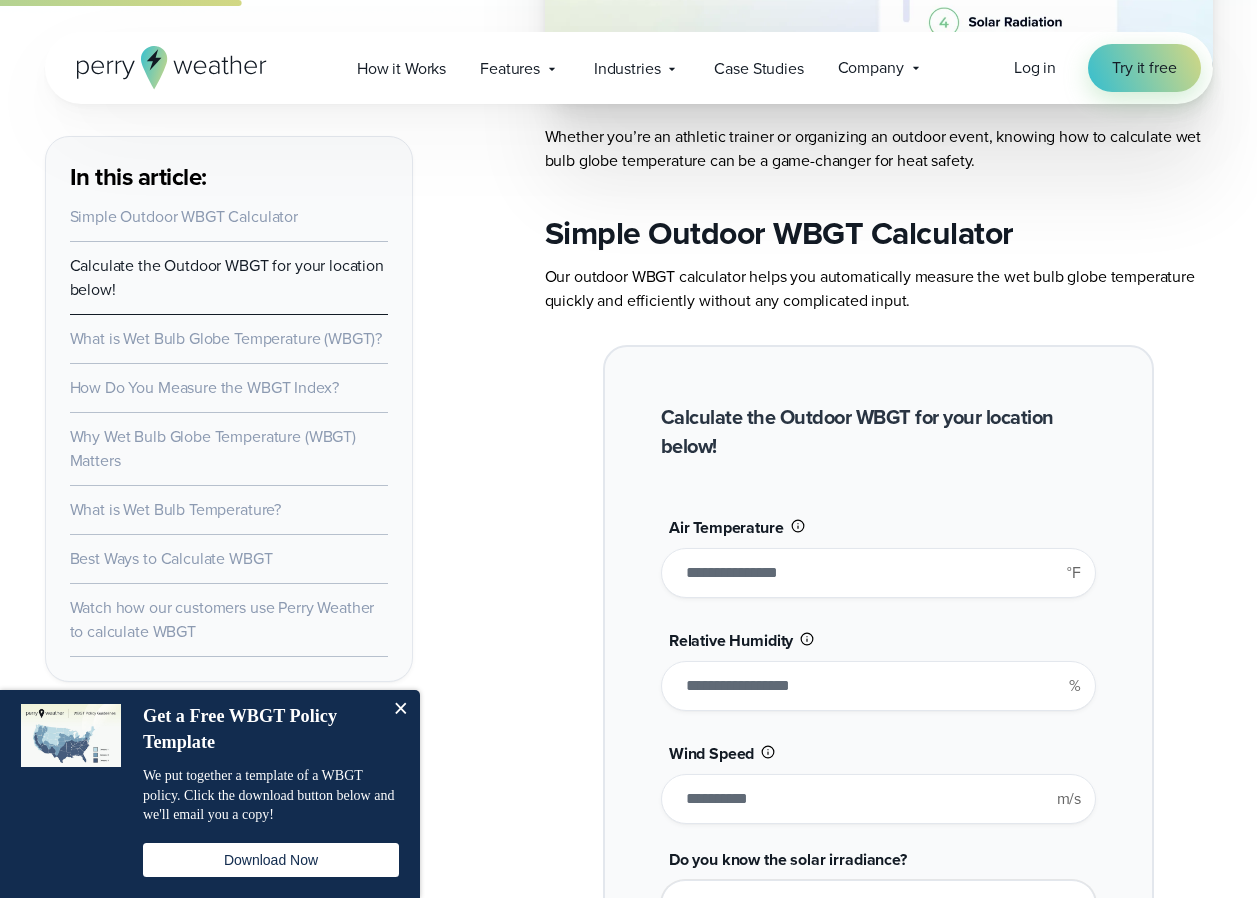 scroll, scrollTop: 1324, scrollLeft: 0, axis: vertical 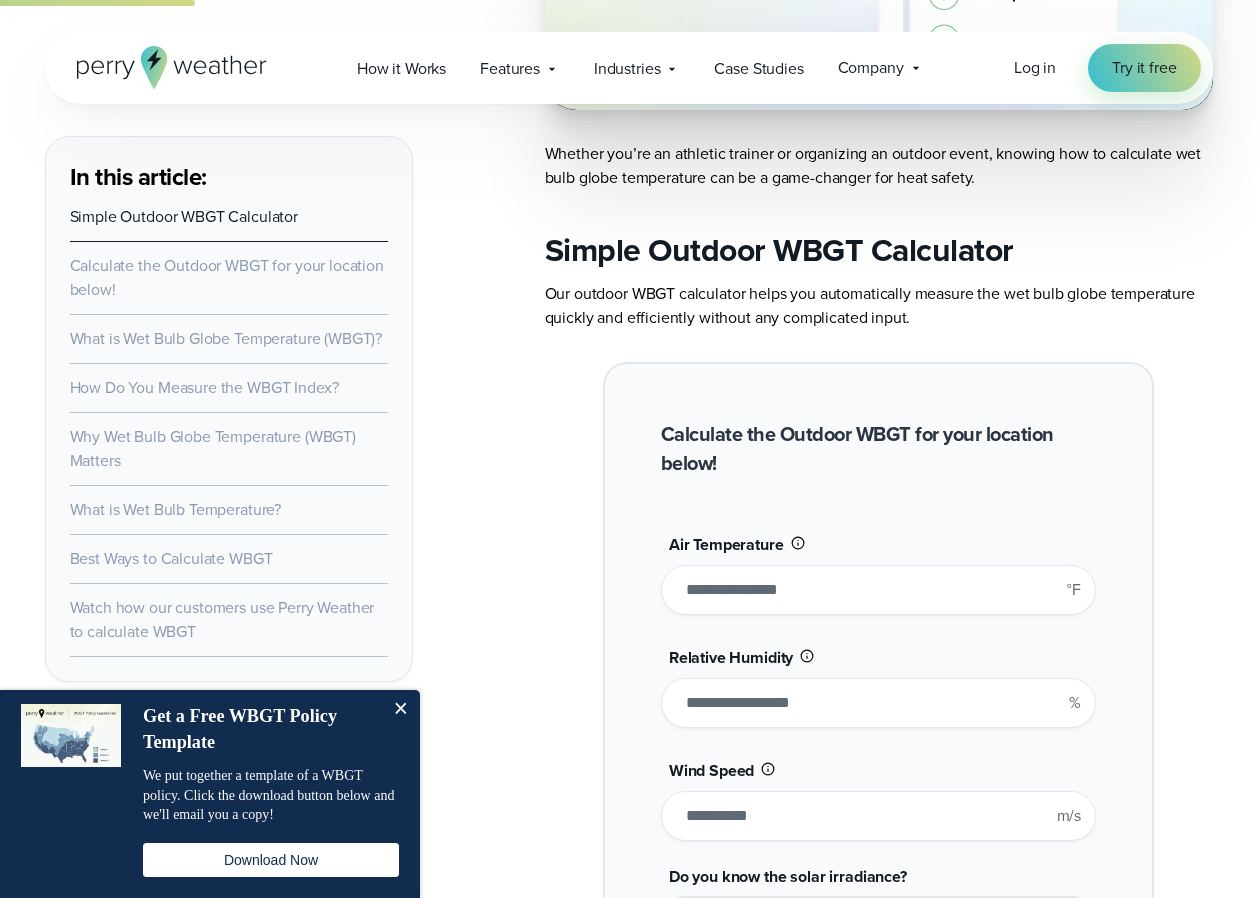 click on "***" at bounding box center [878, 590] 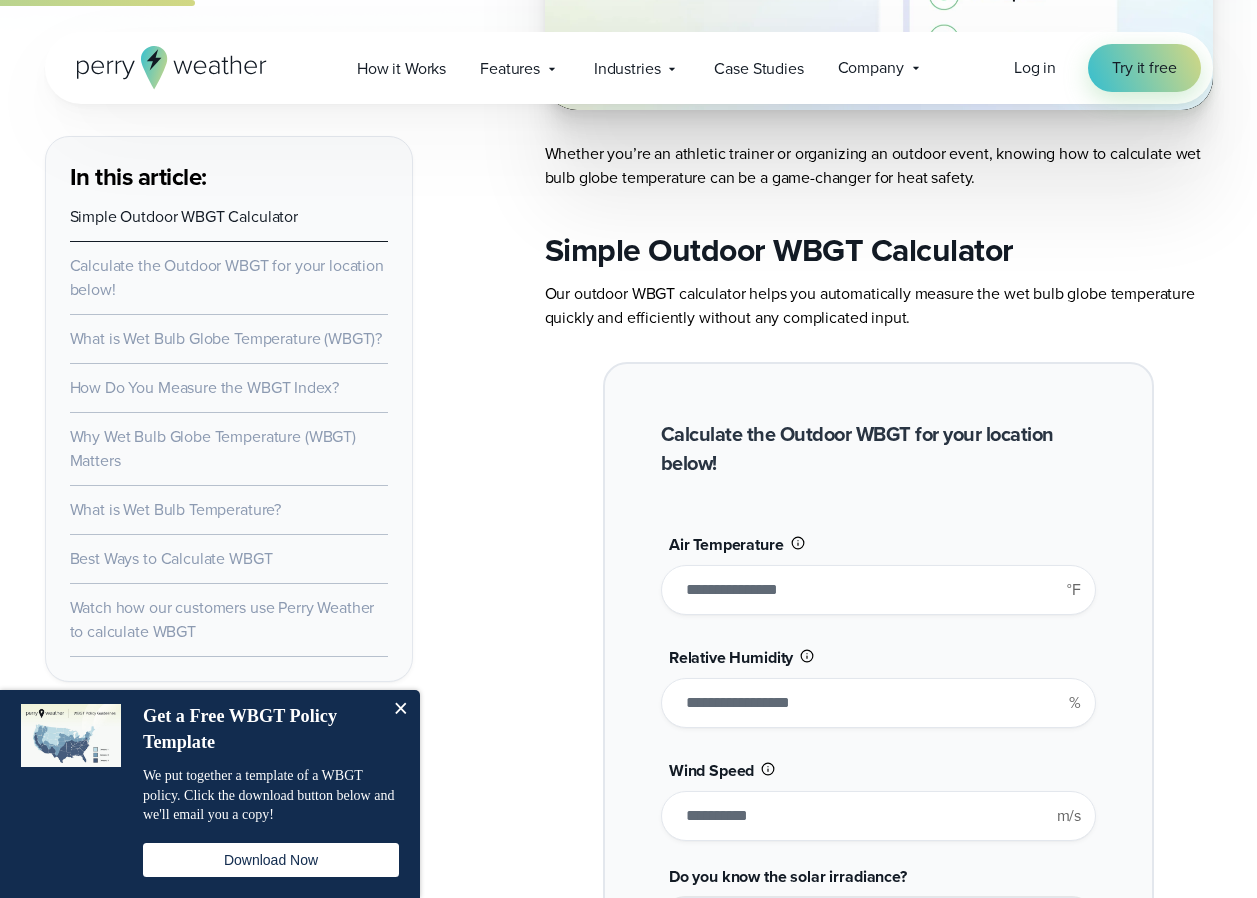 type on "***" 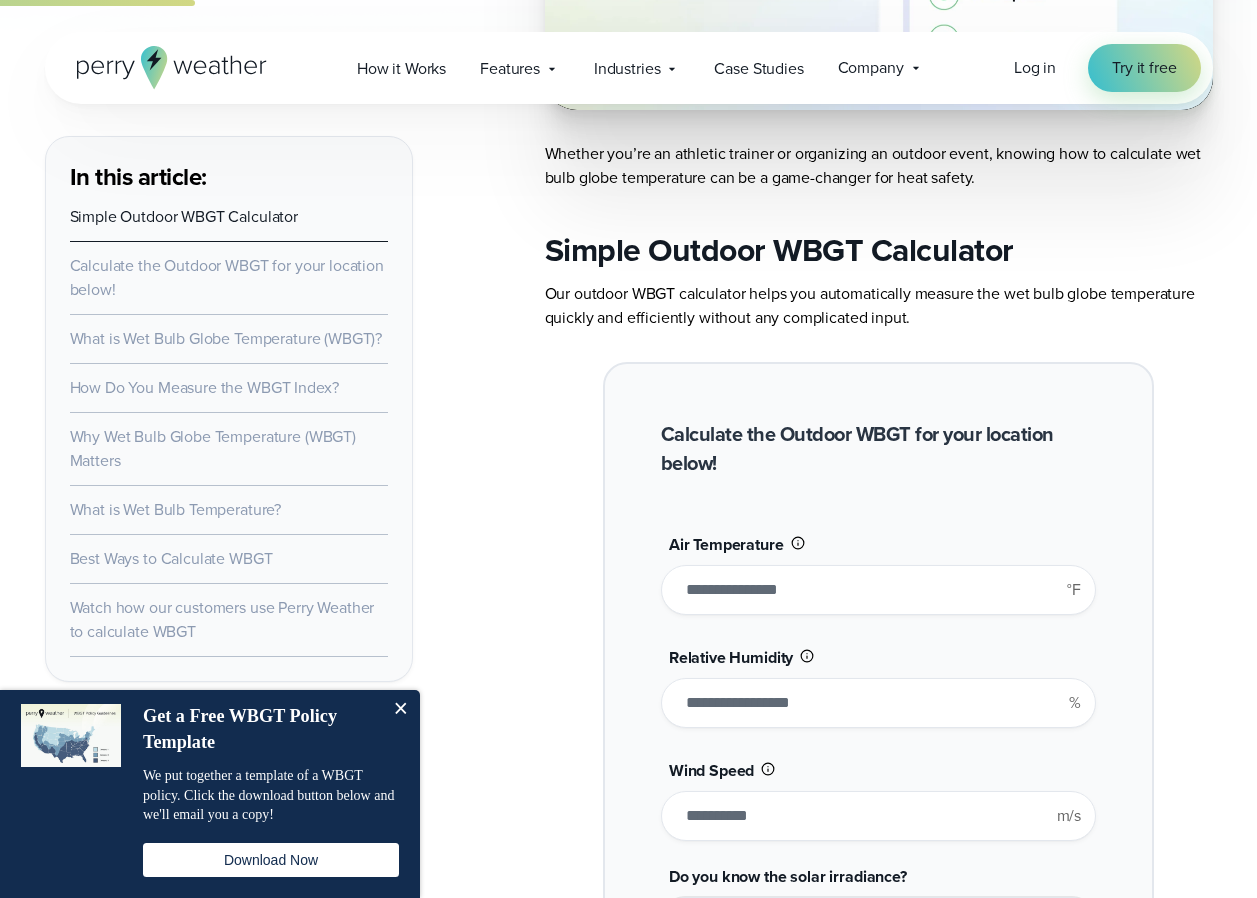type on "*******" 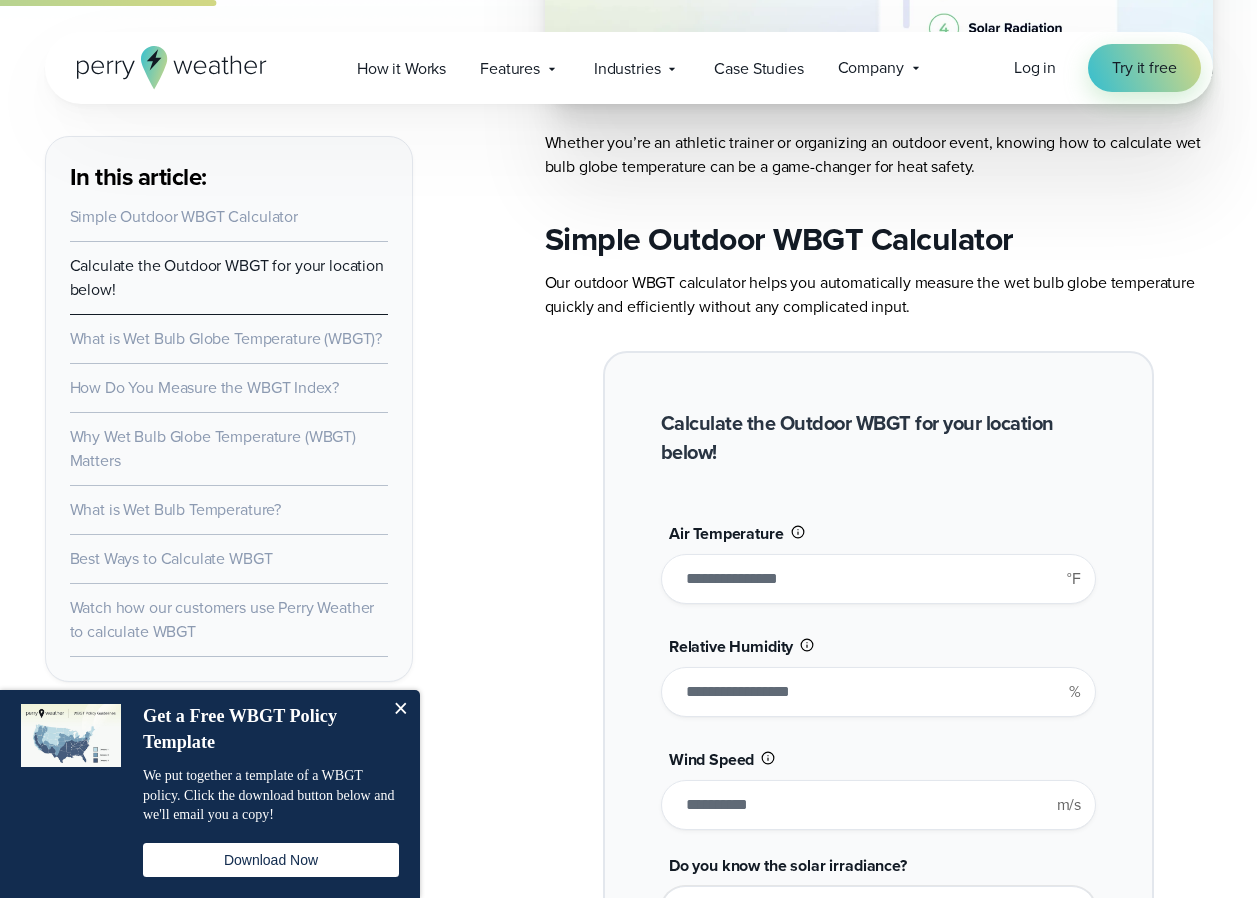 scroll, scrollTop: 1324, scrollLeft: 0, axis: vertical 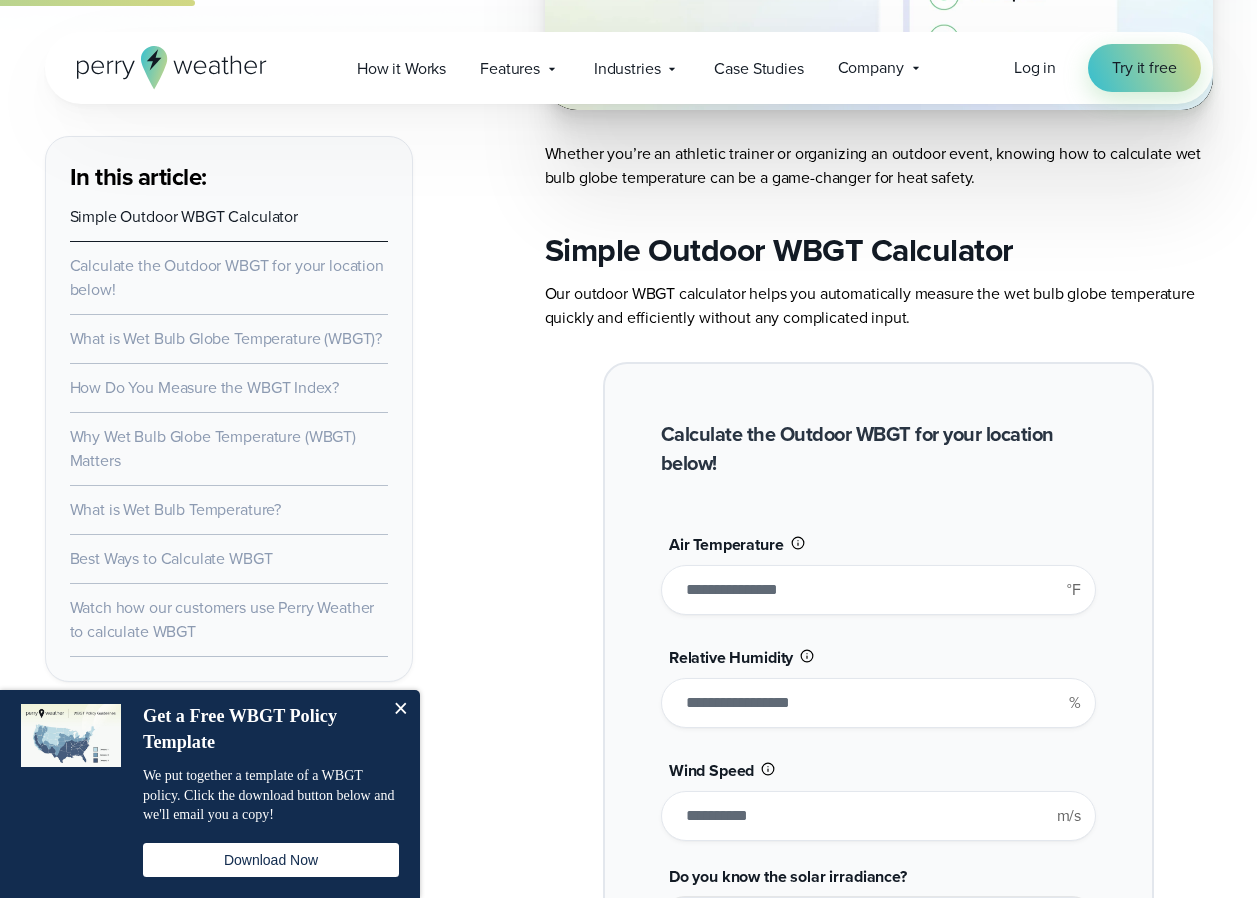 click on "***" at bounding box center [878, 590] 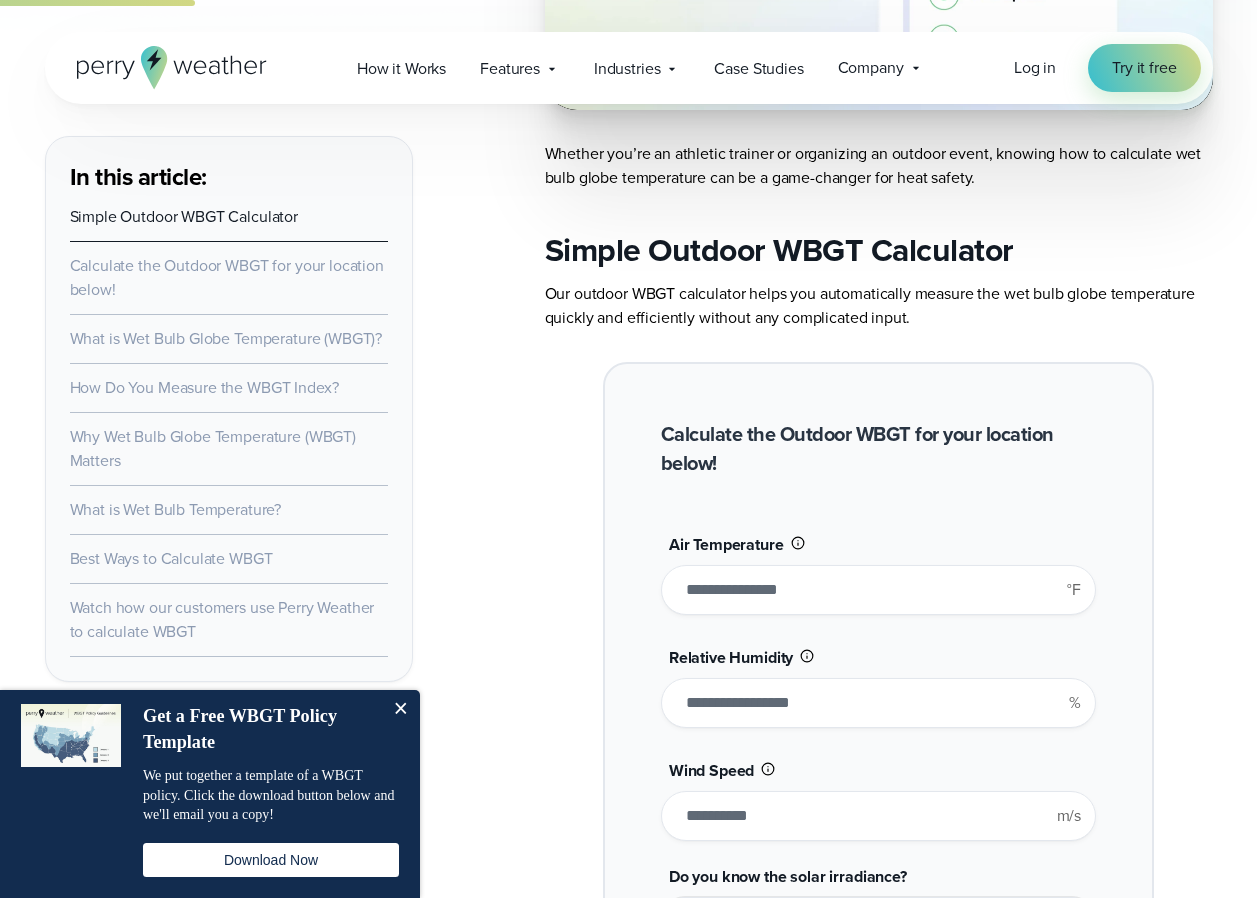 type on "*****" 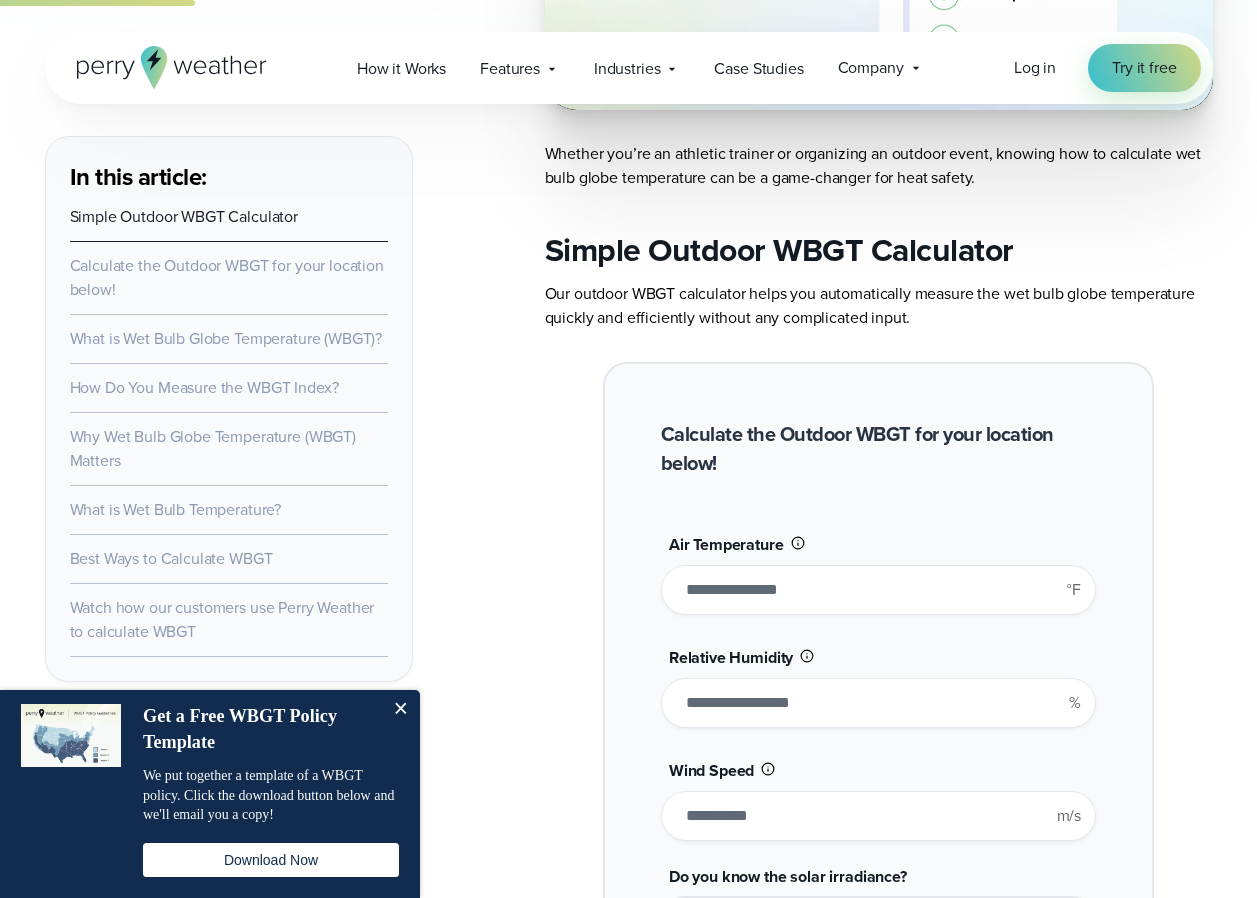 type on "*******" 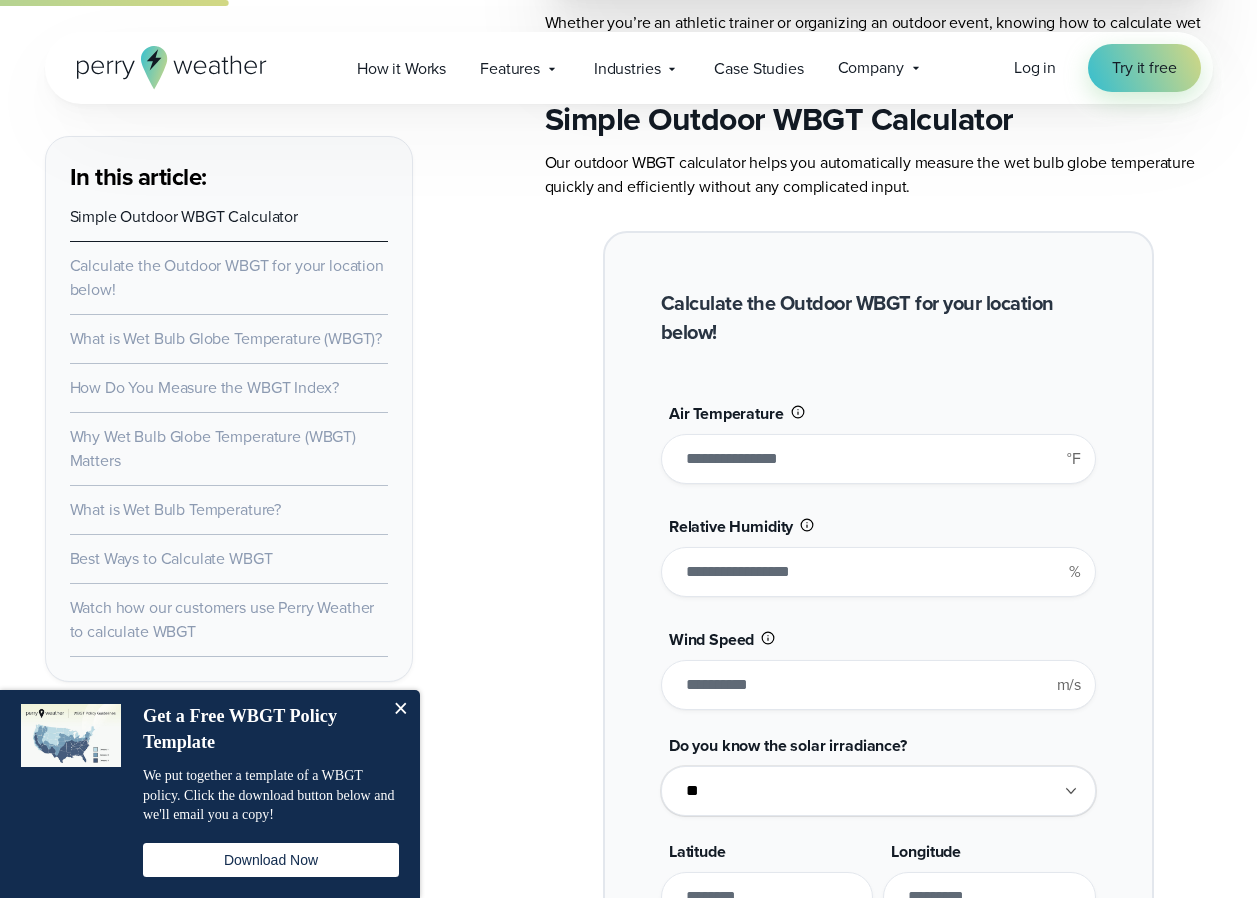 scroll, scrollTop: 1524, scrollLeft: 0, axis: vertical 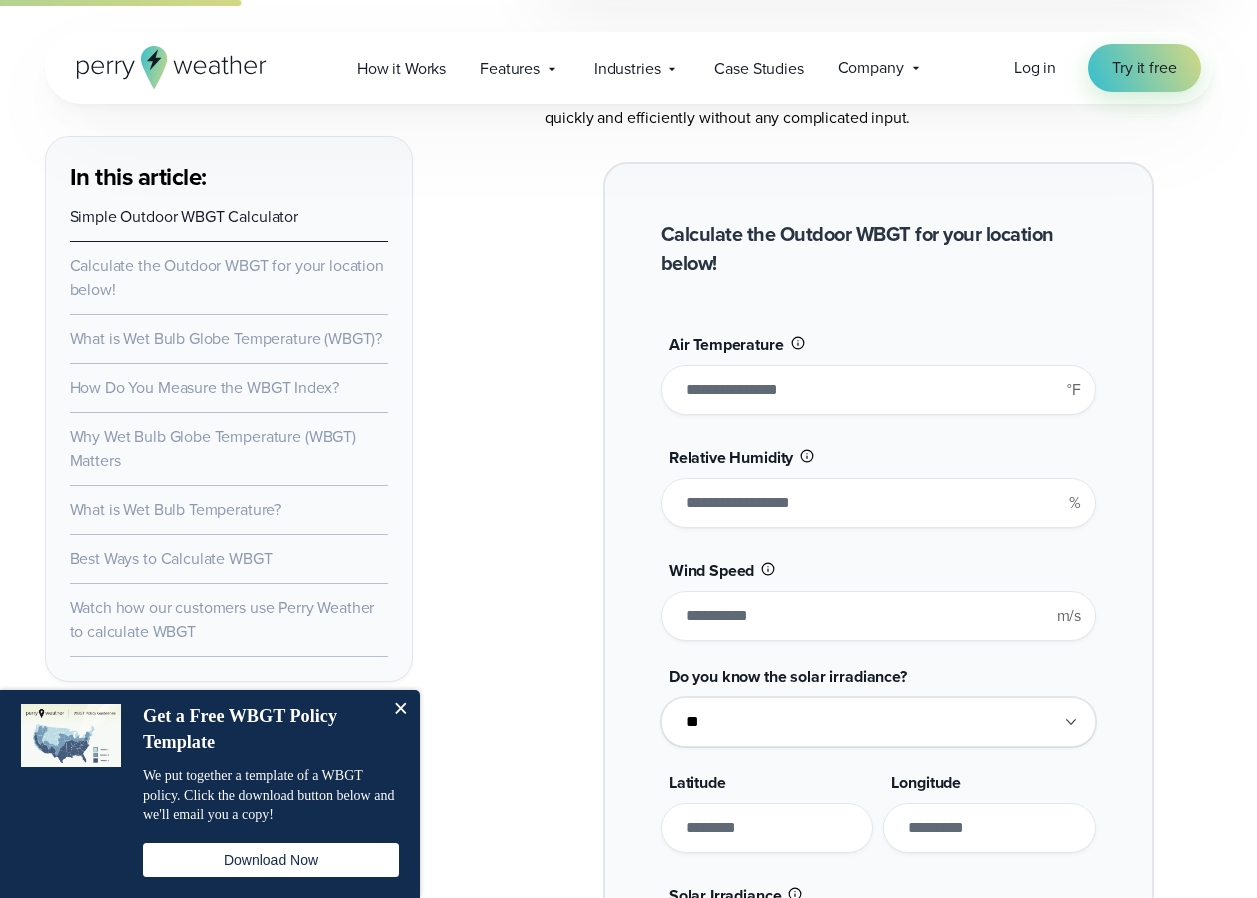 drag, startPoint x: 685, startPoint y: 398, endPoint x: 734, endPoint y: 395, distance: 49.09175 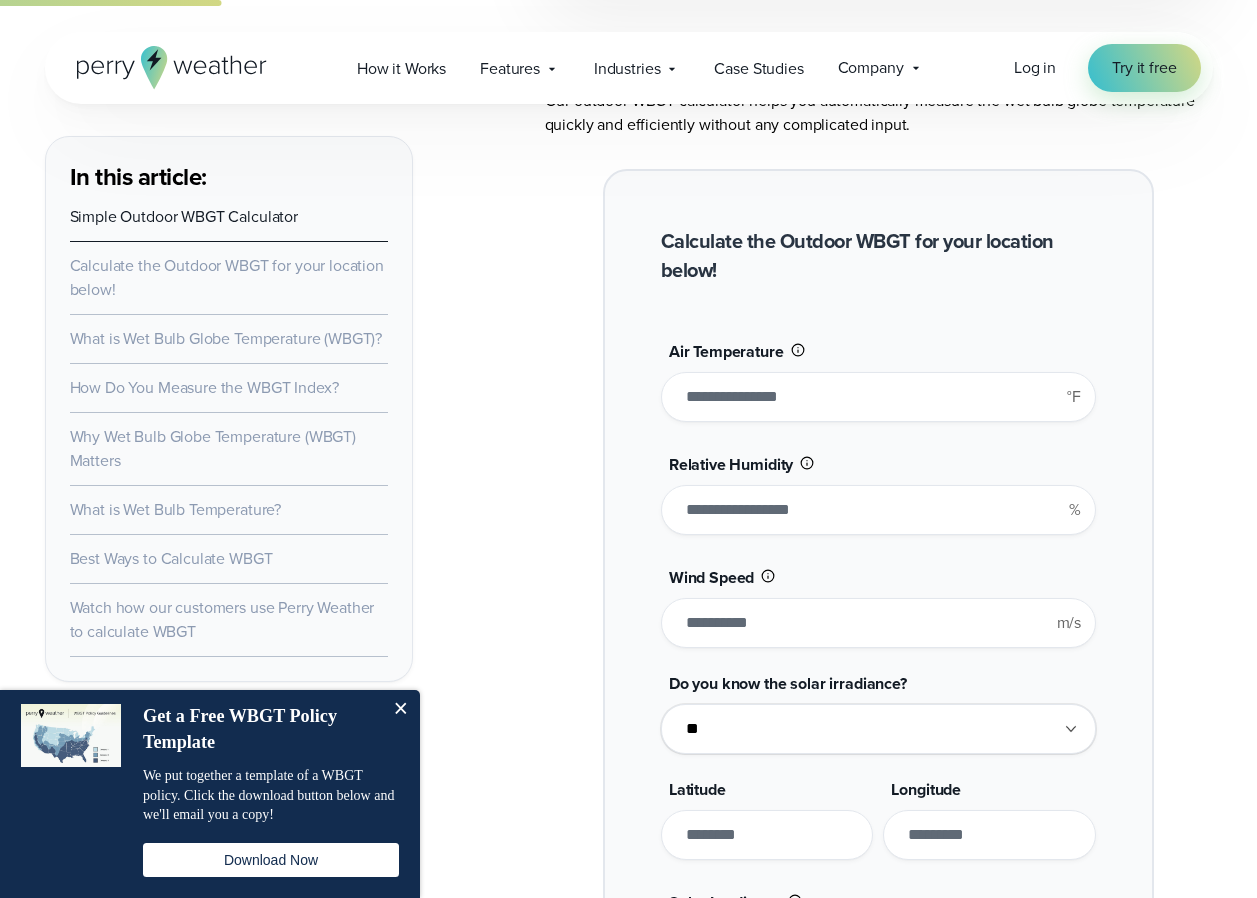 scroll, scrollTop: 1524, scrollLeft: 0, axis: vertical 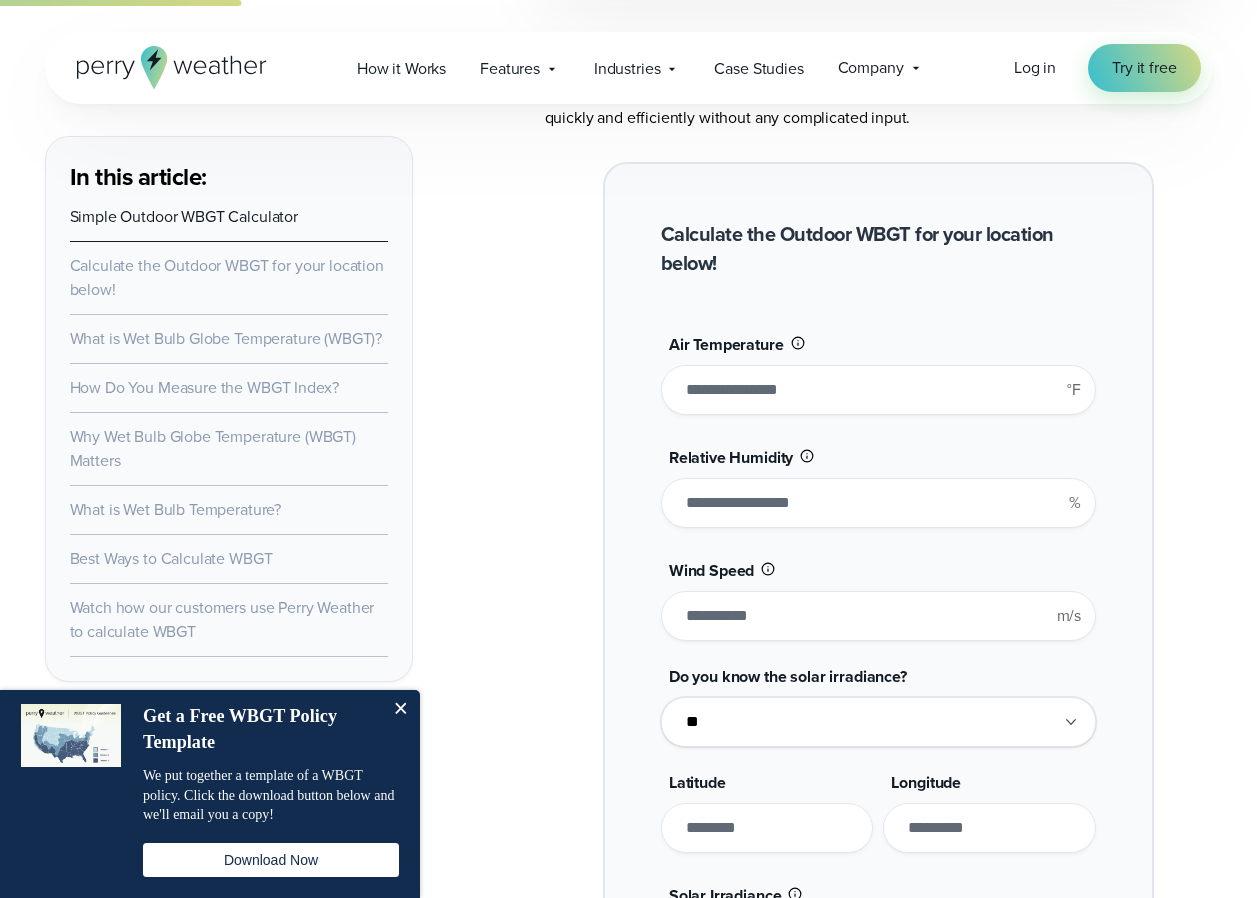 click on "***" at bounding box center [878, 390] 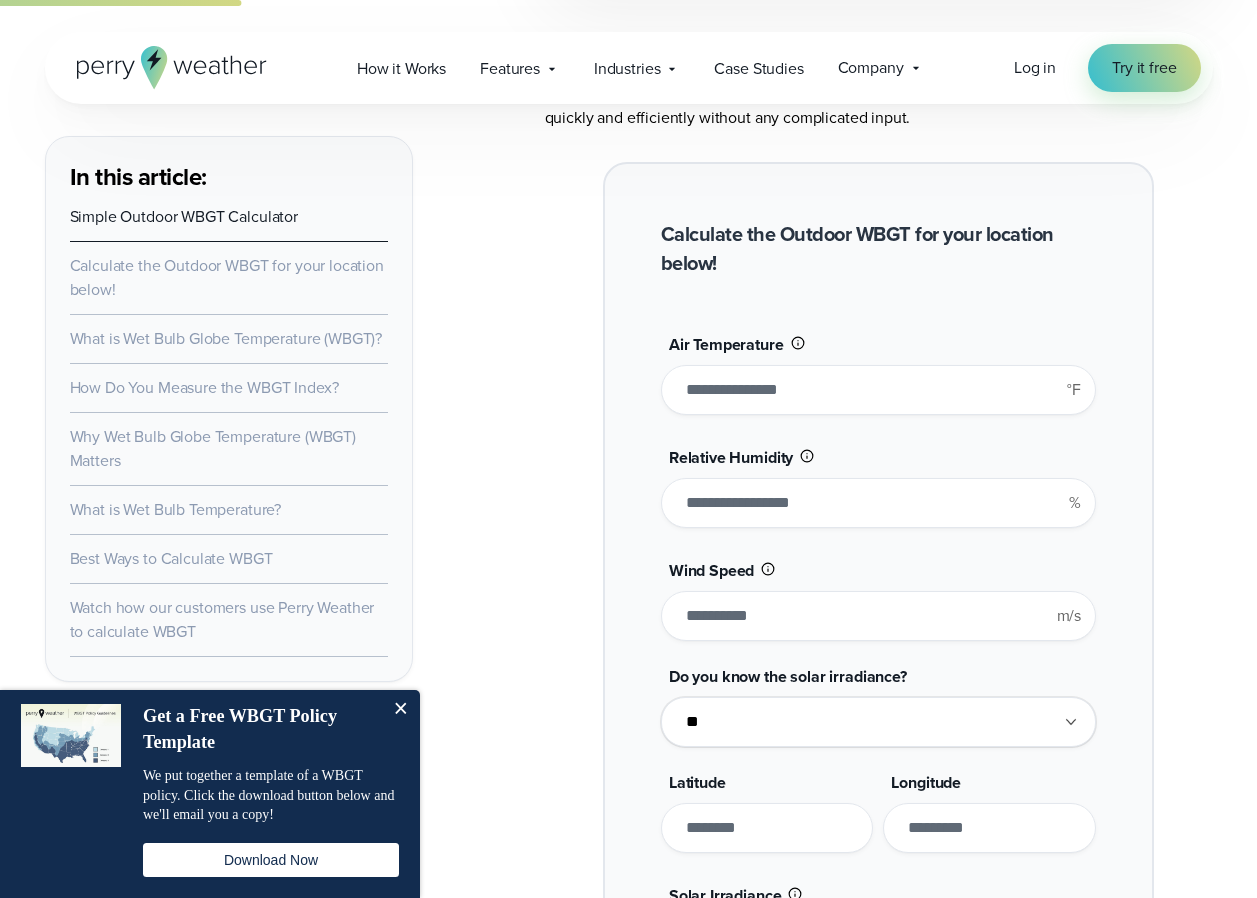 type on "***" 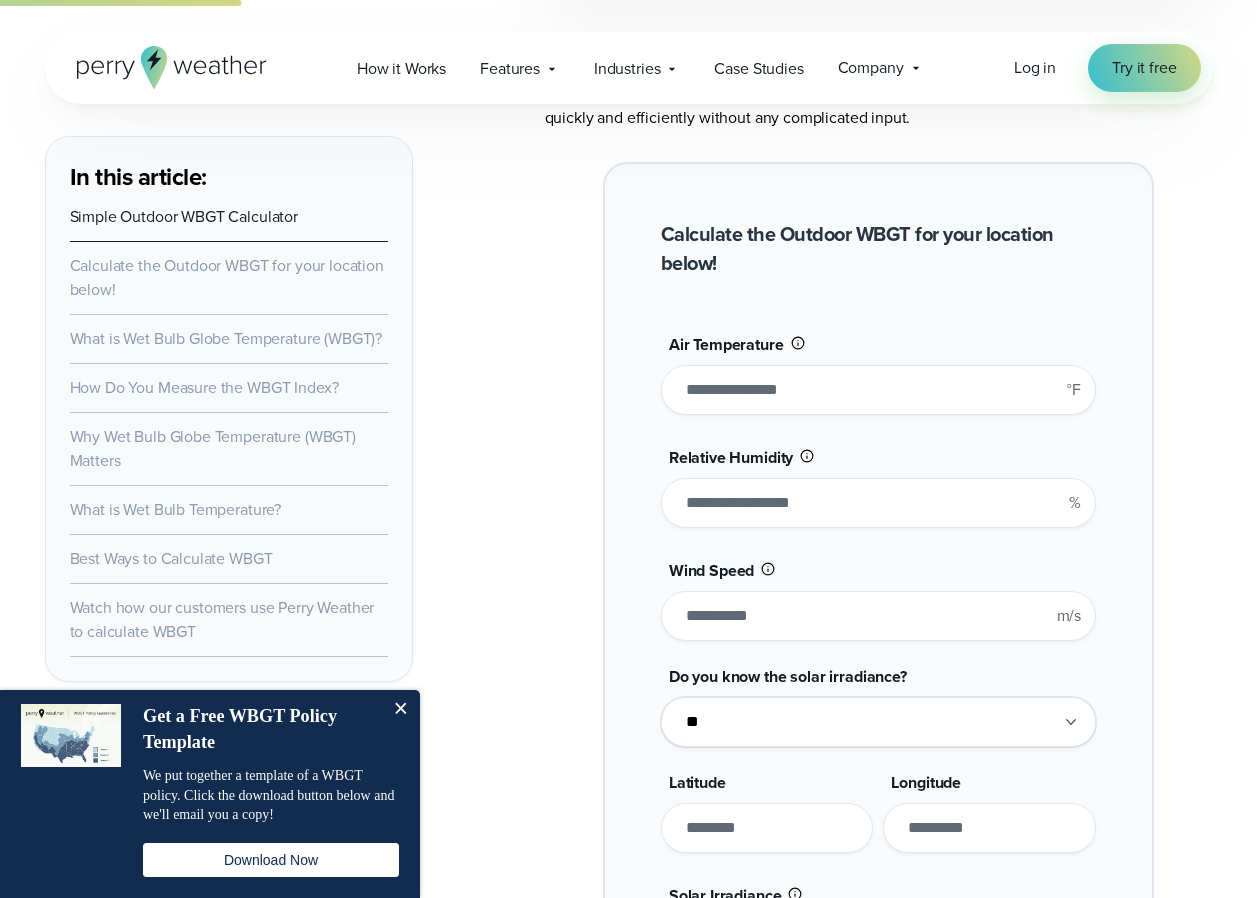 type on "*******" 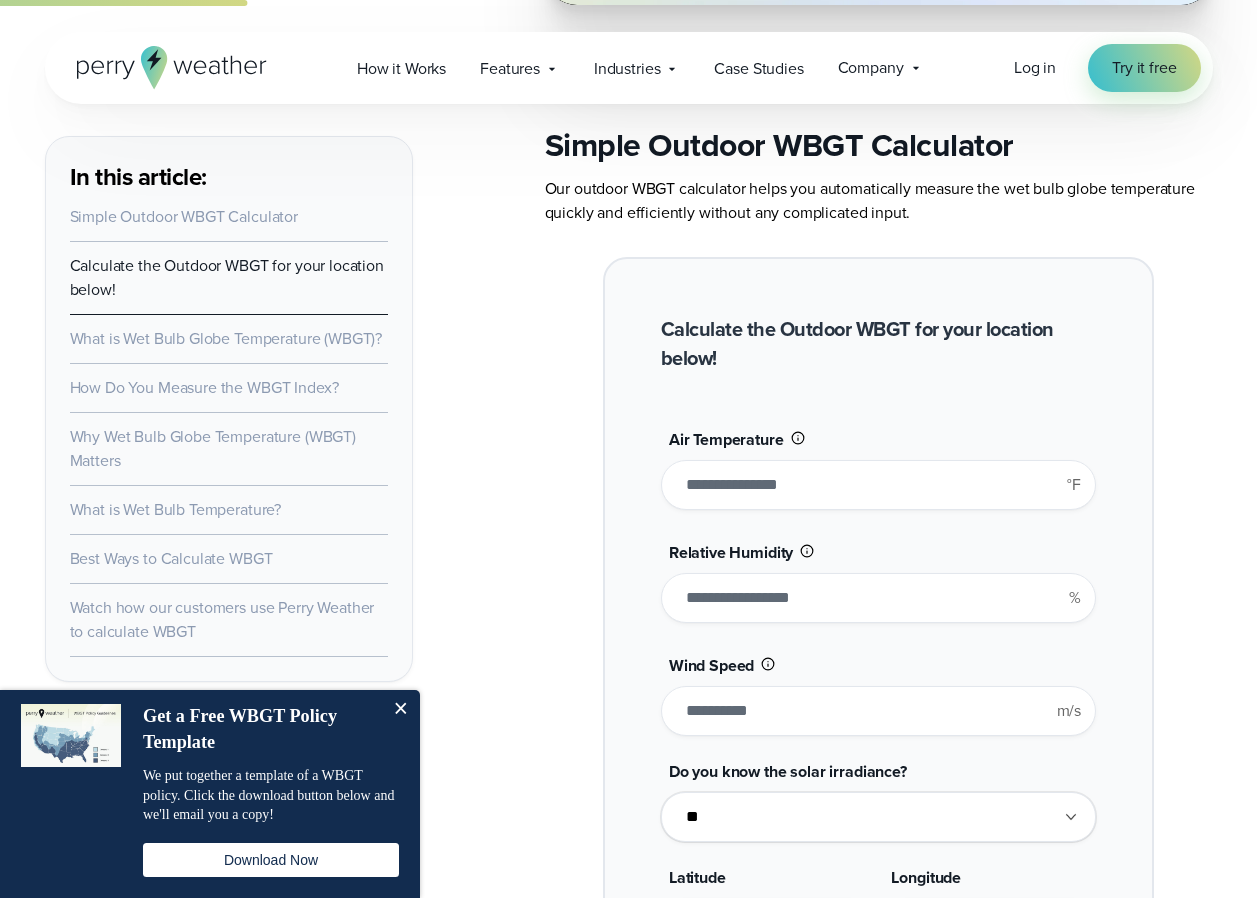 scroll, scrollTop: 1424, scrollLeft: 0, axis: vertical 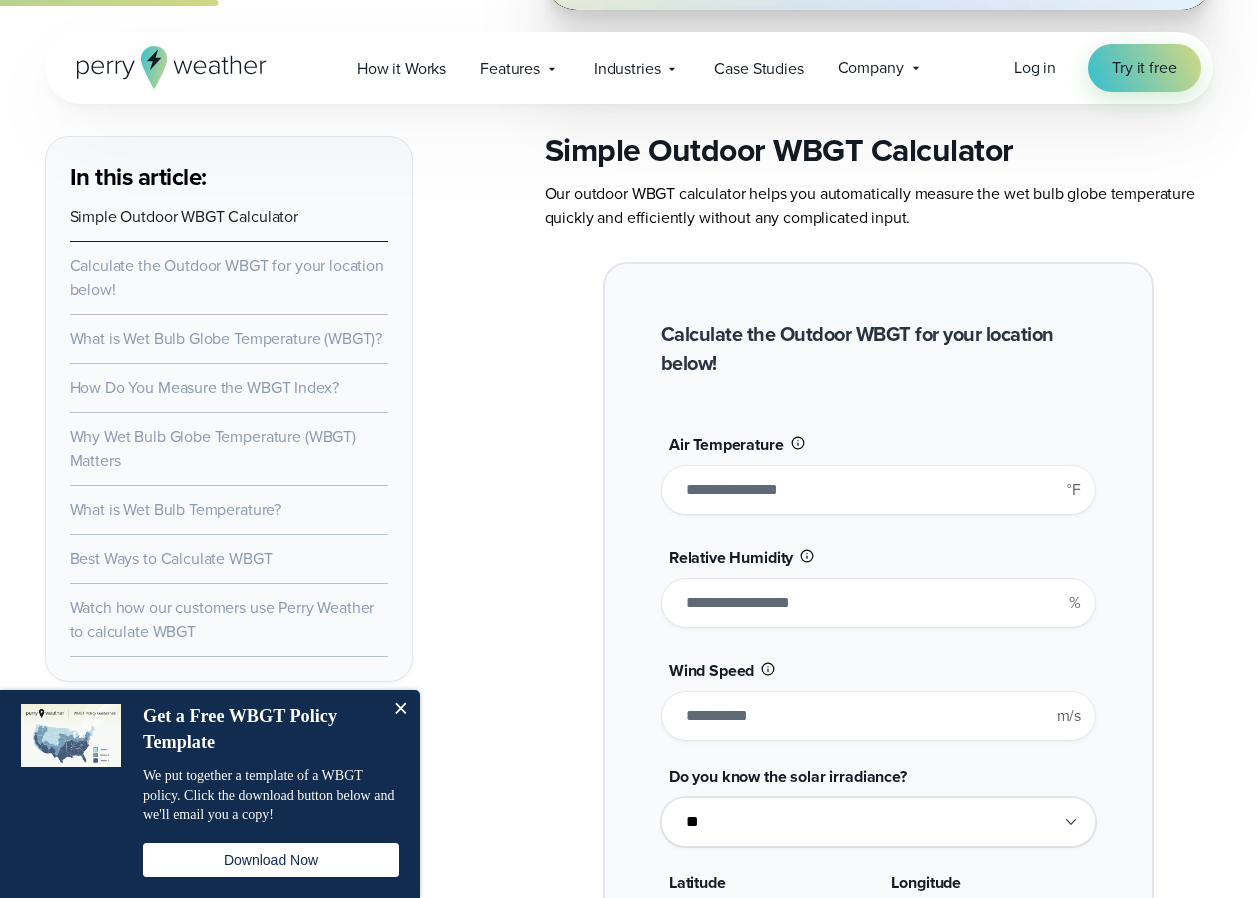 click on "***" at bounding box center [878, 490] 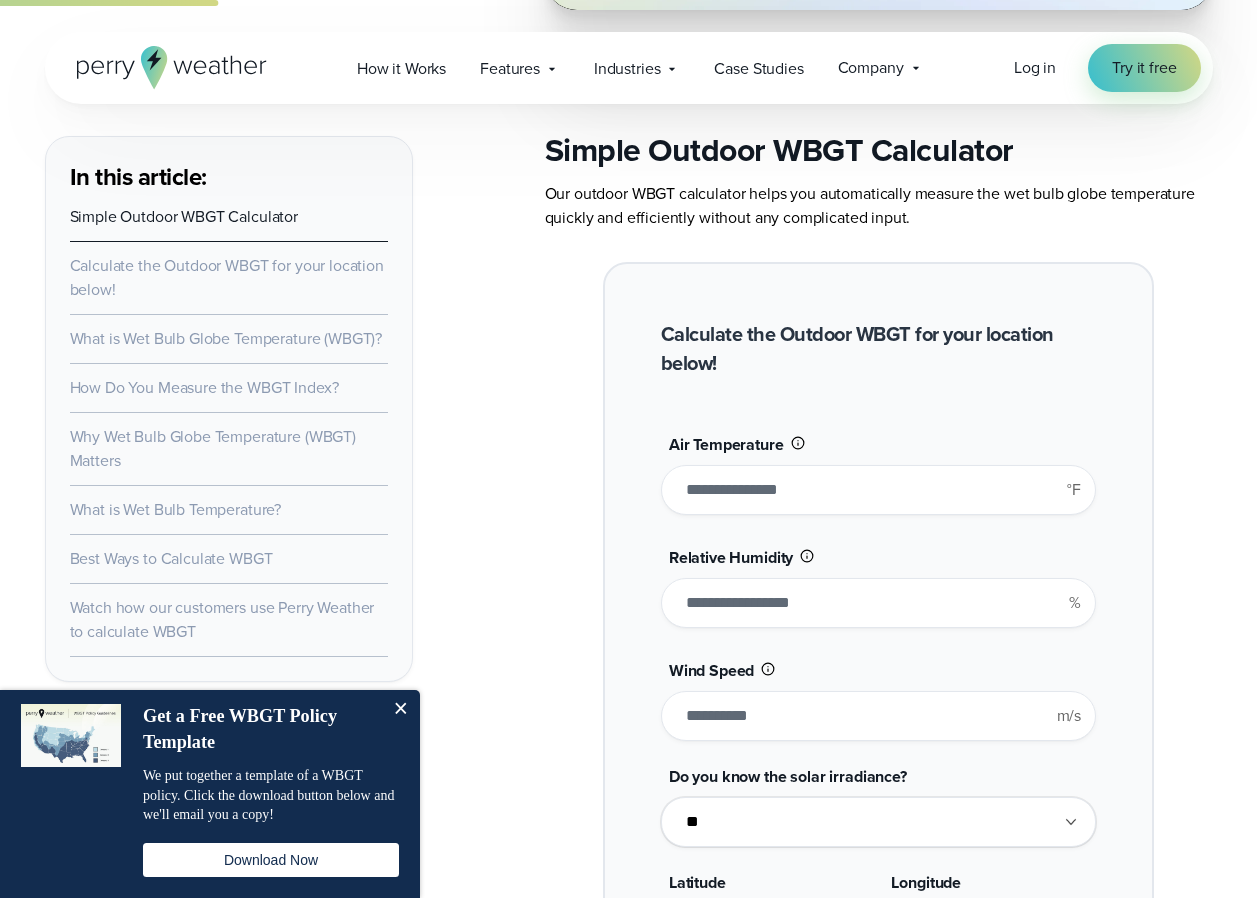 type on "***" 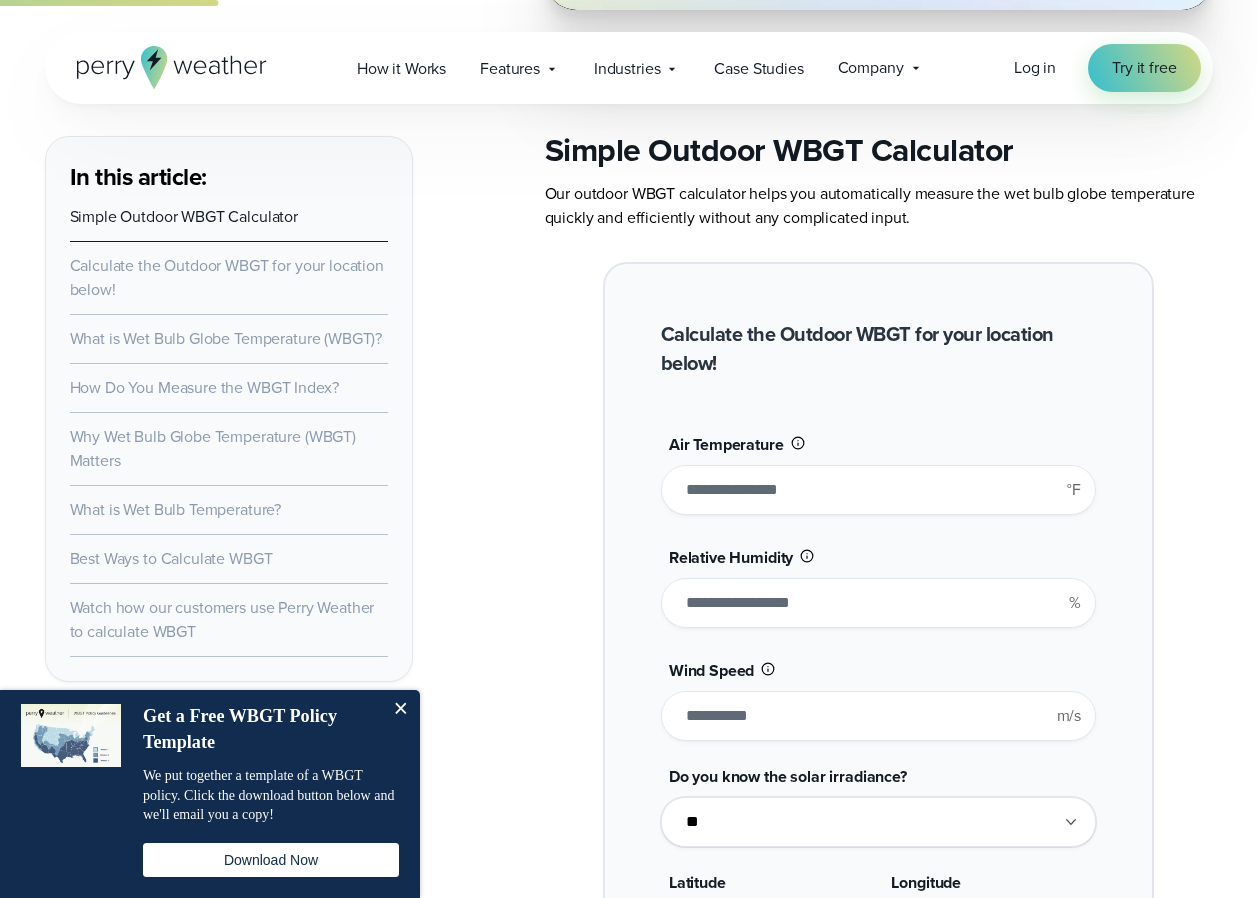 type on "*******" 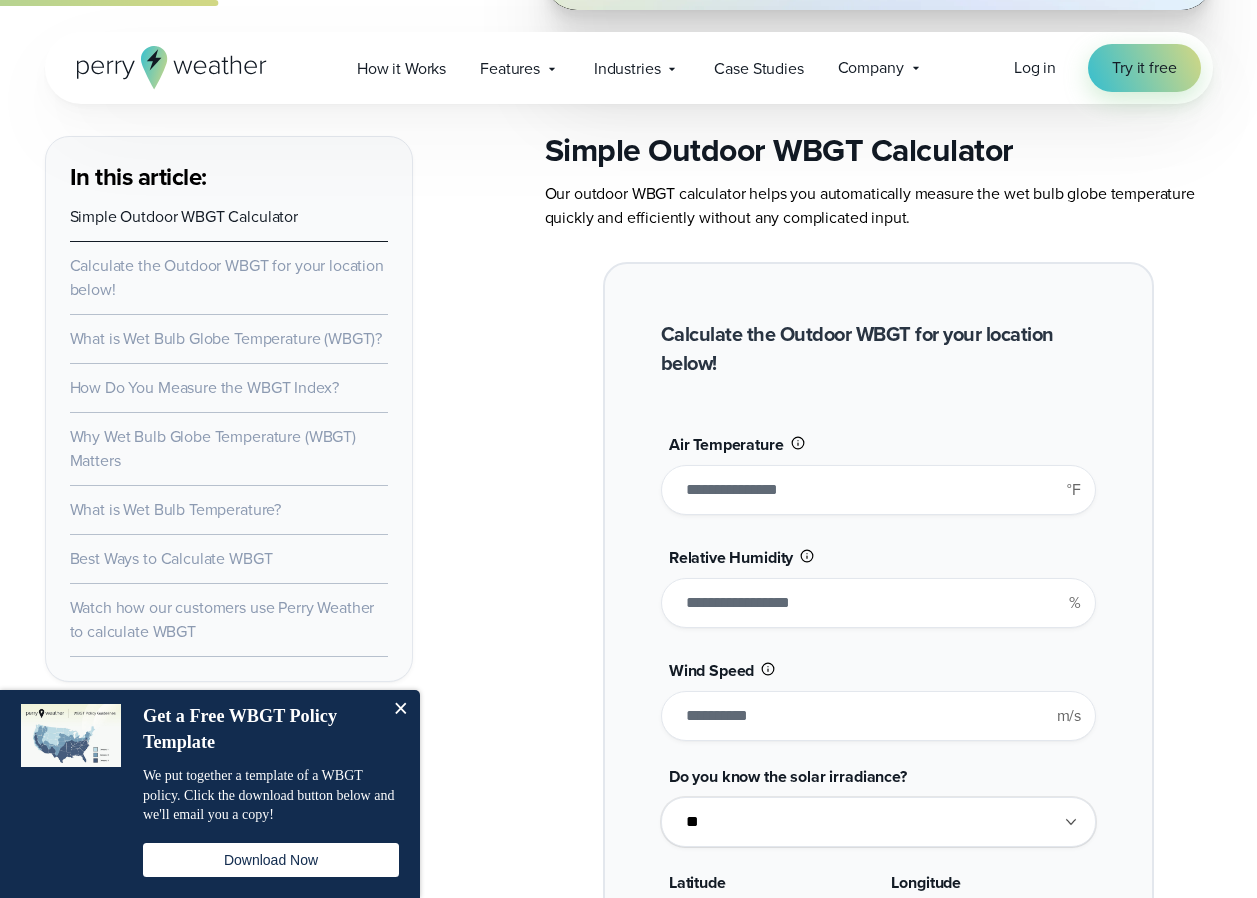 type on "*****" 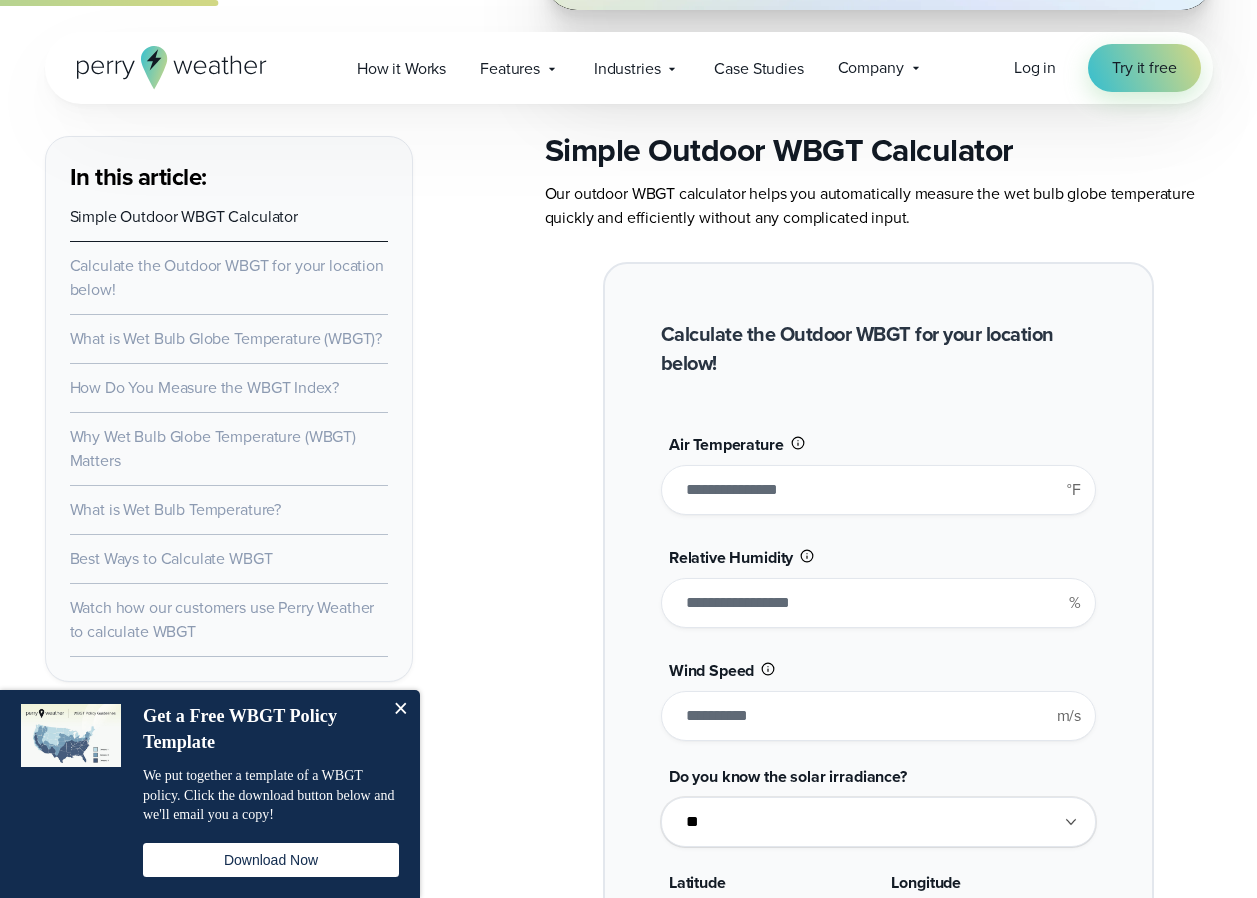 type on "*******" 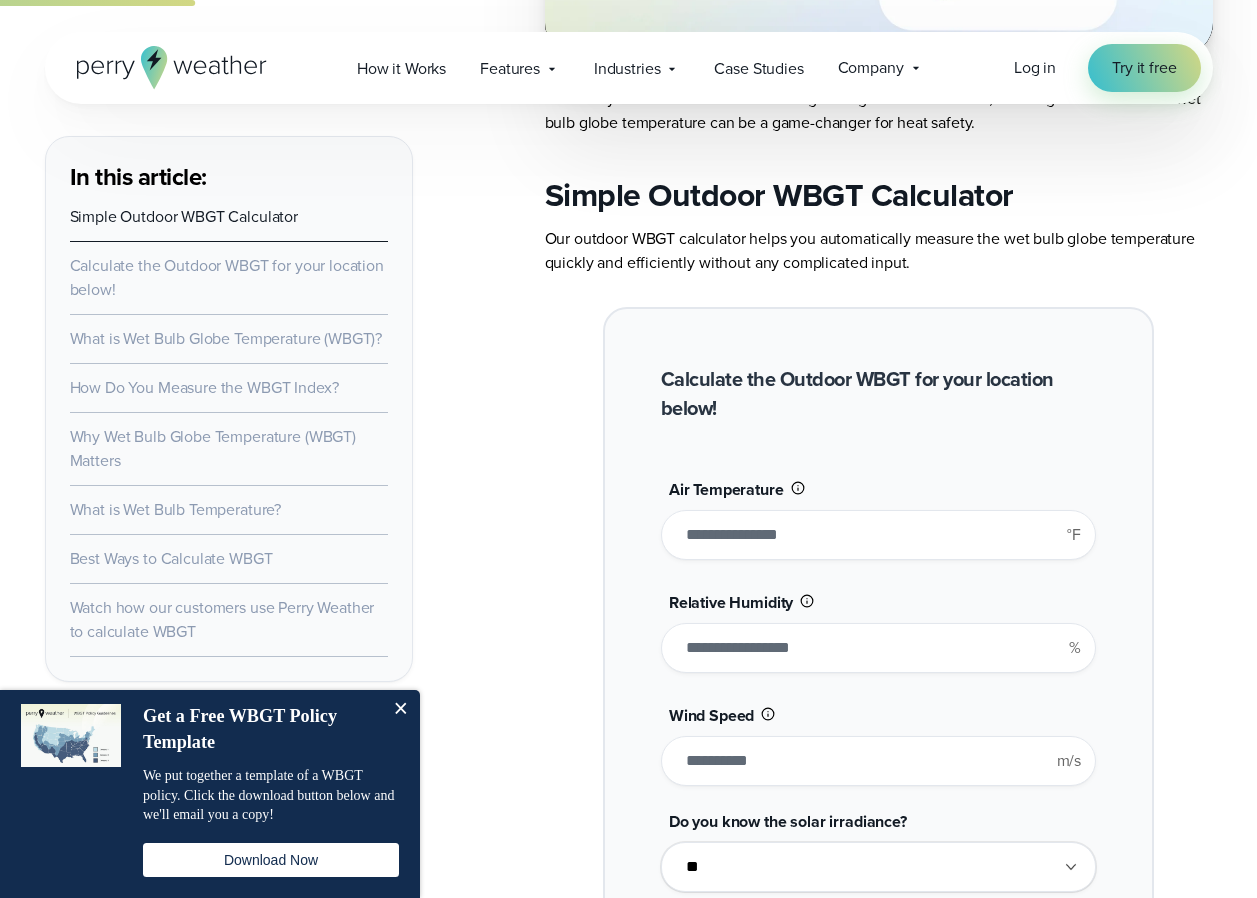 scroll, scrollTop: 1424, scrollLeft: 0, axis: vertical 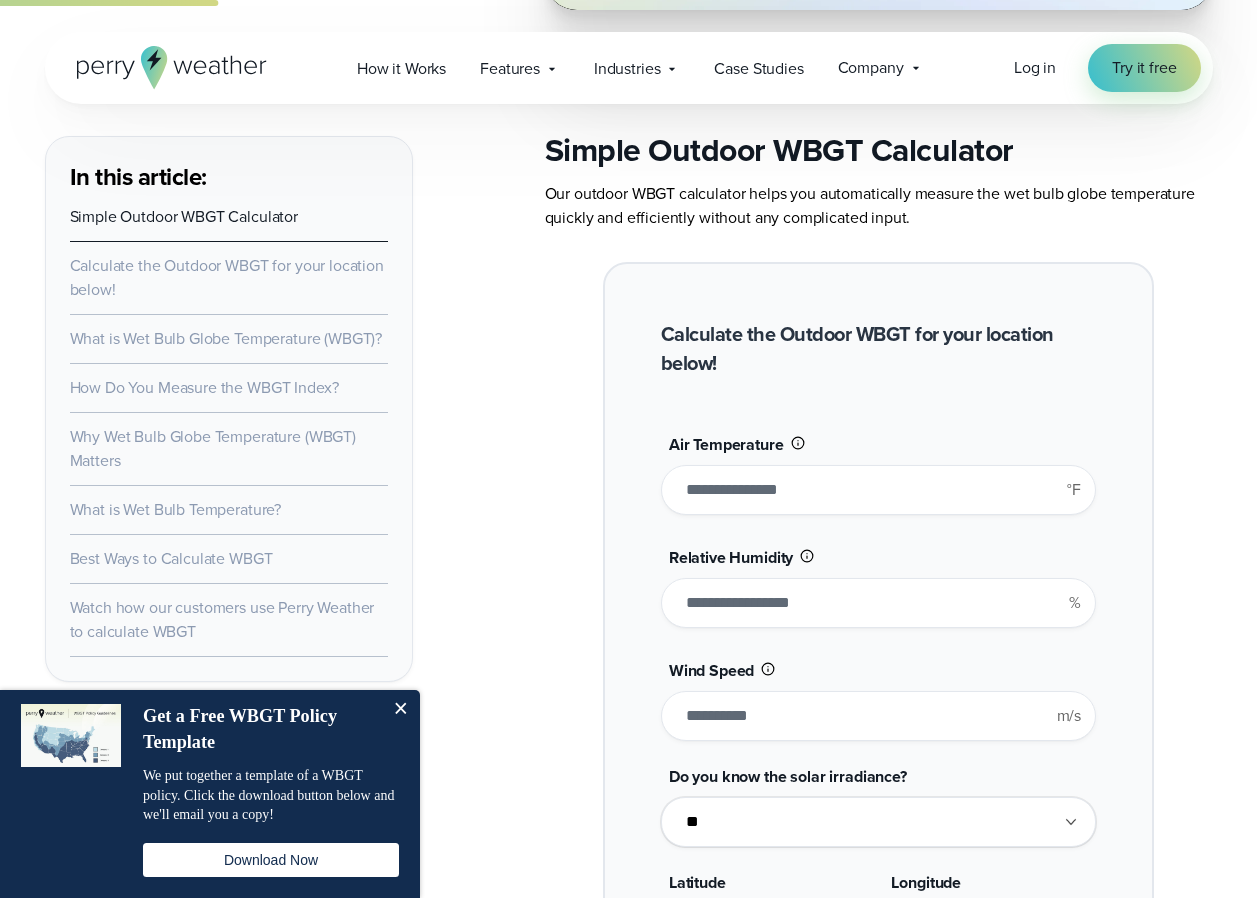 click on "*****" at bounding box center [878, 490] 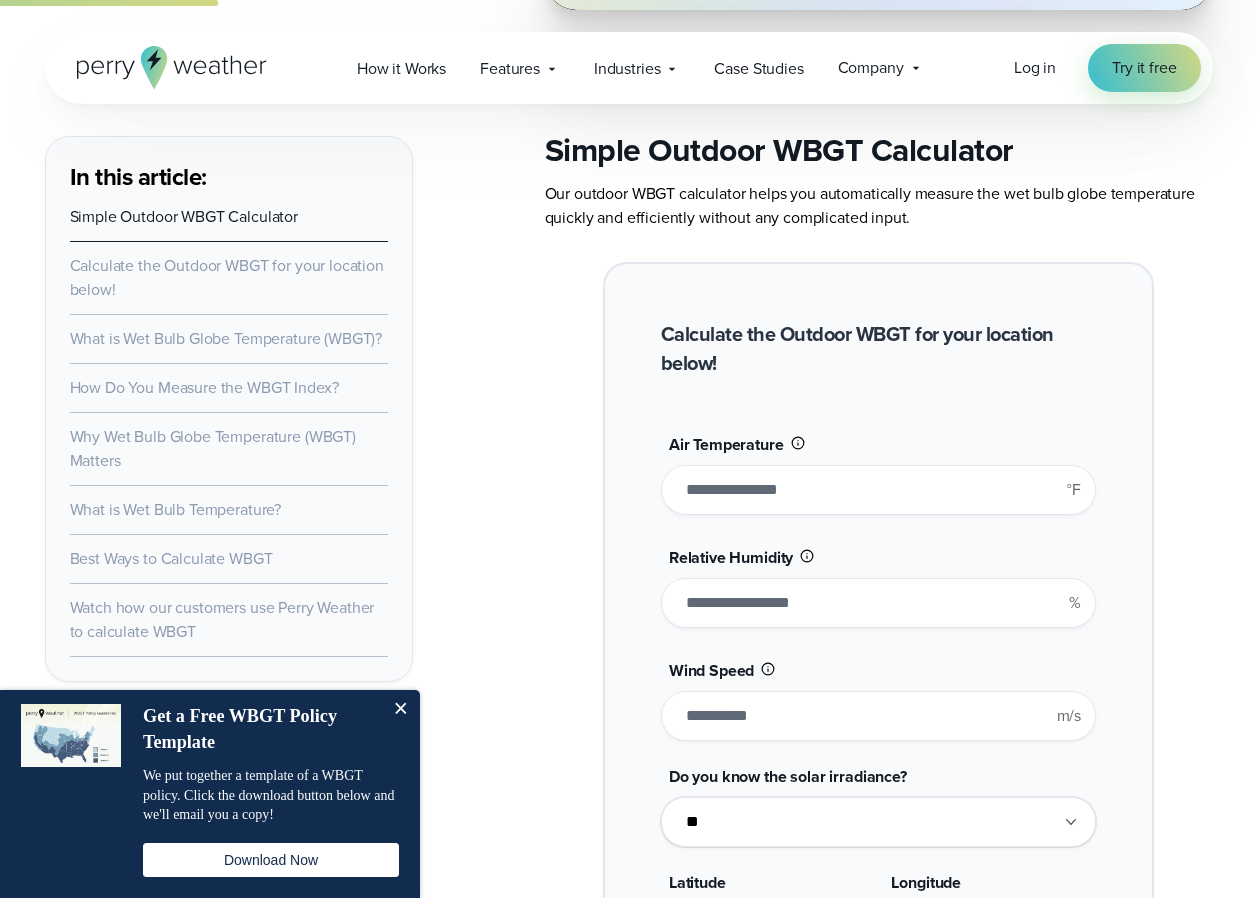 type on "*****" 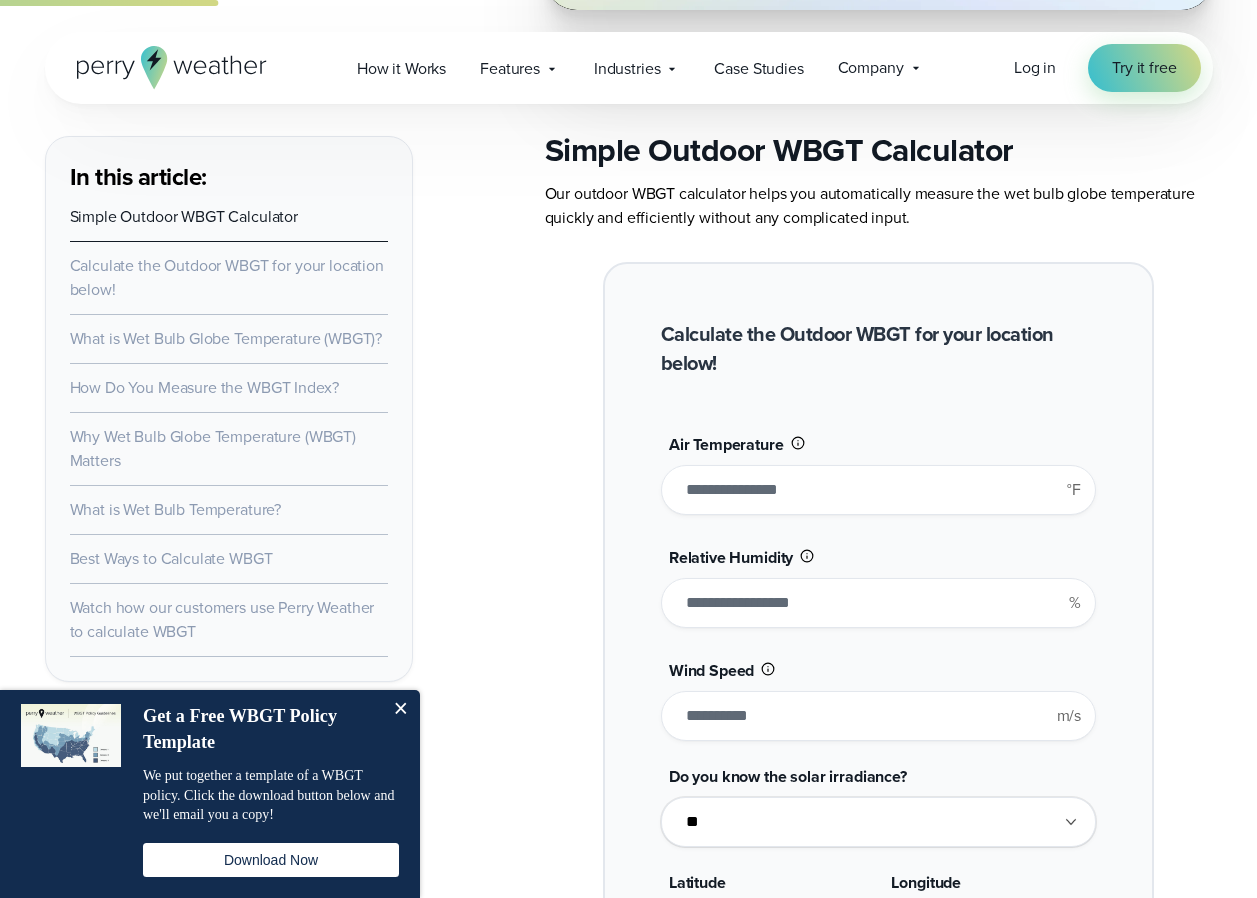 type on "*******" 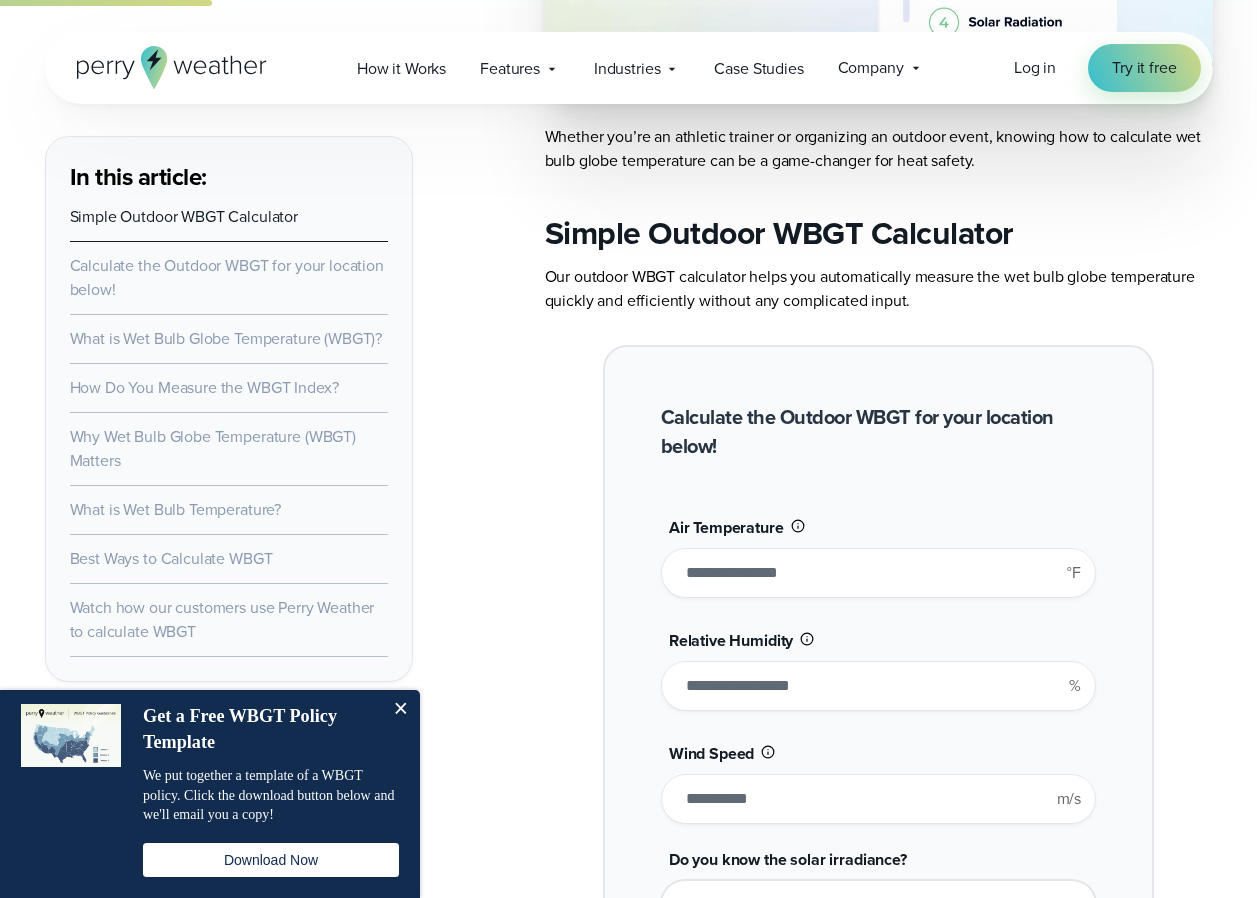 scroll, scrollTop: 1324, scrollLeft: 0, axis: vertical 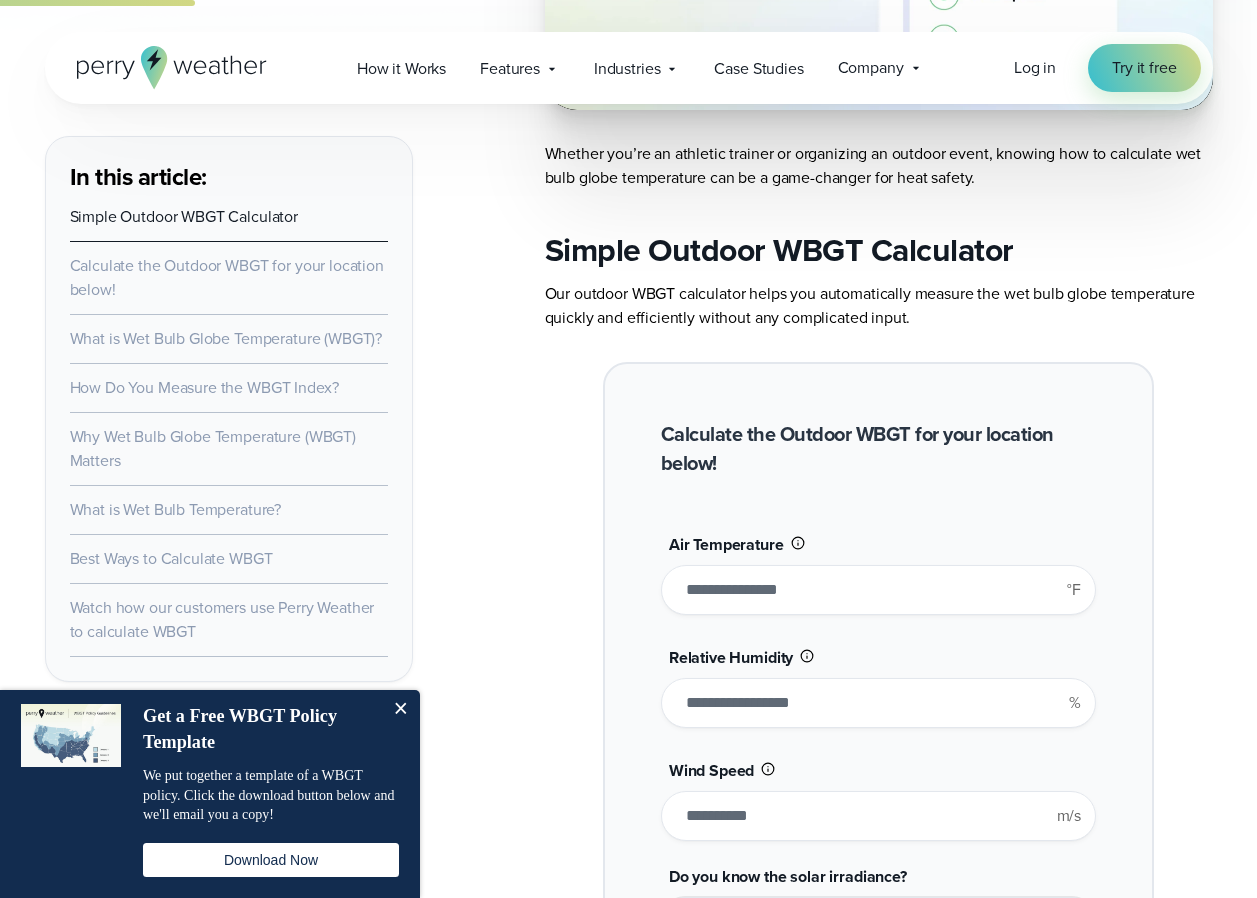 click on "*****" at bounding box center (878, 590) 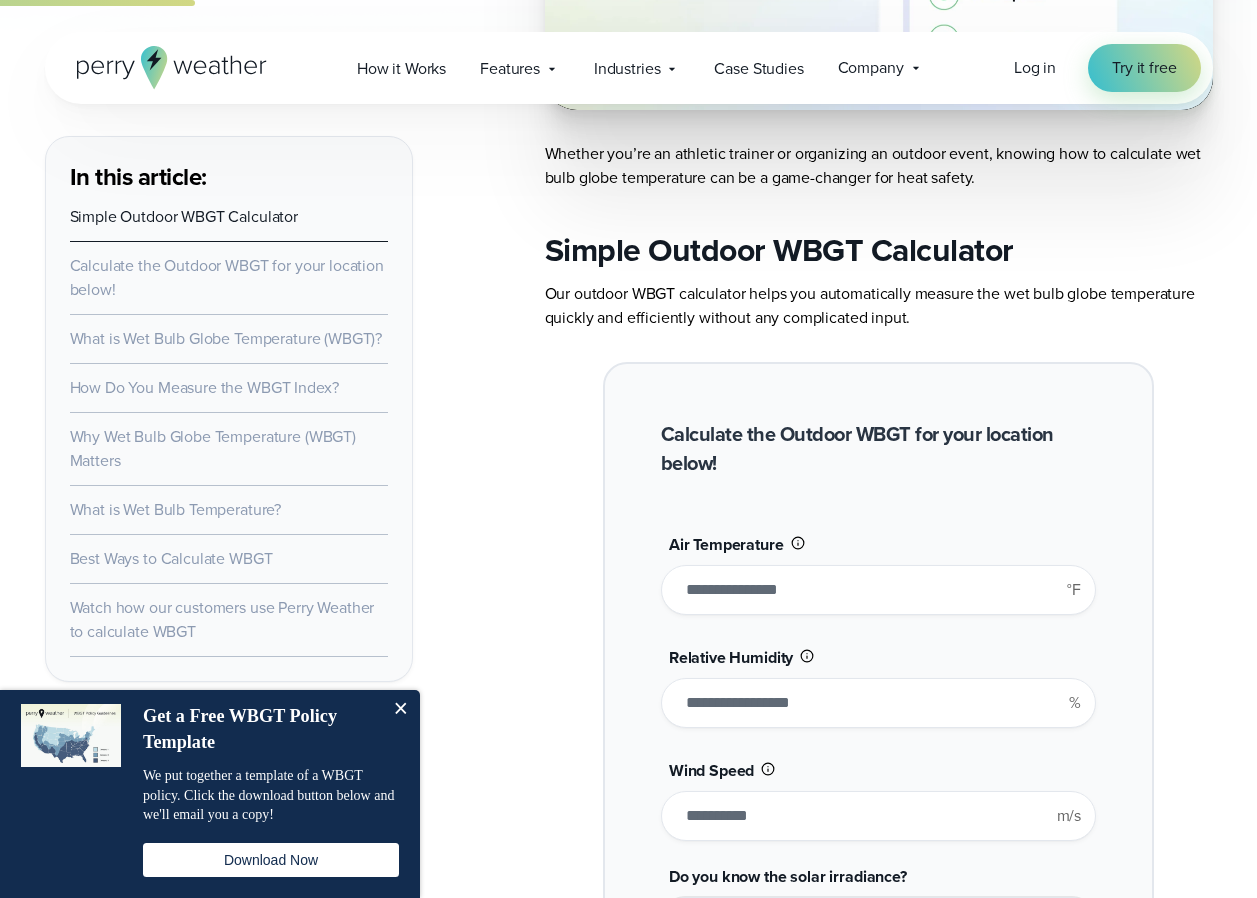 type on "*****" 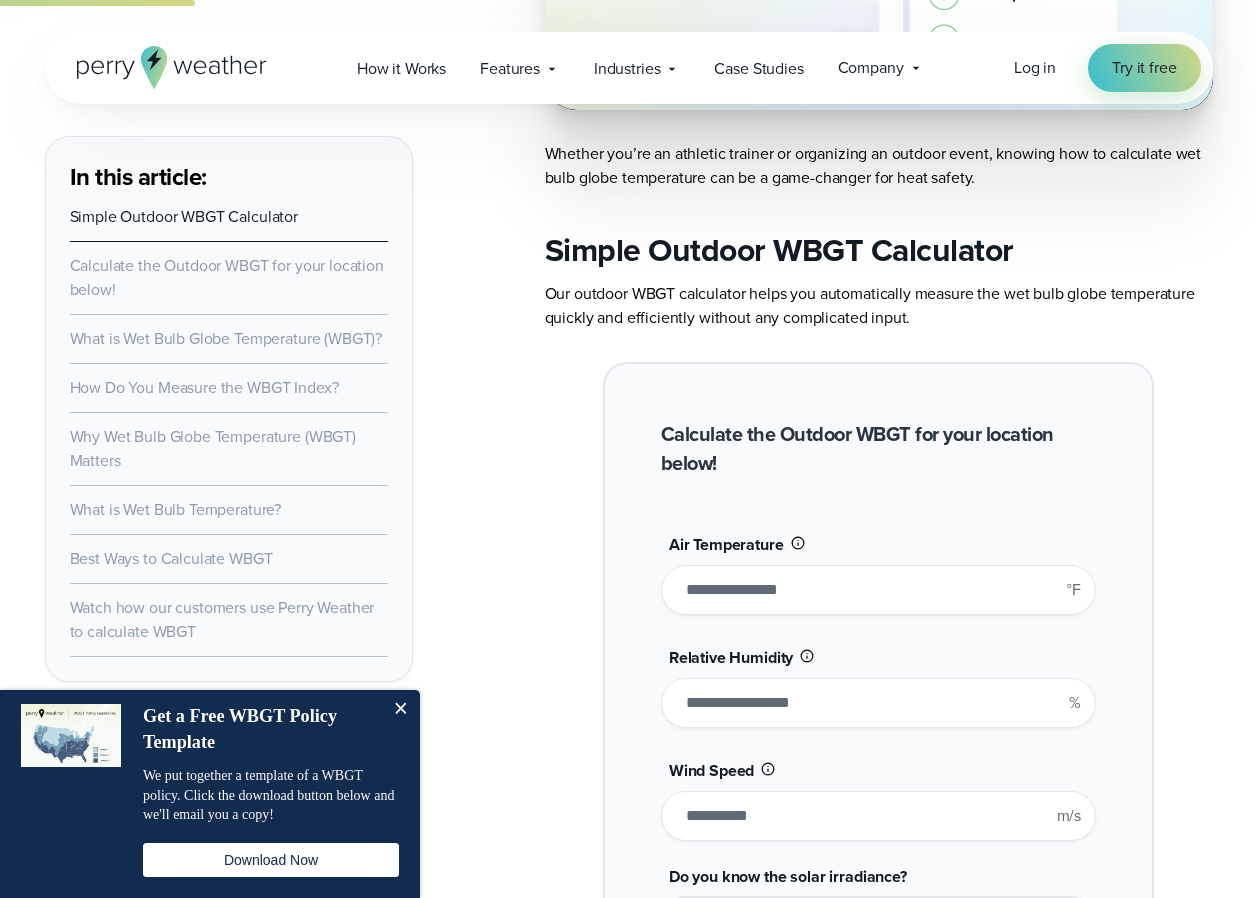 type on "*******" 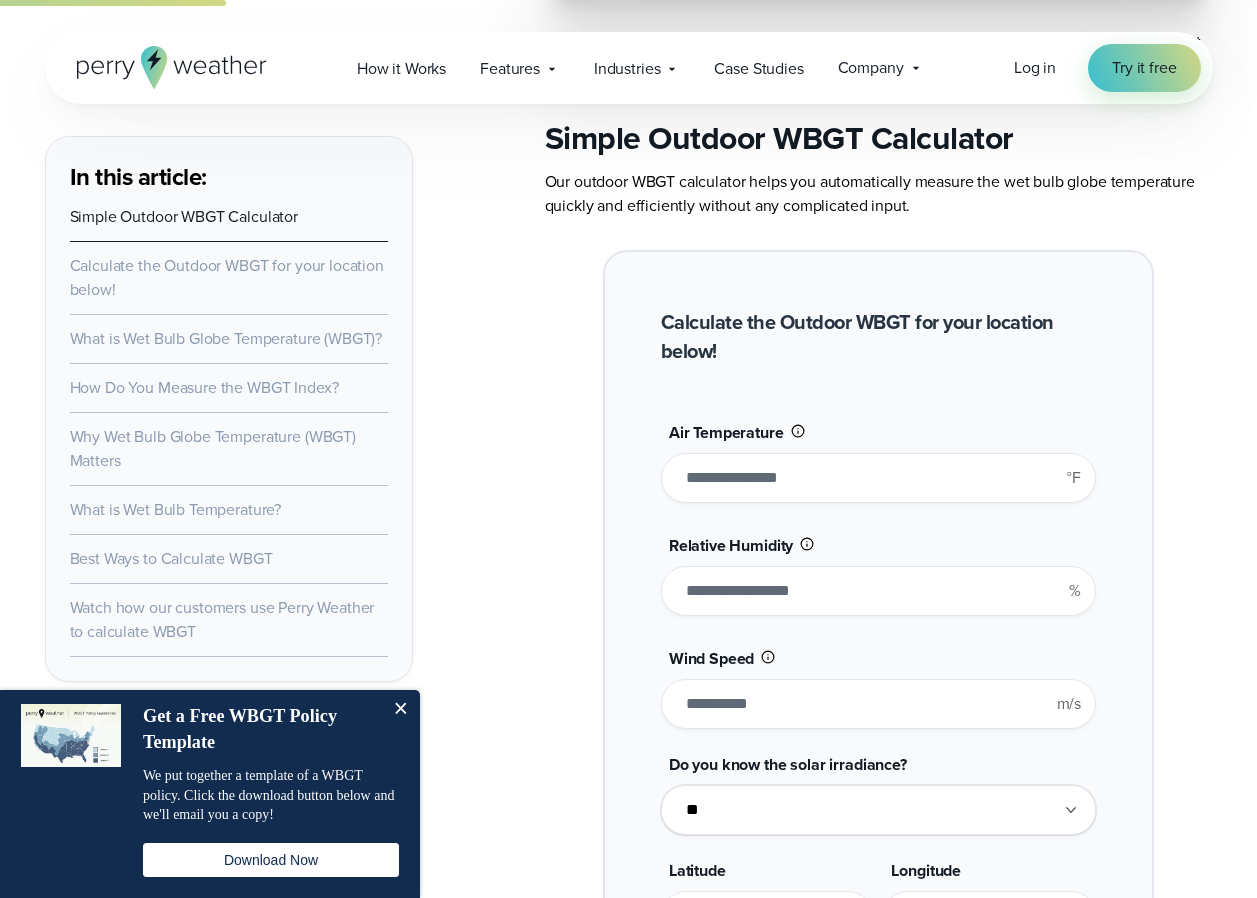 scroll, scrollTop: 1424, scrollLeft: 0, axis: vertical 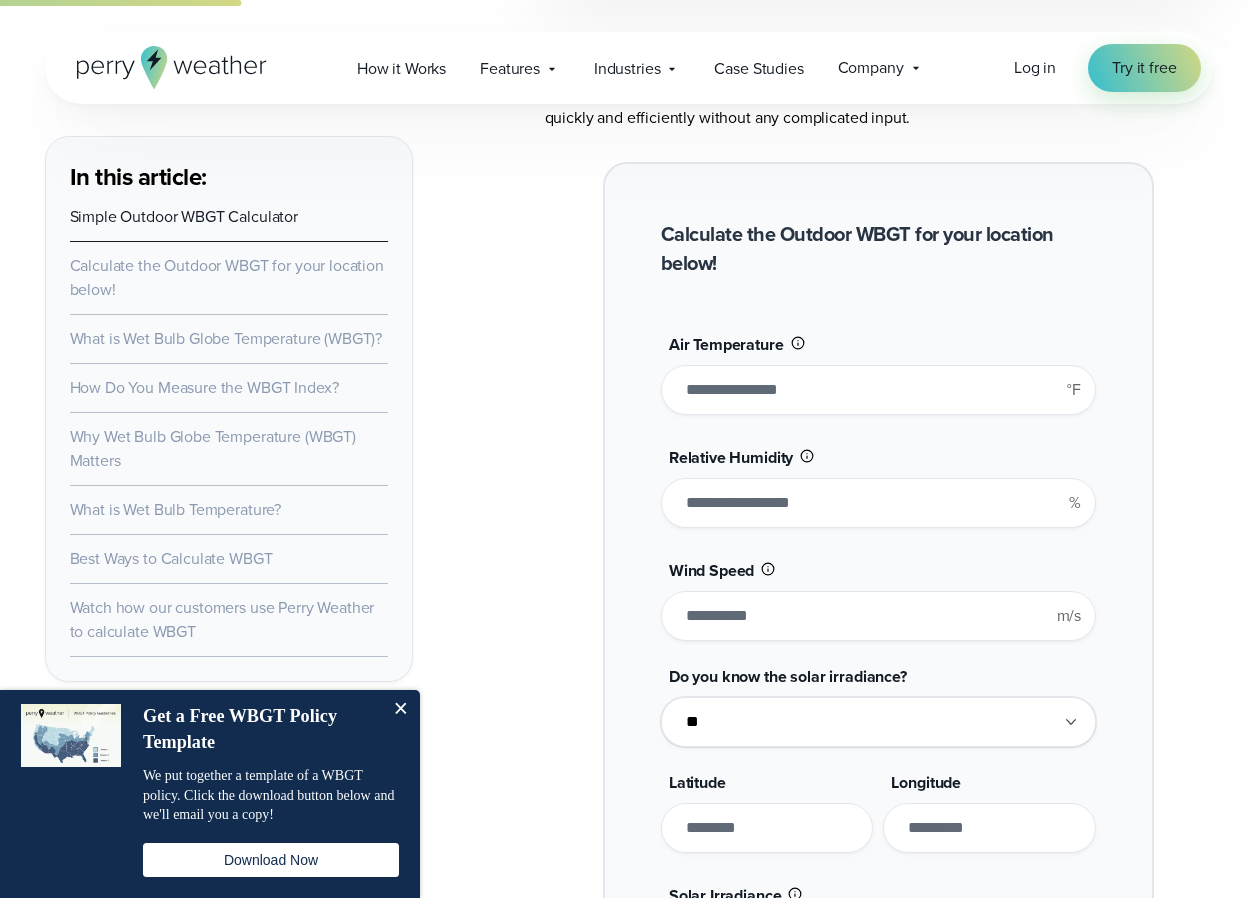 drag, startPoint x: 703, startPoint y: 384, endPoint x: 725, endPoint y: 382, distance: 22.090721 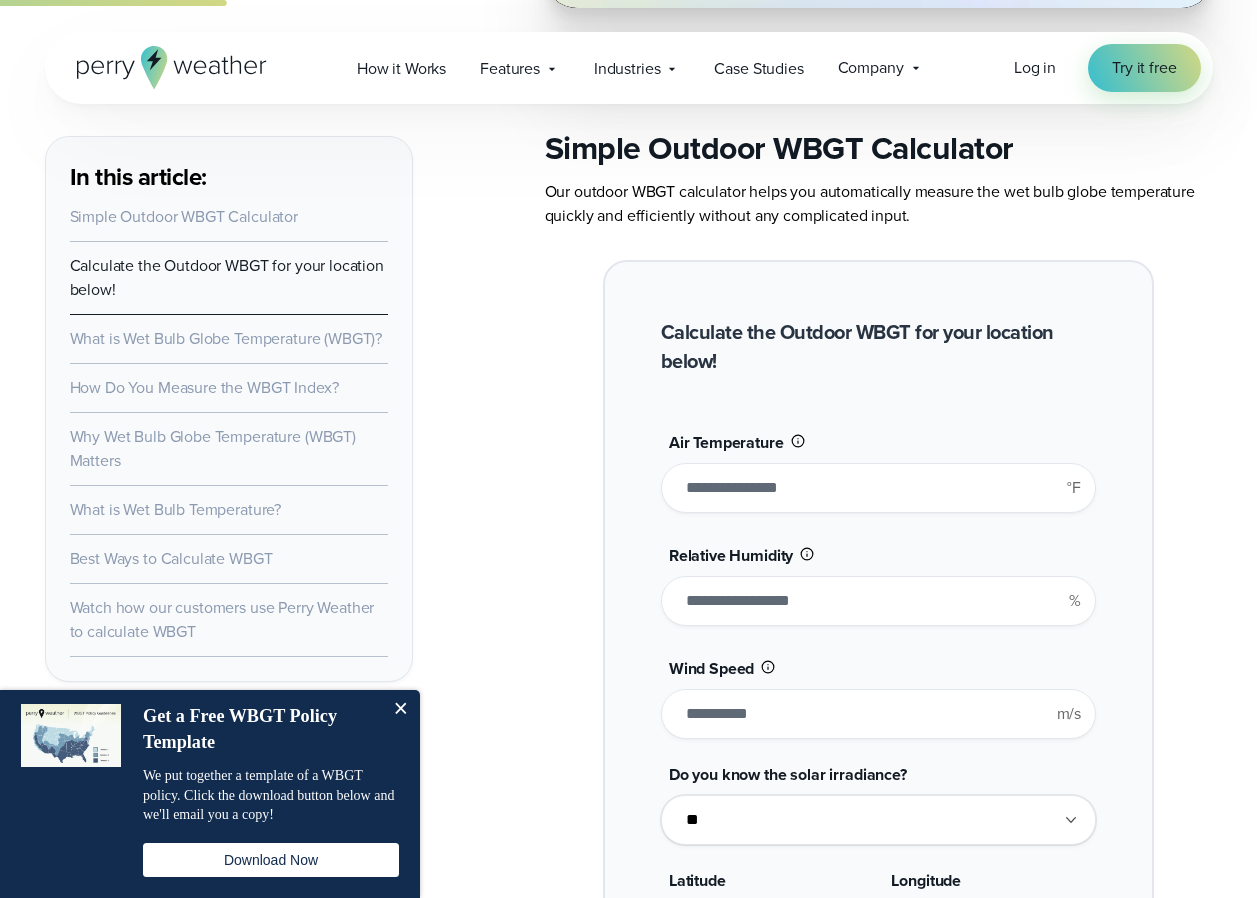scroll, scrollTop: 1424, scrollLeft: 0, axis: vertical 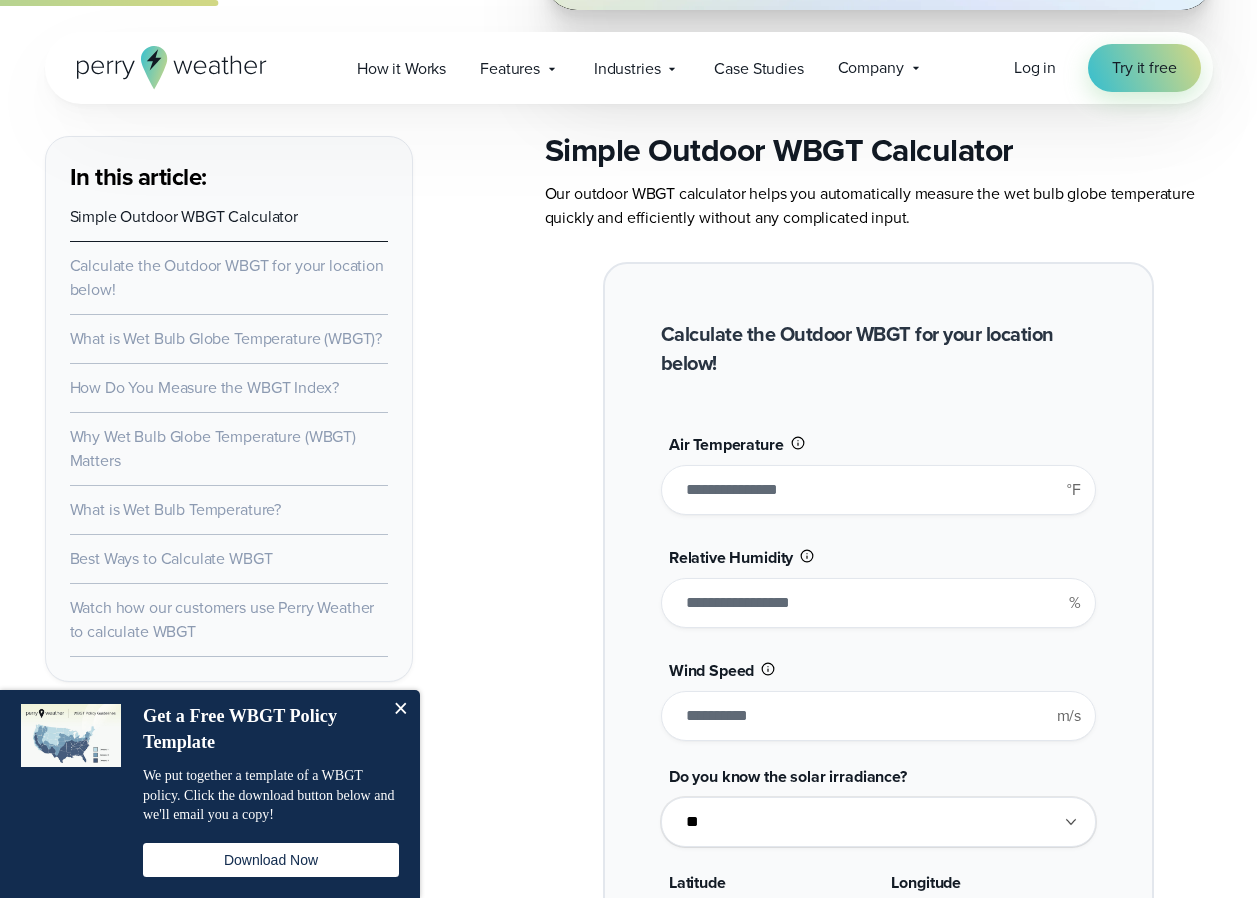 drag, startPoint x: 691, startPoint y: 490, endPoint x: 716, endPoint y: 487, distance: 25.179358 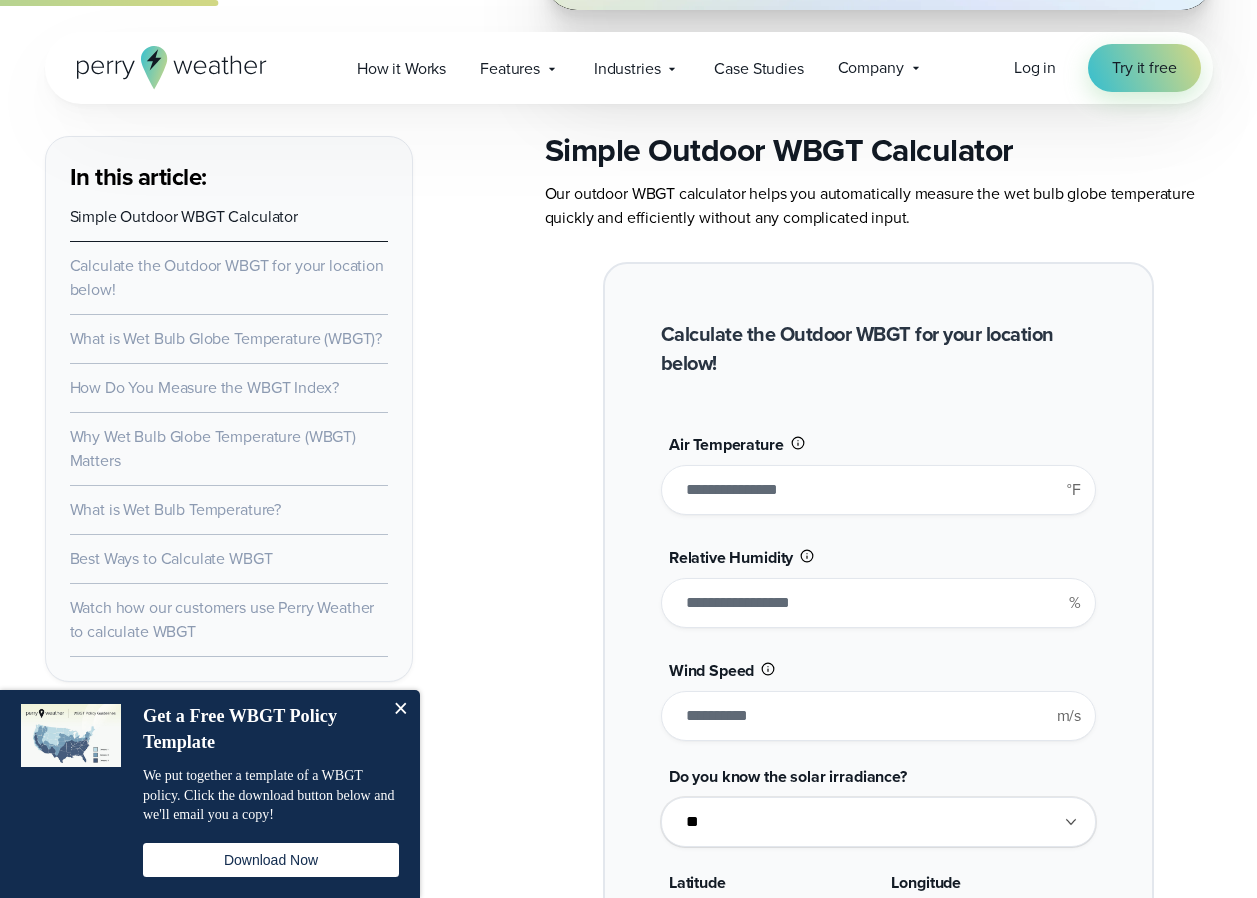 type on "*" 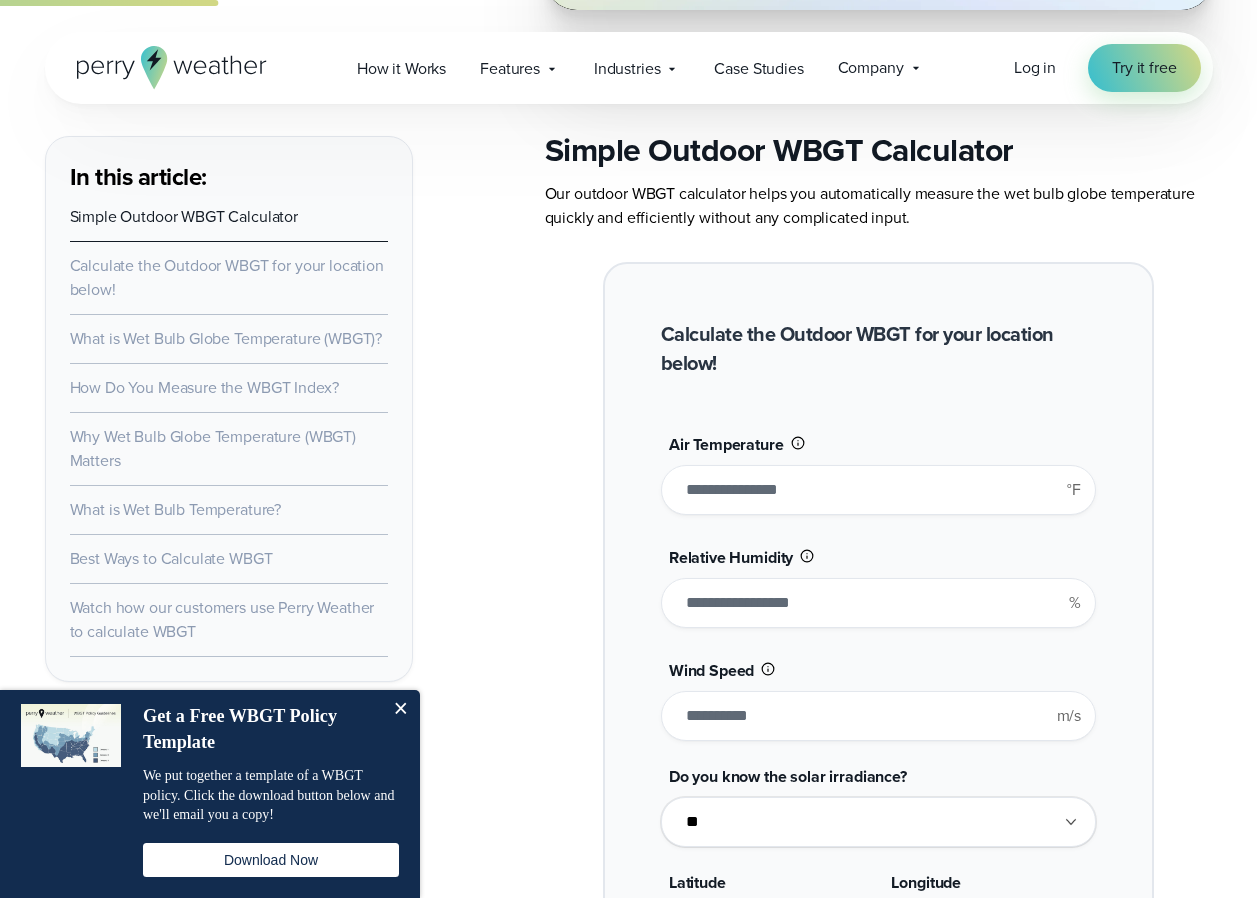 type on "******" 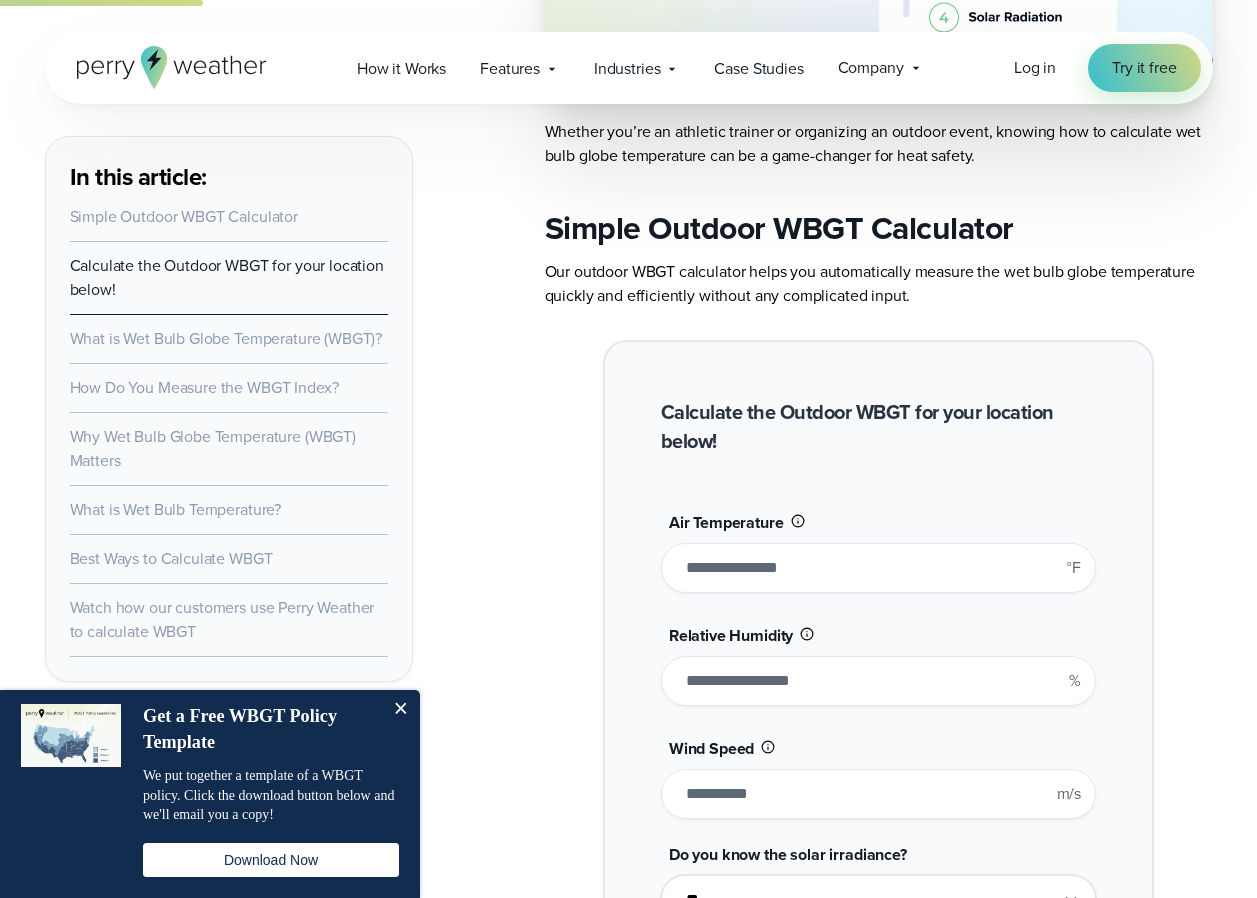 scroll, scrollTop: 1324, scrollLeft: 0, axis: vertical 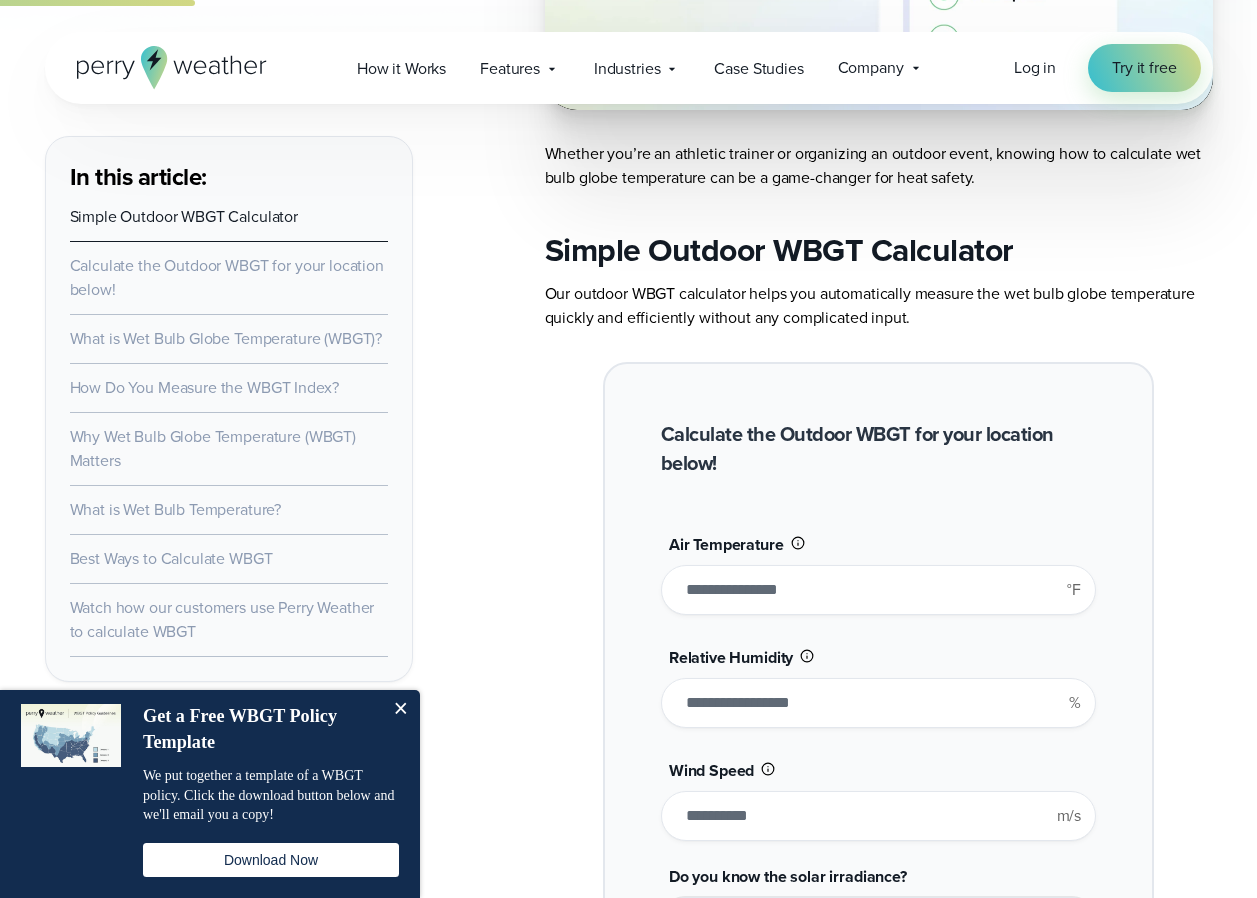 drag, startPoint x: 692, startPoint y: 586, endPoint x: 710, endPoint y: 588, distance: 18.110771 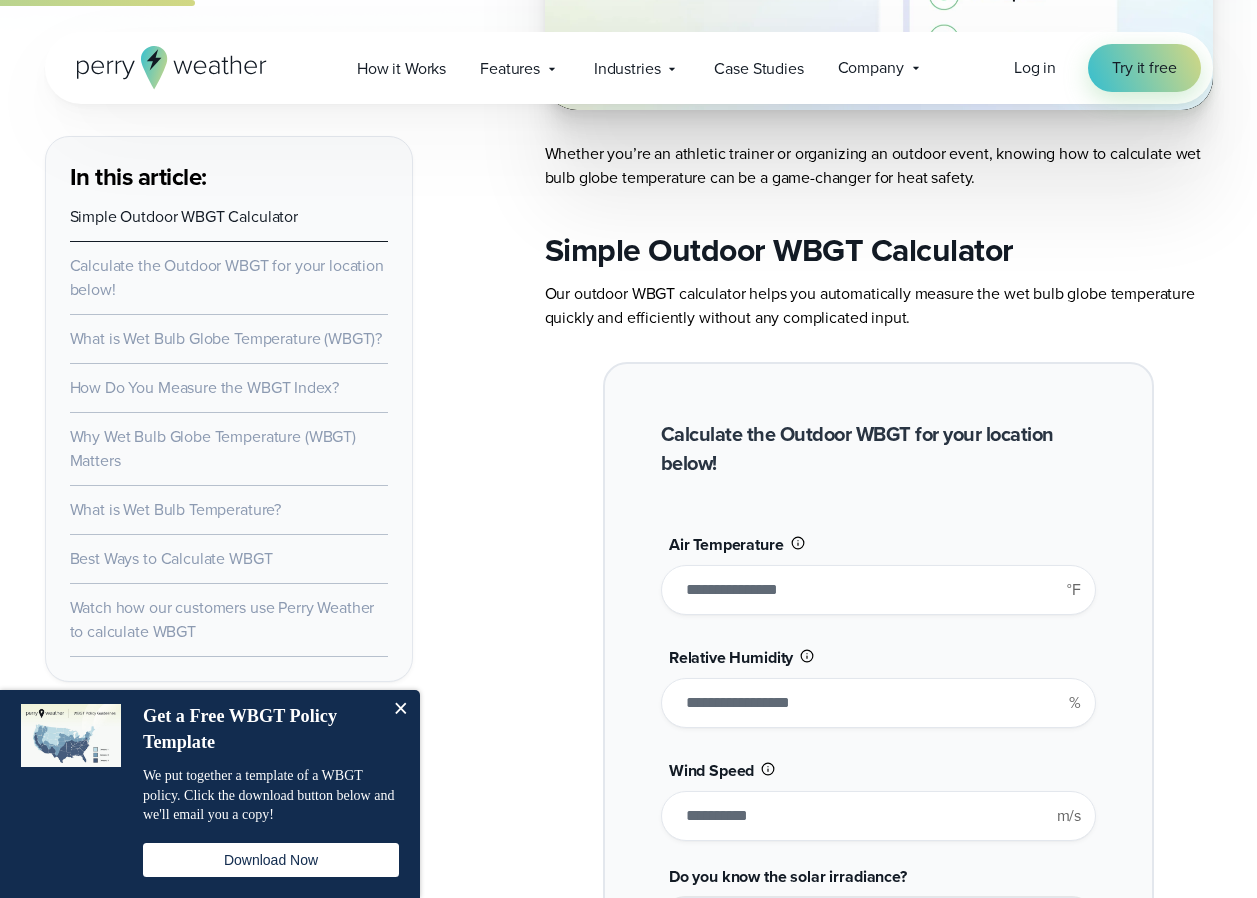 type on "**" 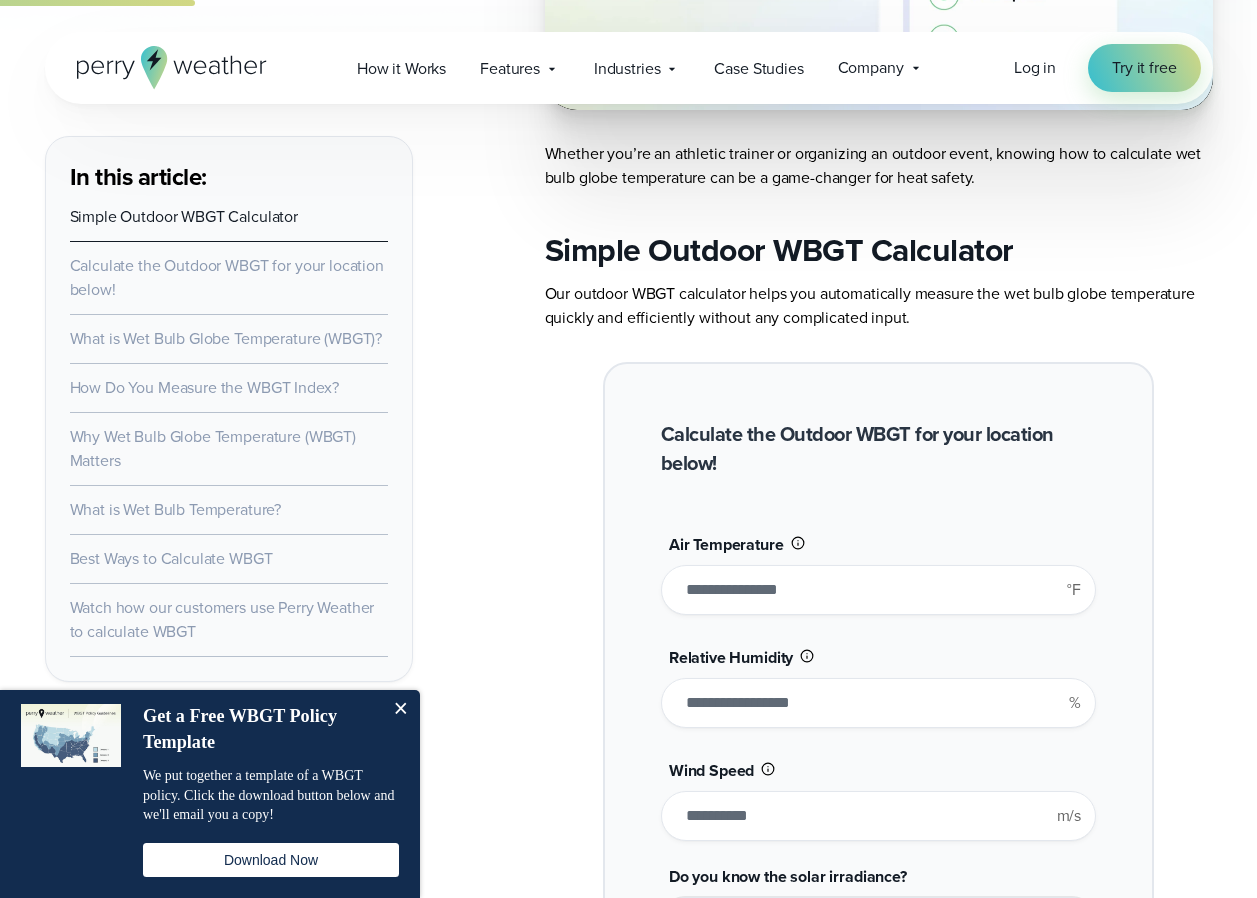 type on "*******" 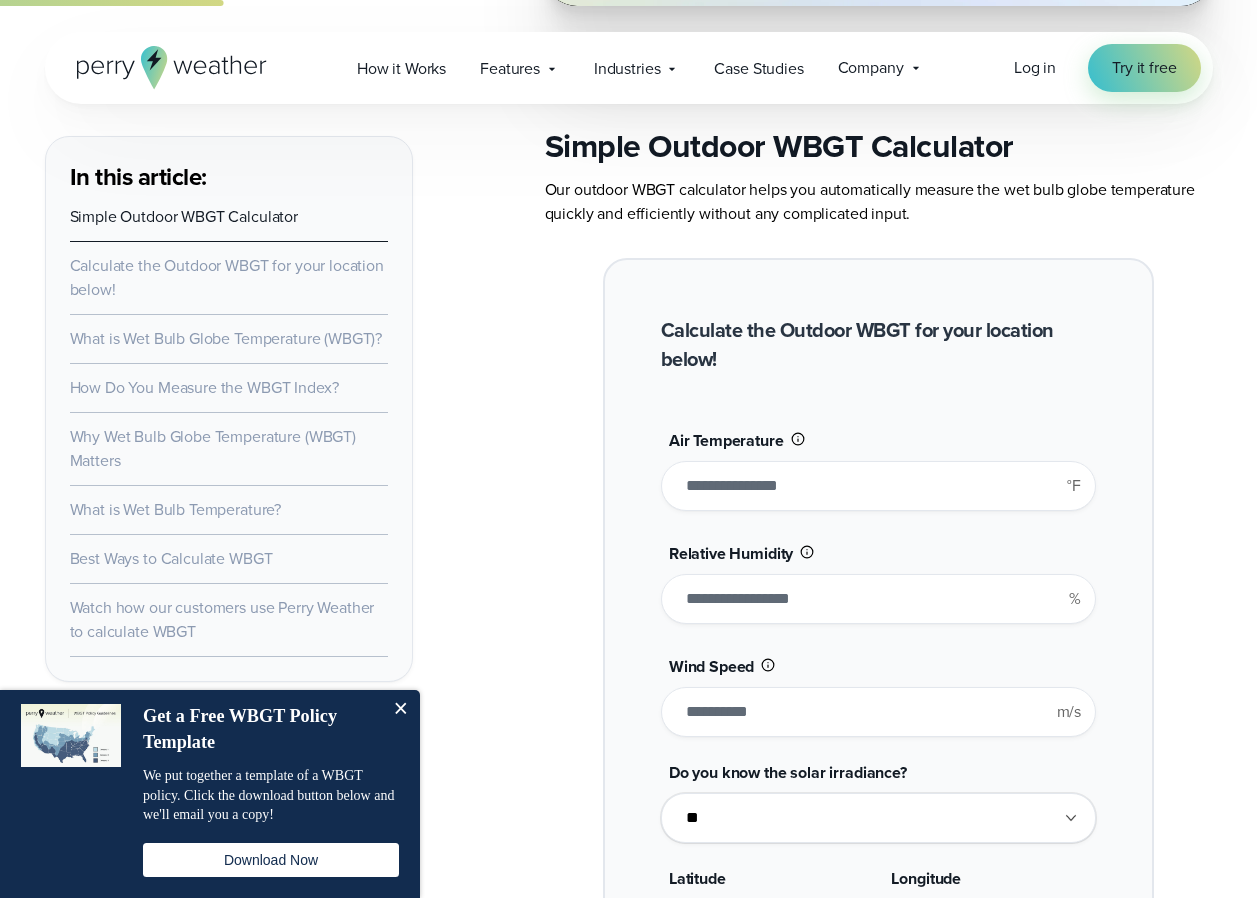 scroll, scrollTop: 1424, scrollLeft: 0, axis: vertical 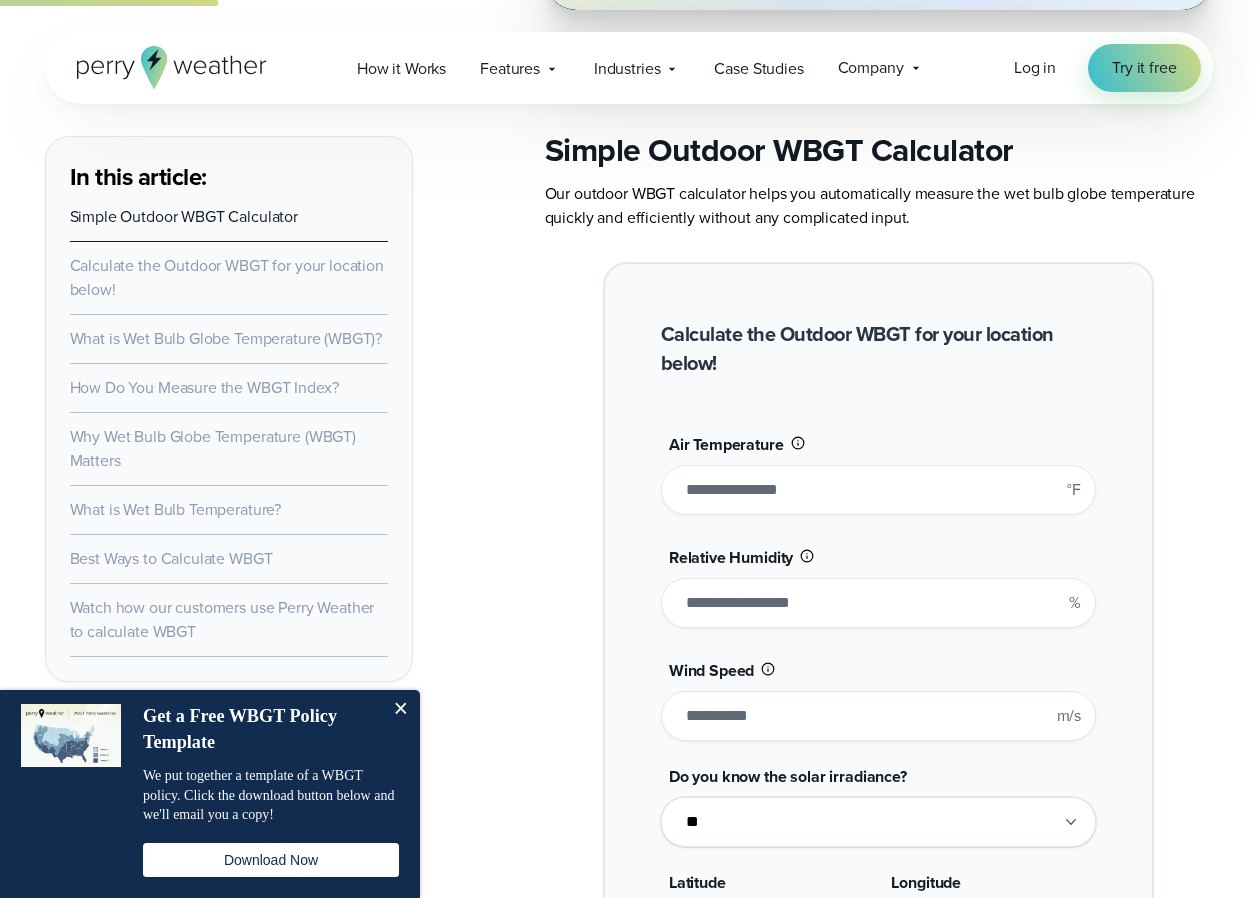 click on "**" at bounding box center (878, 490) 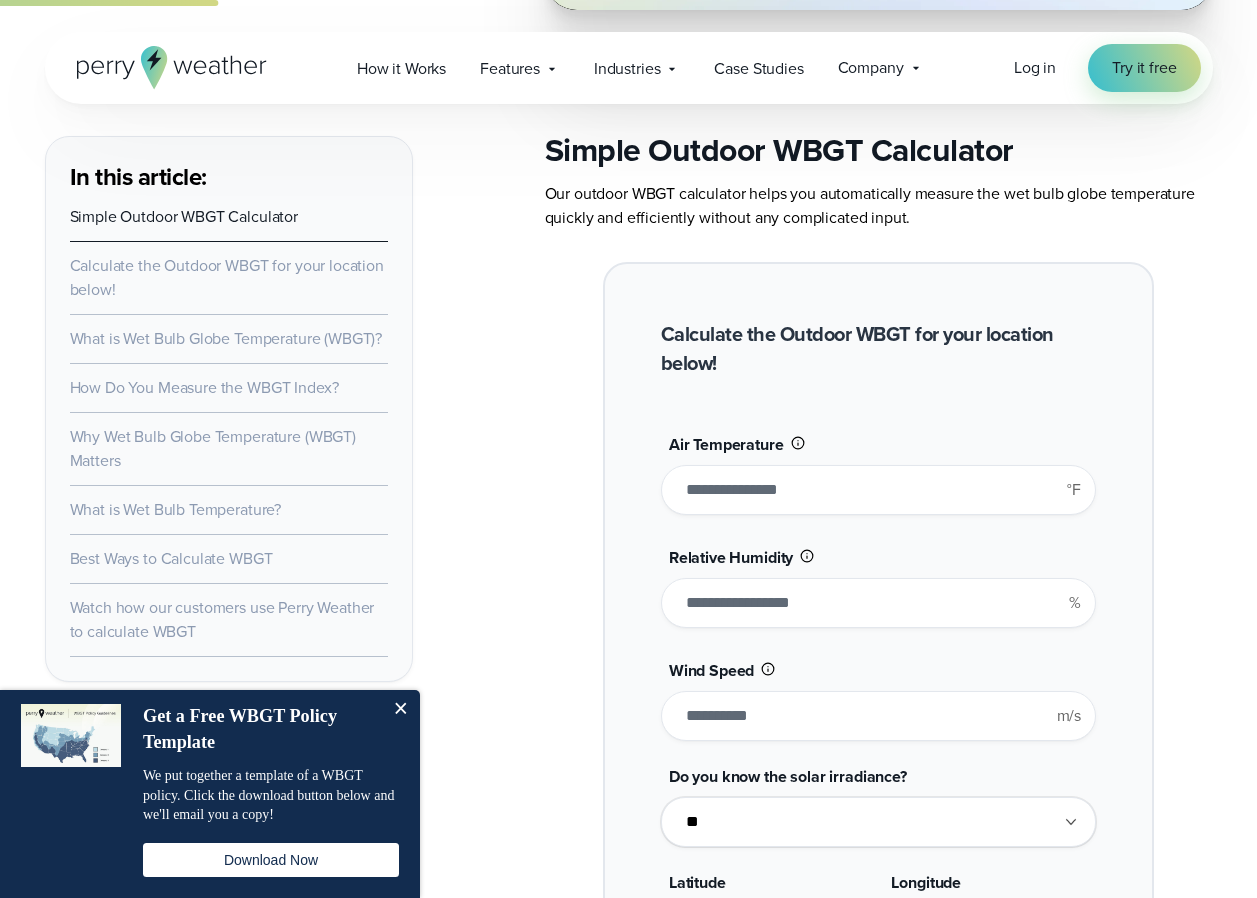 type on "**" 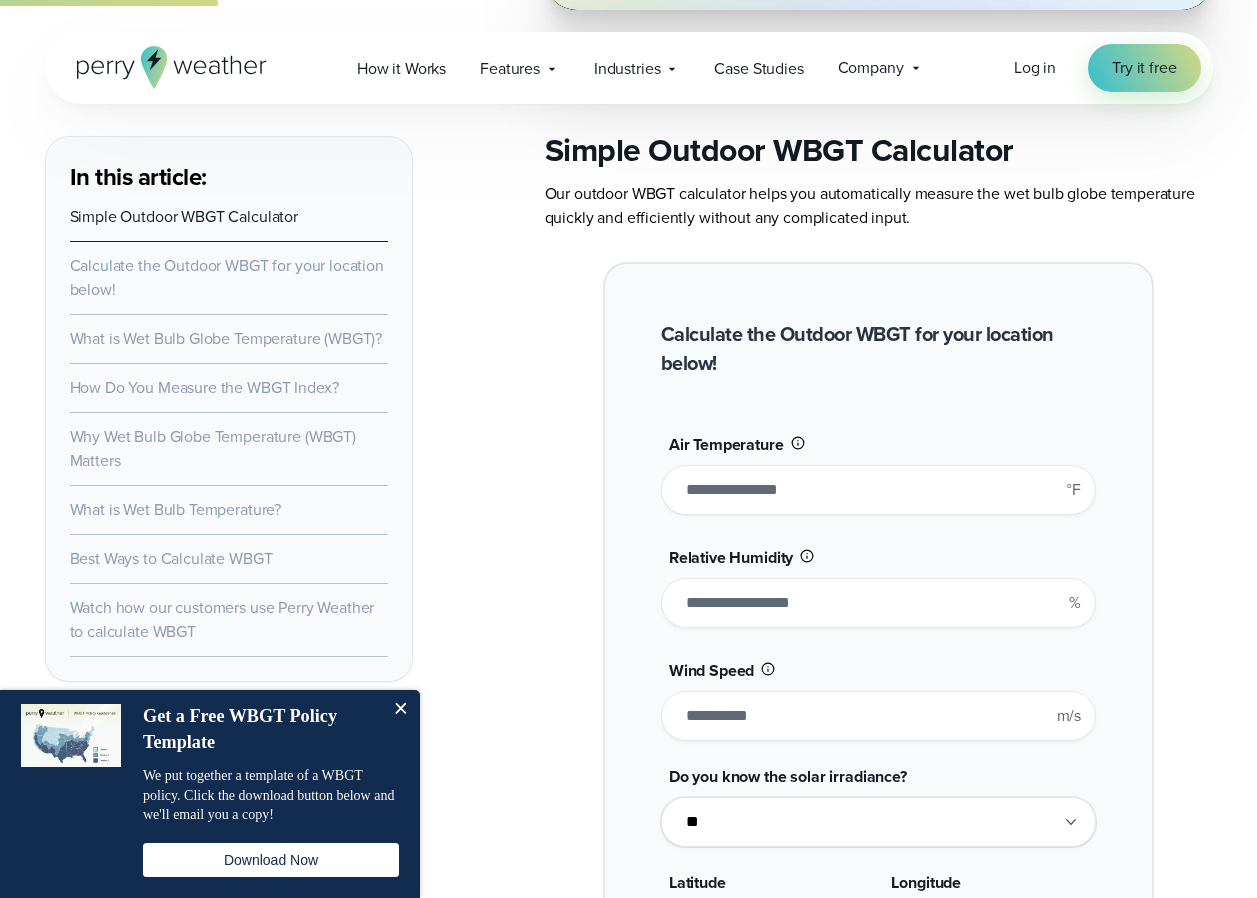 type on "*******" 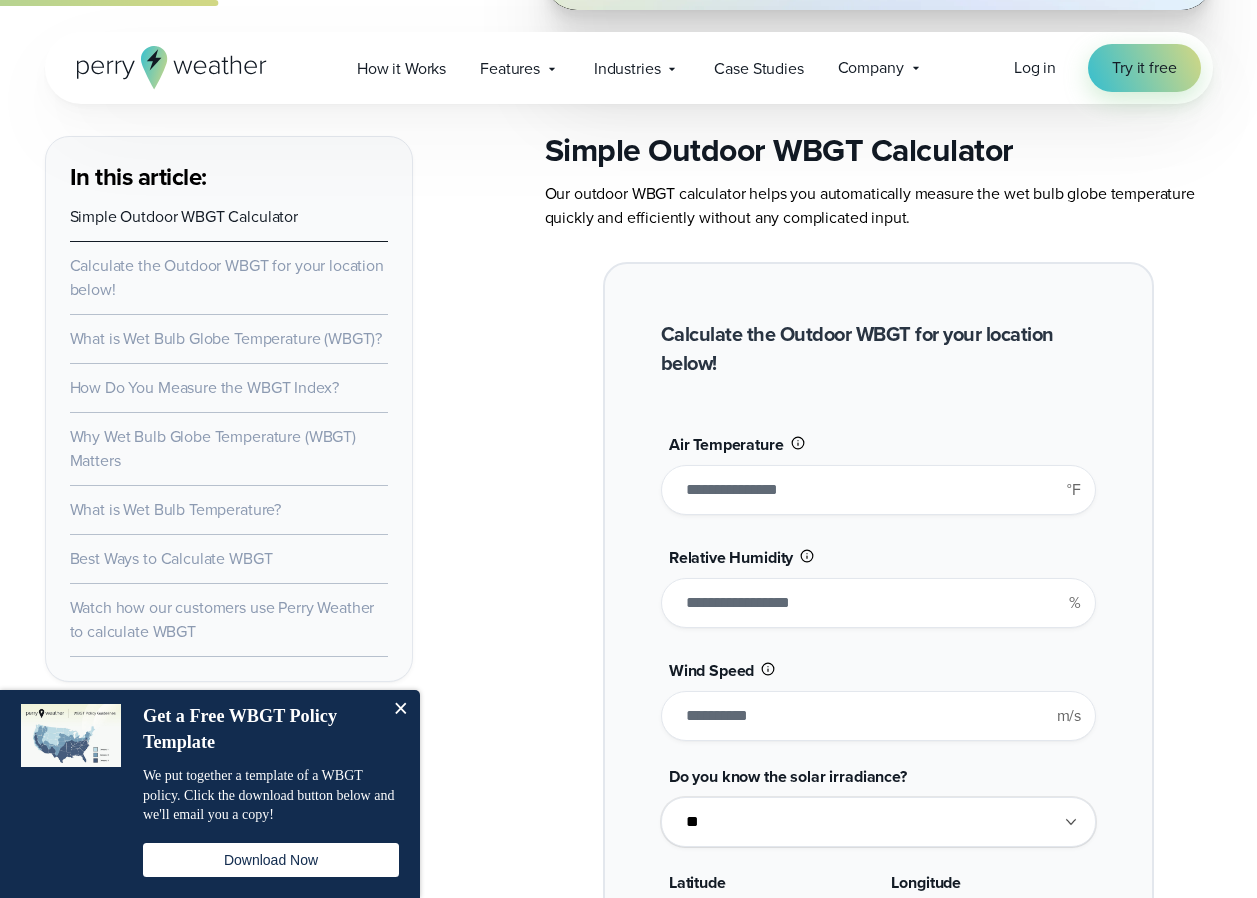 type on "****" 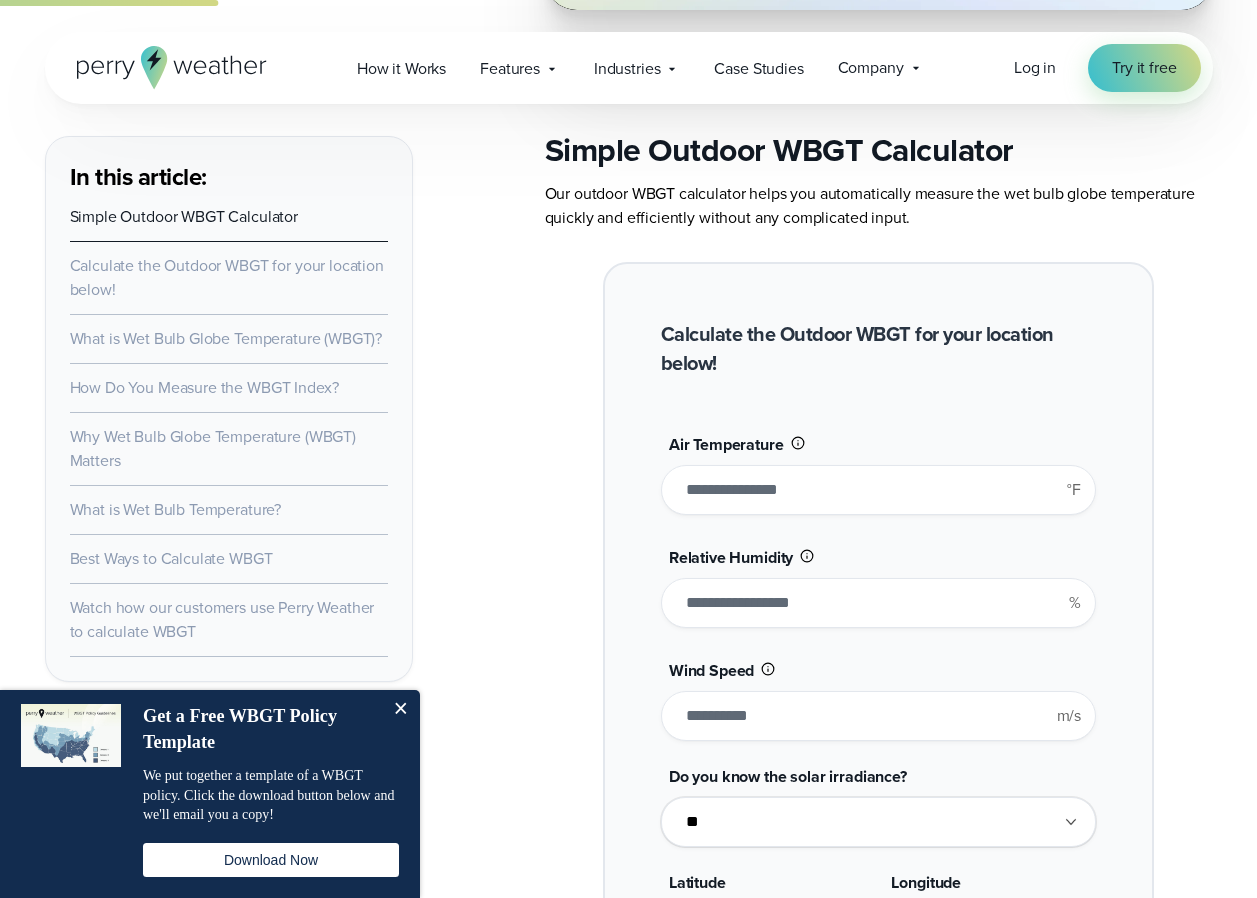 type on "*******" 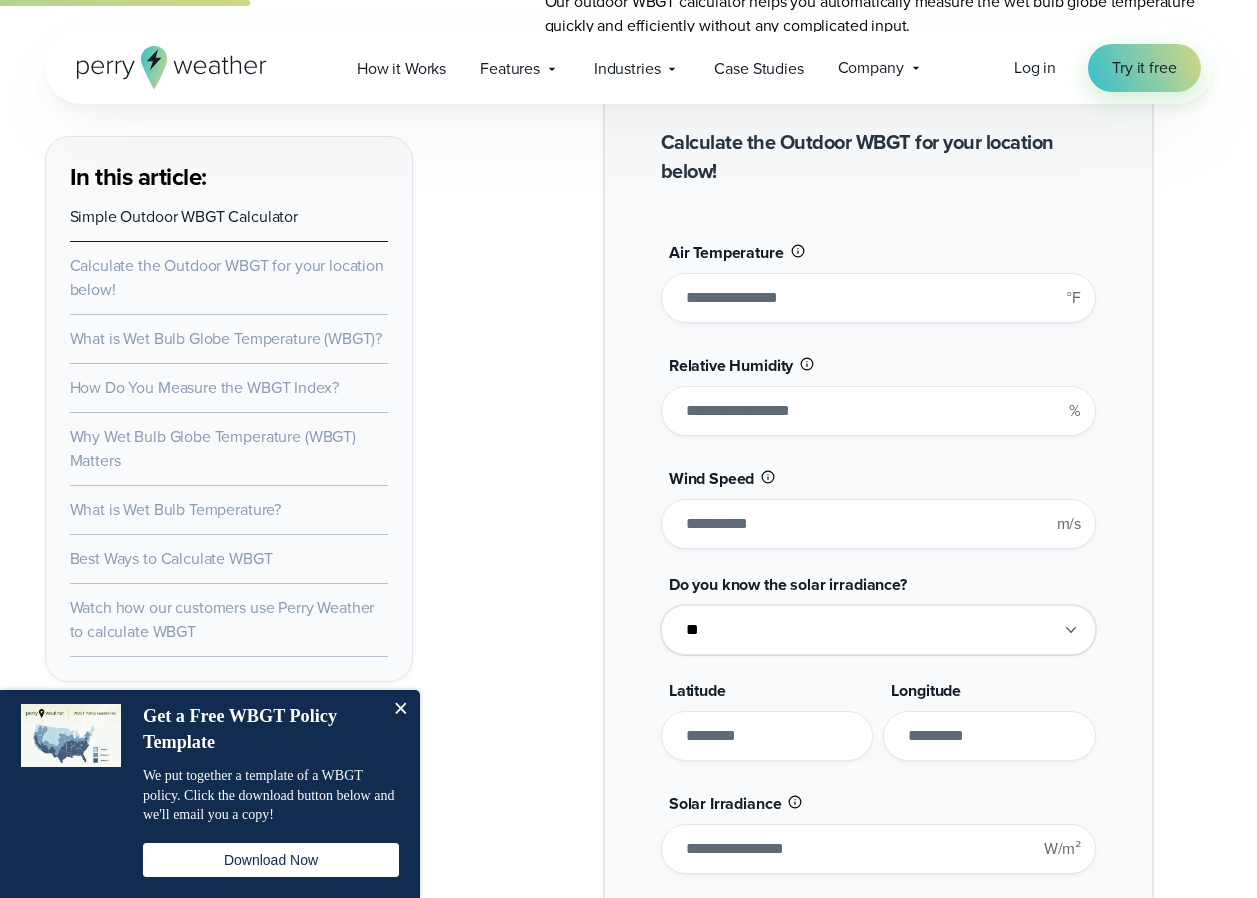 scroll, scrollTop: 1624, scrollLeft: 0, axis: vertical 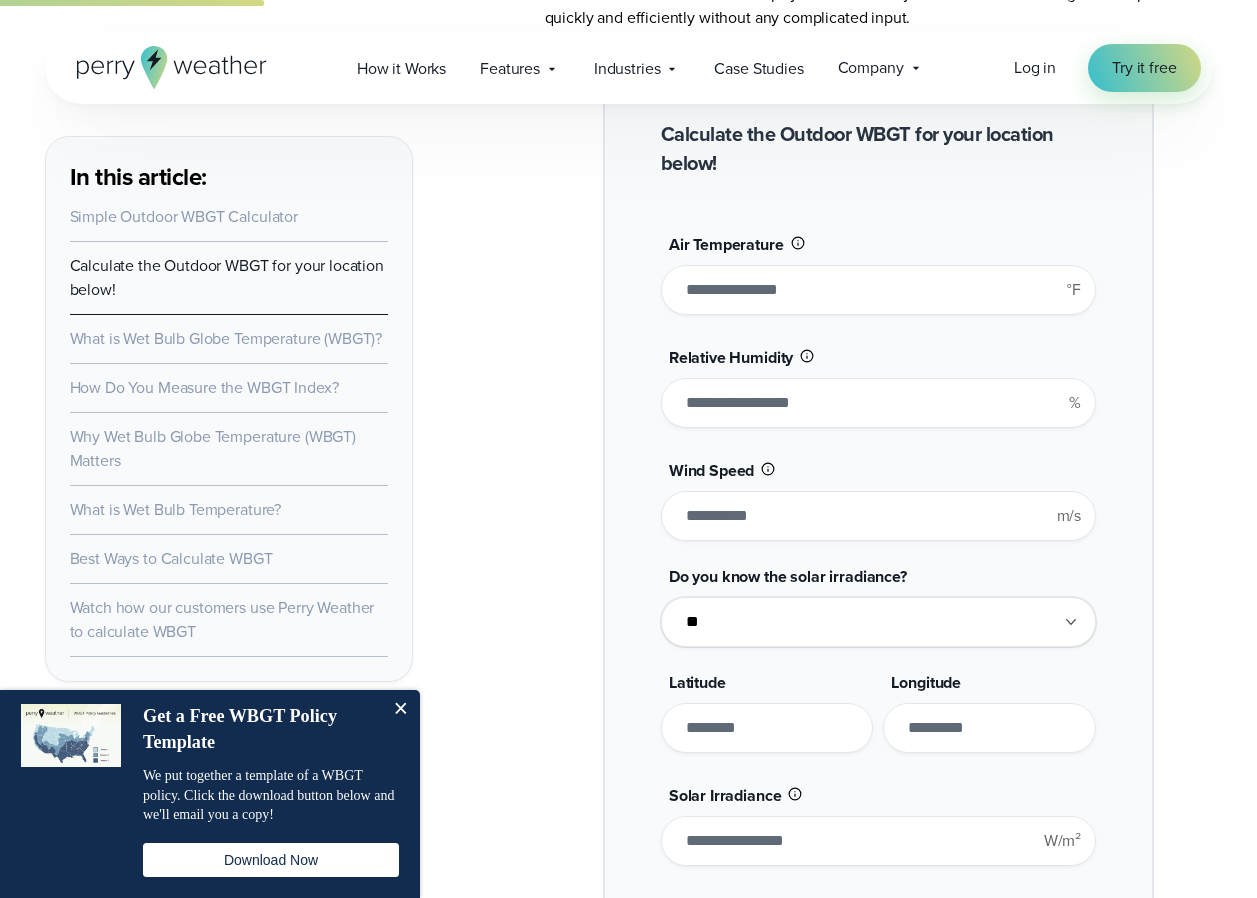 drag, startPoint x: 694, startPoint y: 291, endPoint x: 730, endPoint y: 297, distance: 36.496574 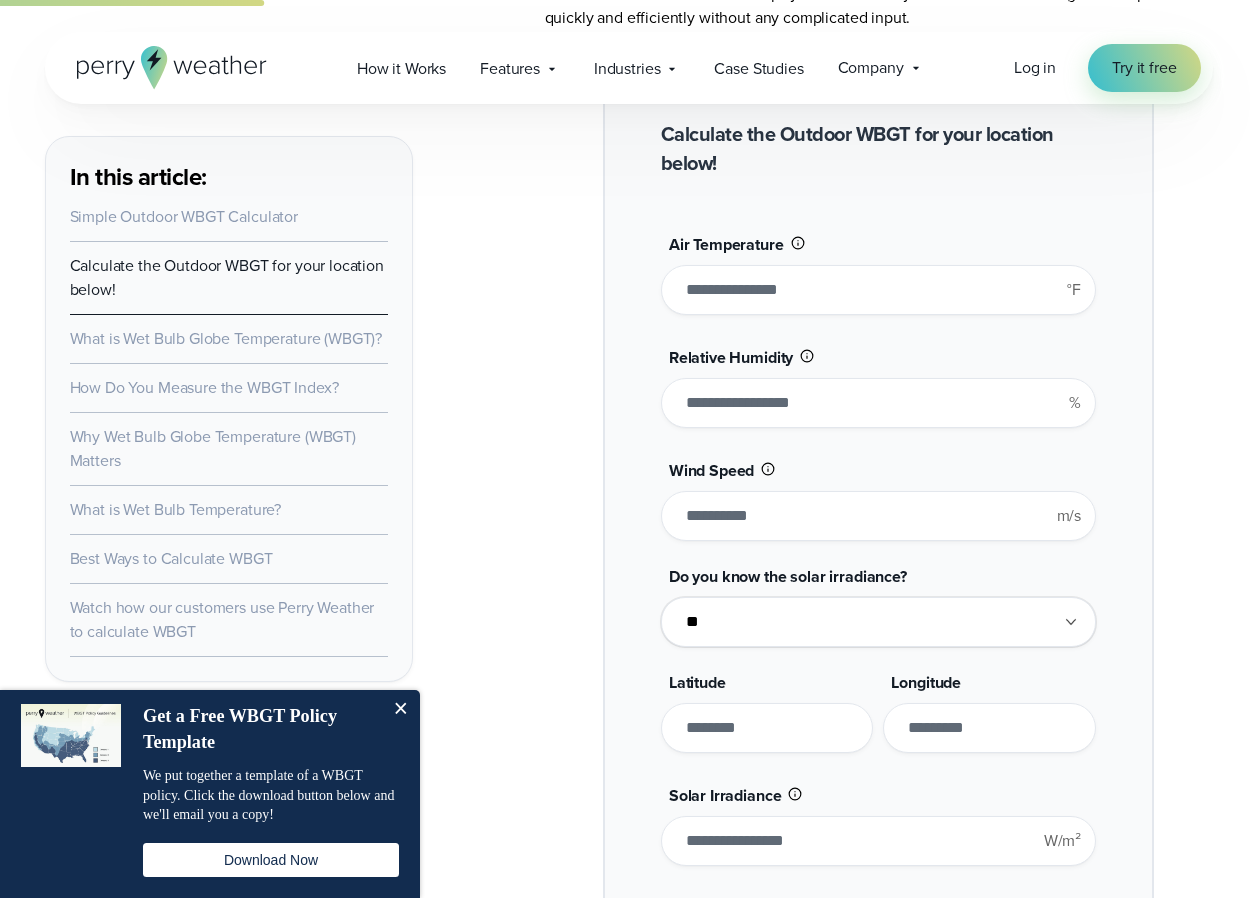 type on "**" 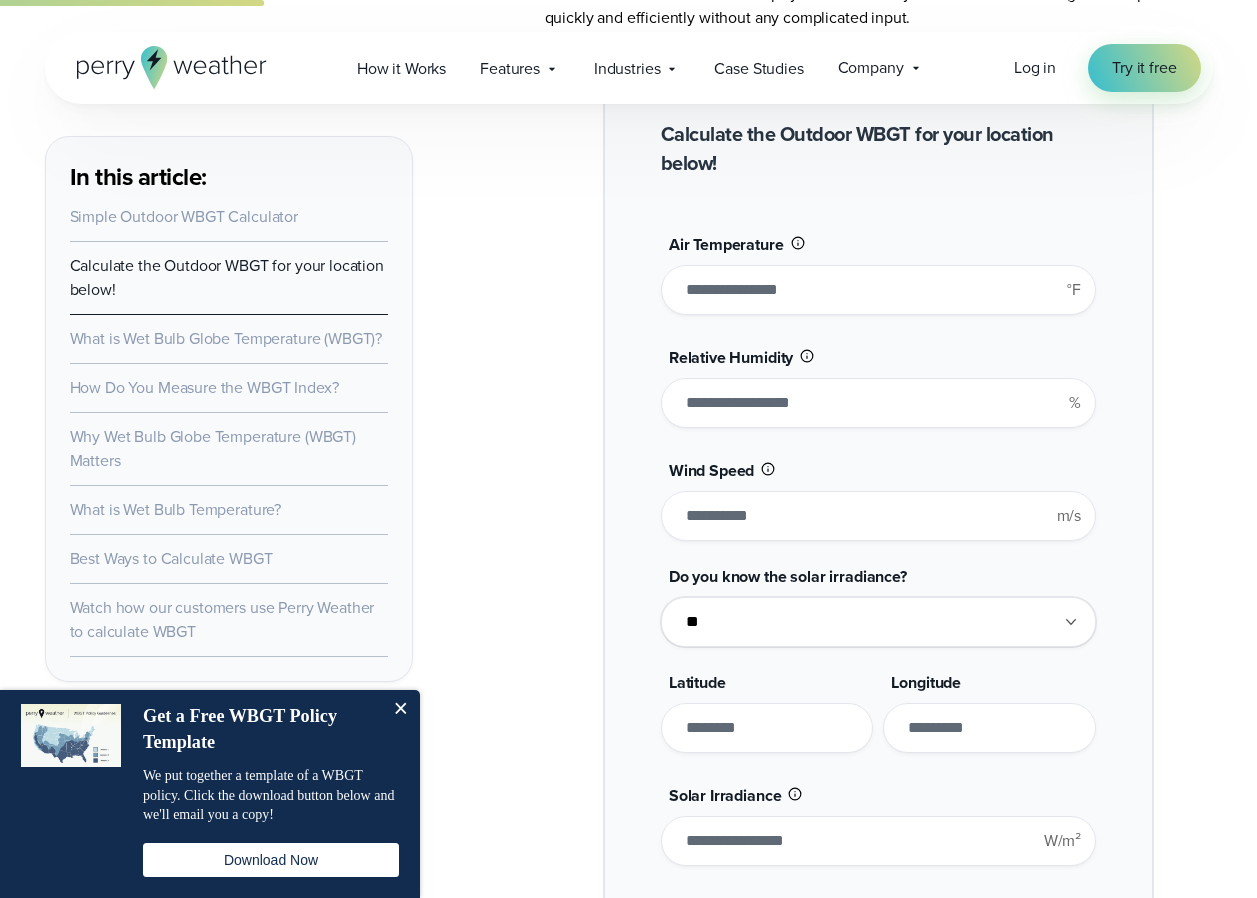 type on "*******" 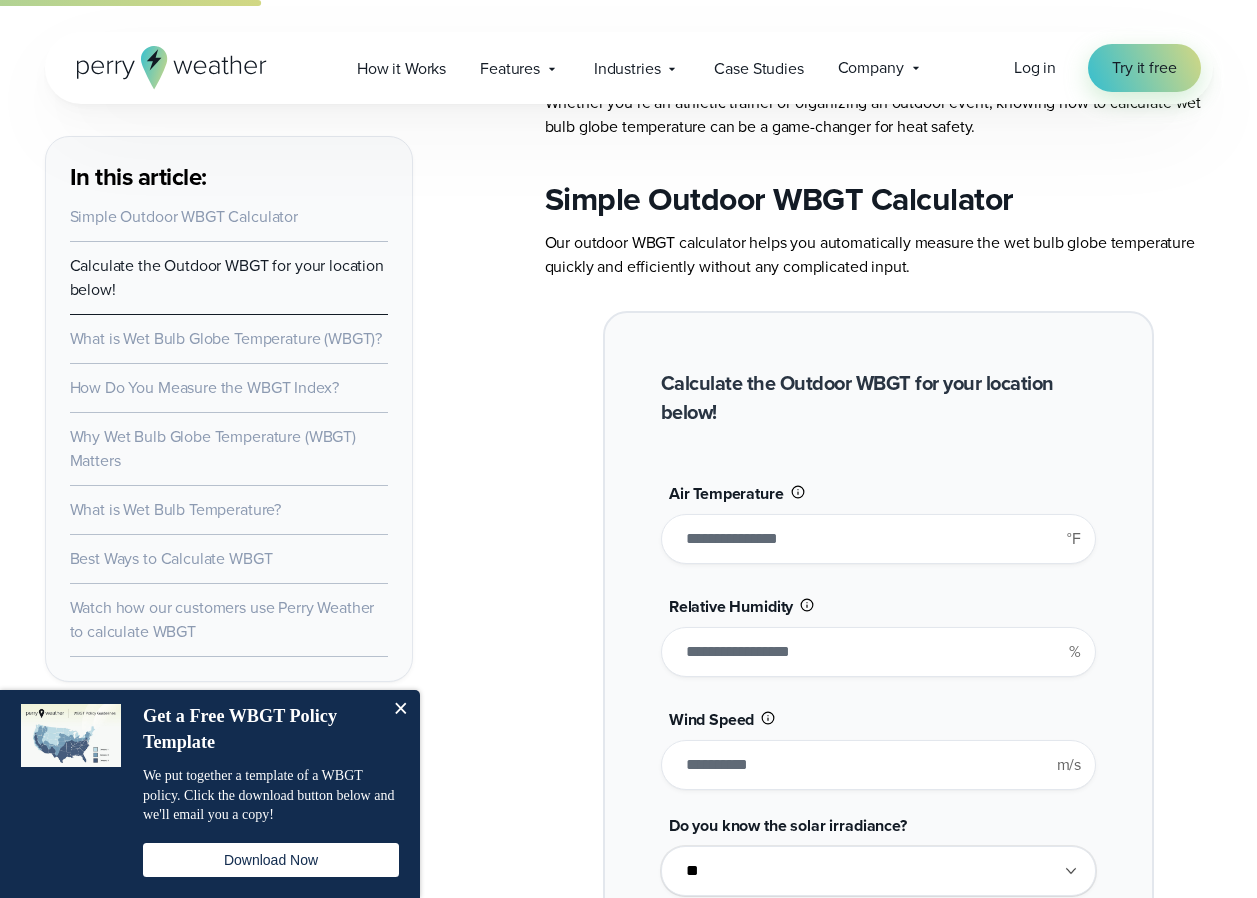 scroll, scrollTop: 1324, scrollLeft: 0, axis: vertical 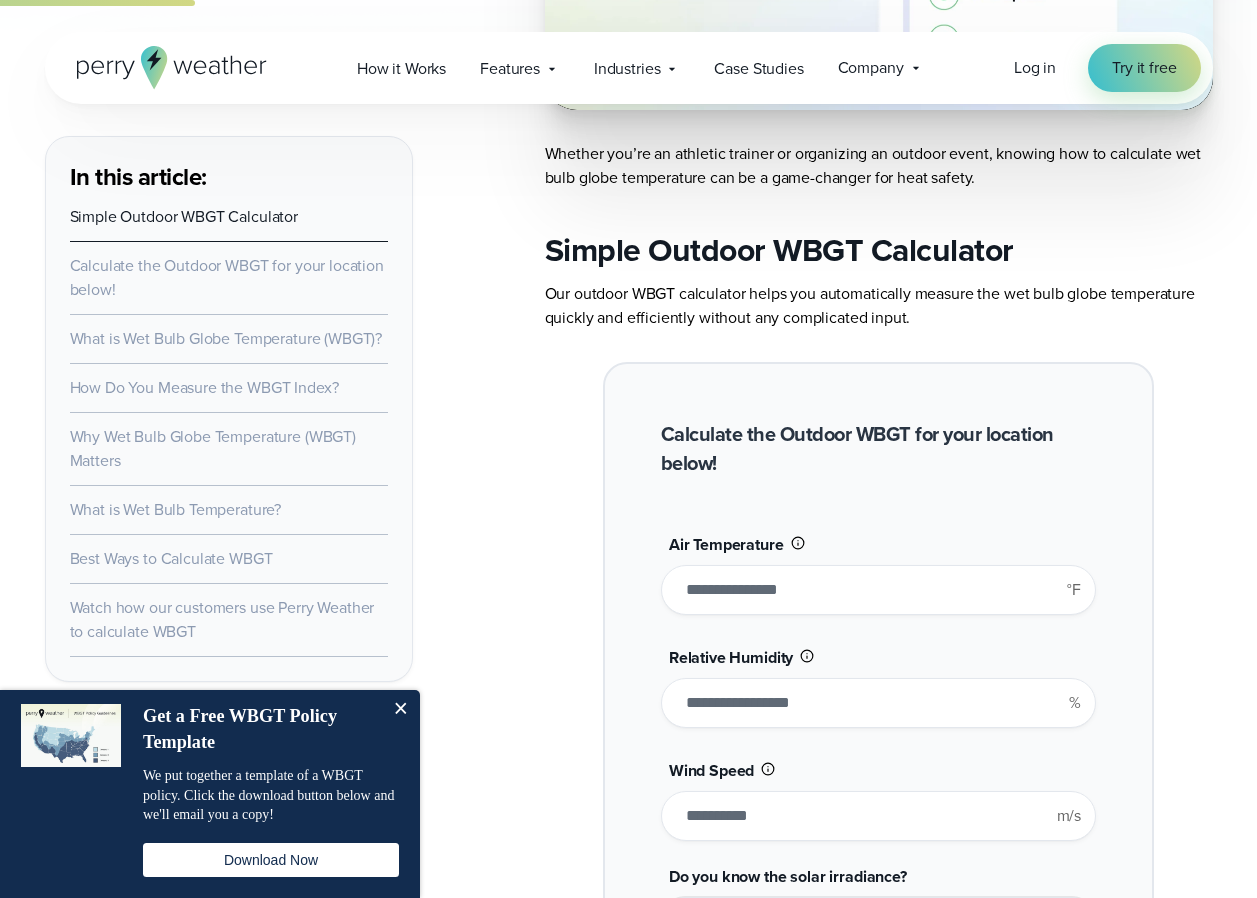 drag, startPoint x: 684, startPoint y: 602, endPoint x: 711, endPoint y: 597, distance: 27.45906 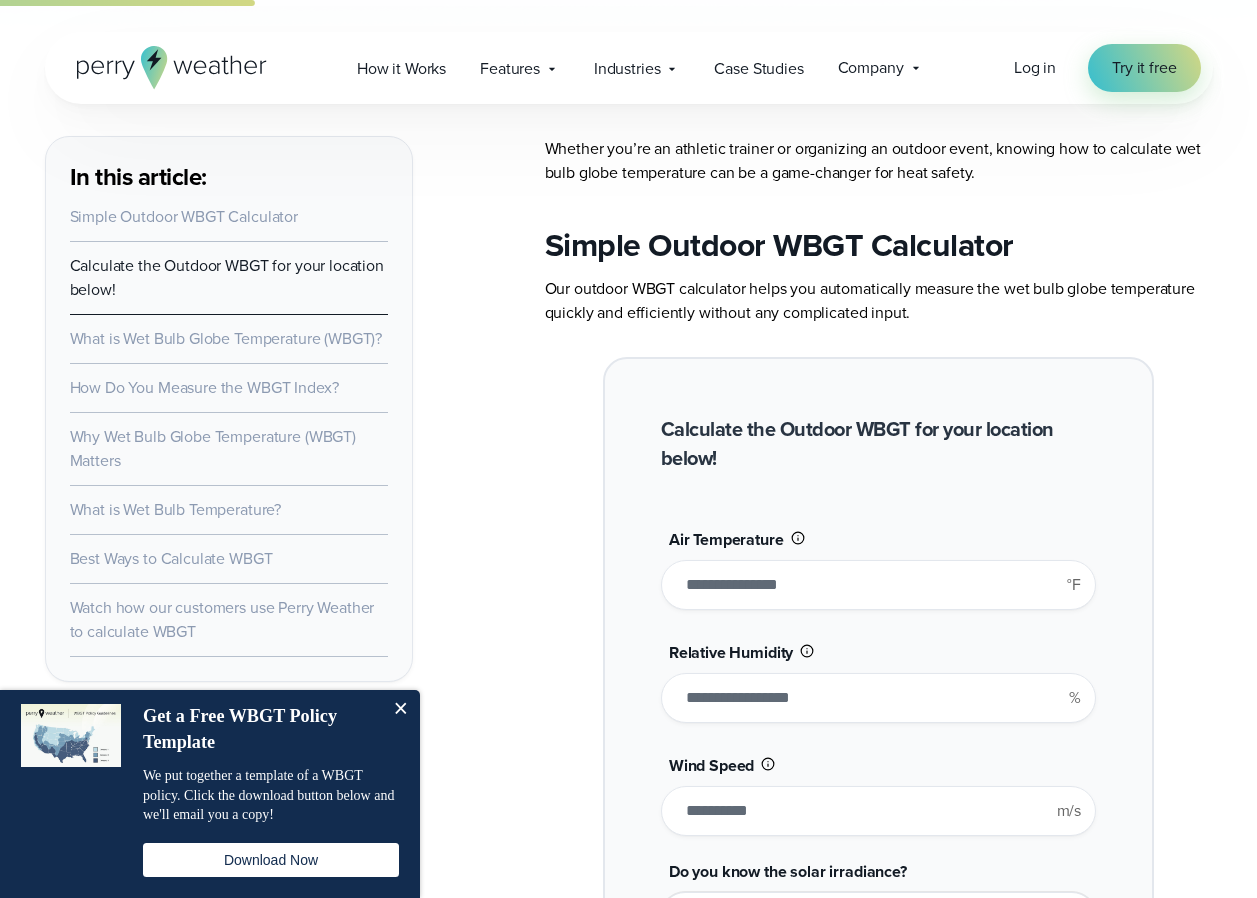 scroll, scrollTop: 1324, scrollLeft: 0, axis: vertical 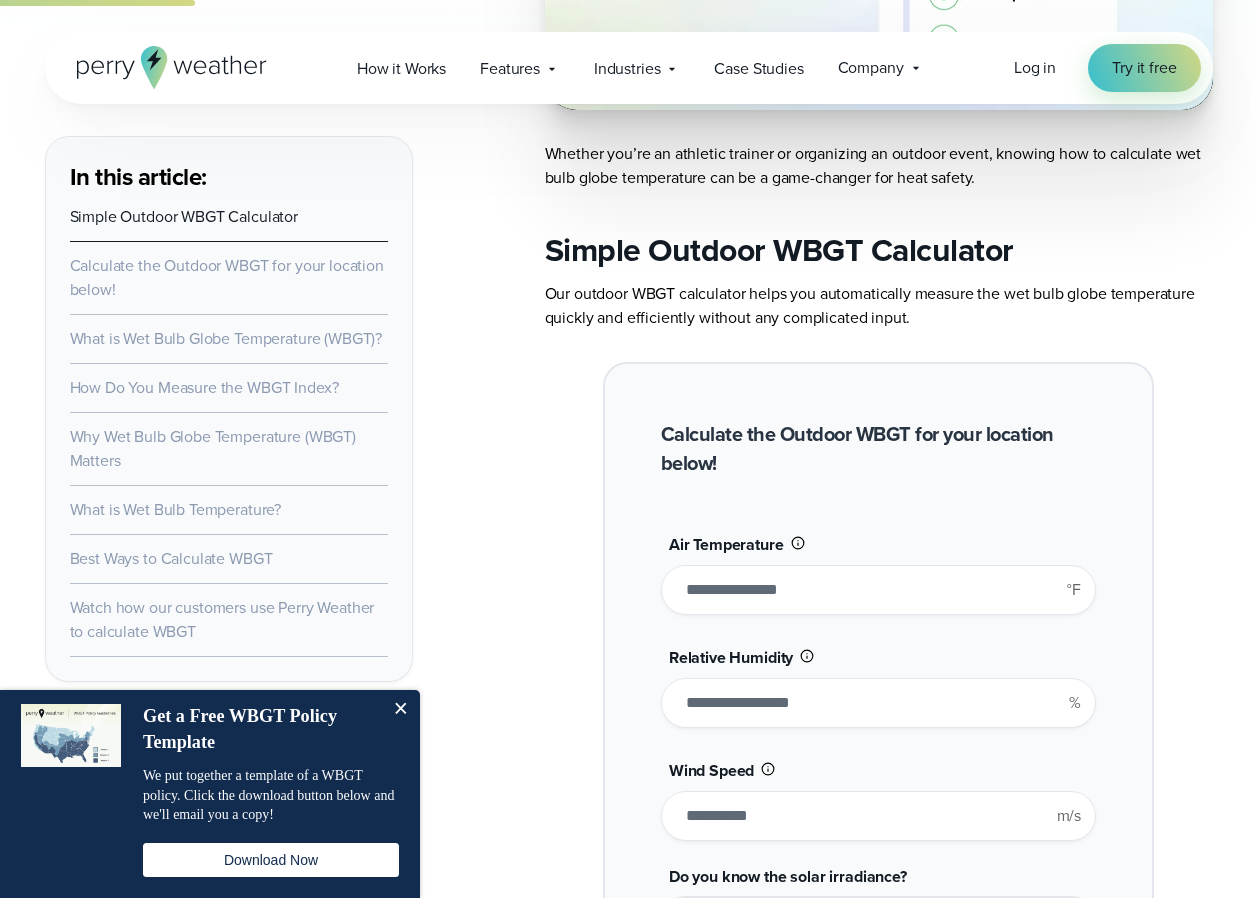 click on "***" at bounding box center (878, 590) 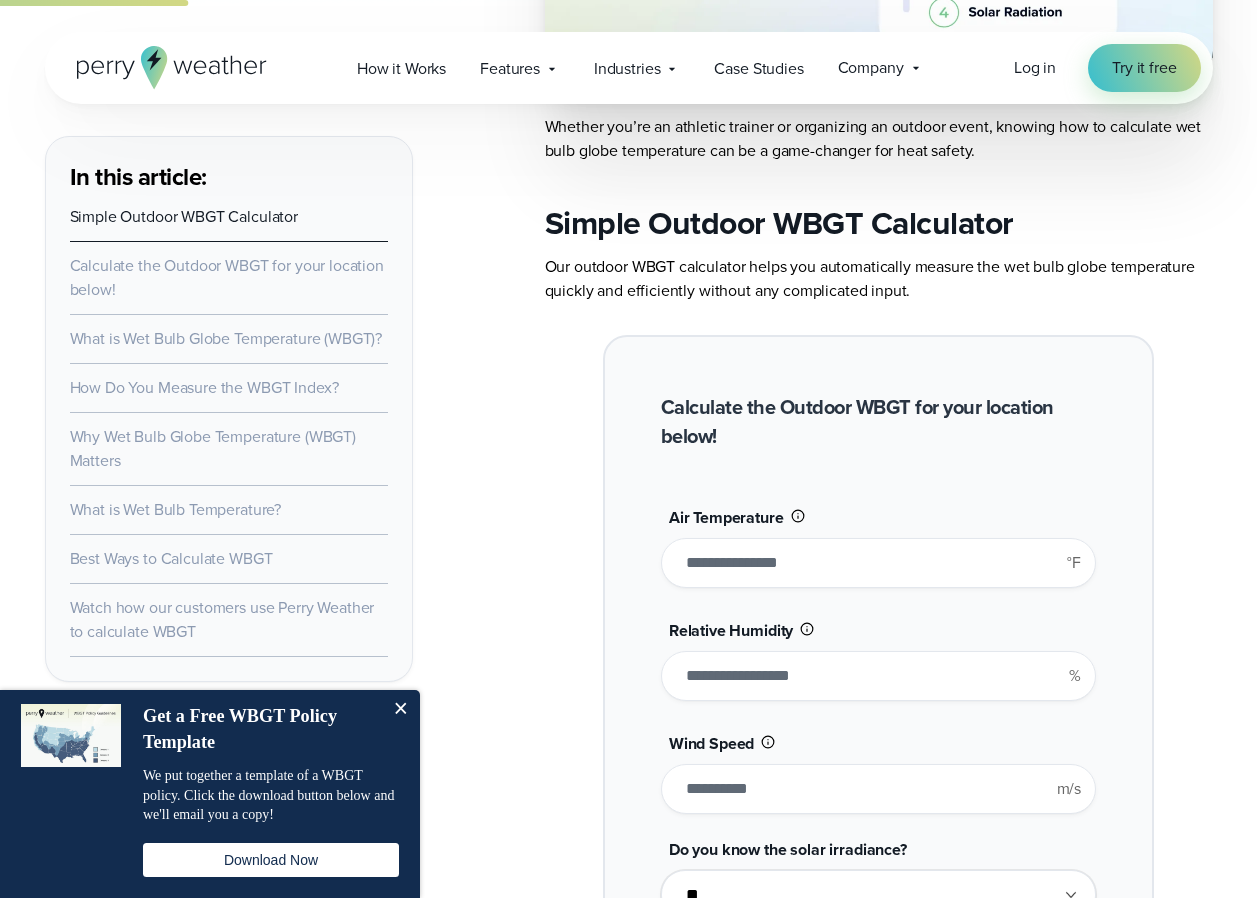 scroll, scrollTop: 1224, scrollLeft: 0, axis: vertical 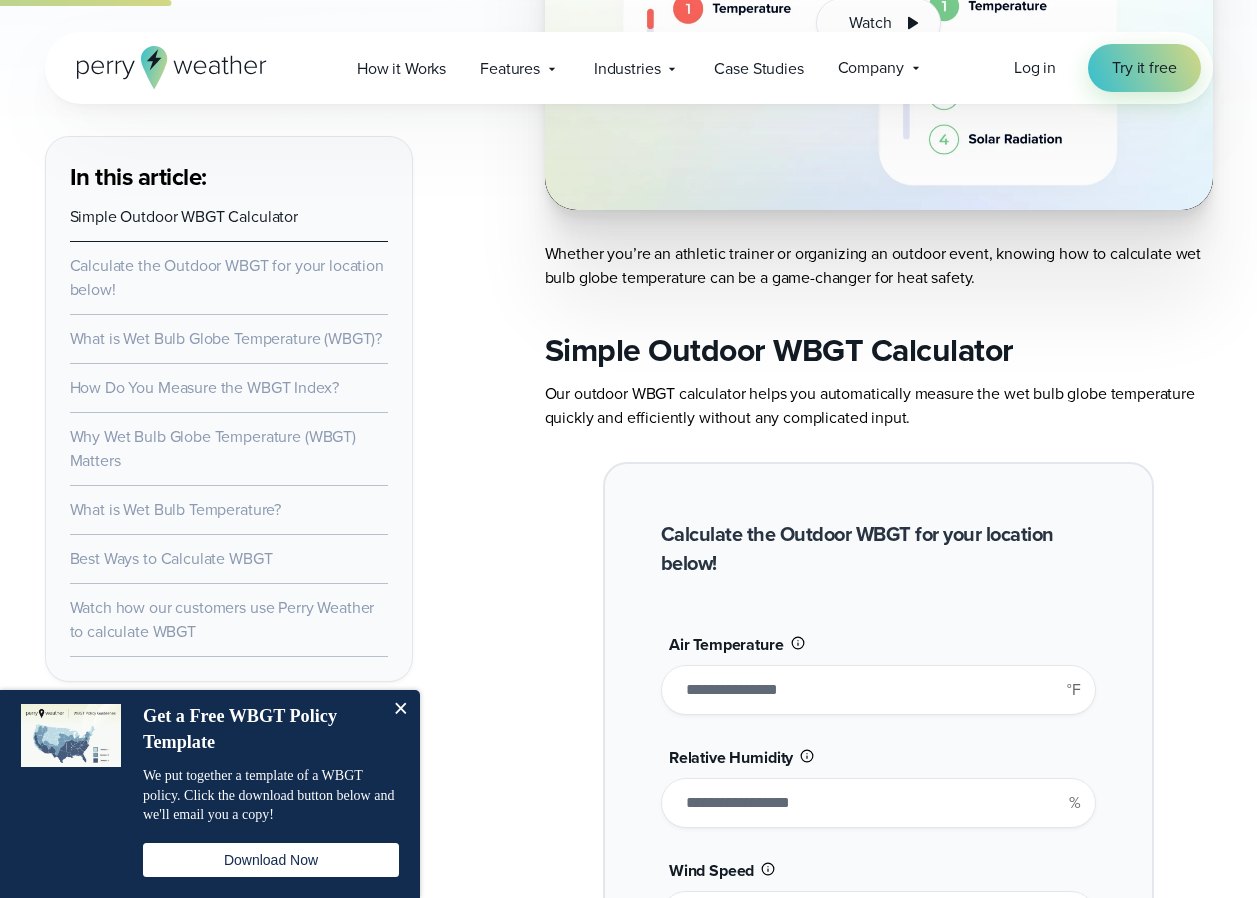 drag, startPoint x: 699, startPoint y: 694, endPoint x: 710, endPoint y: 691, distance: 11.401754 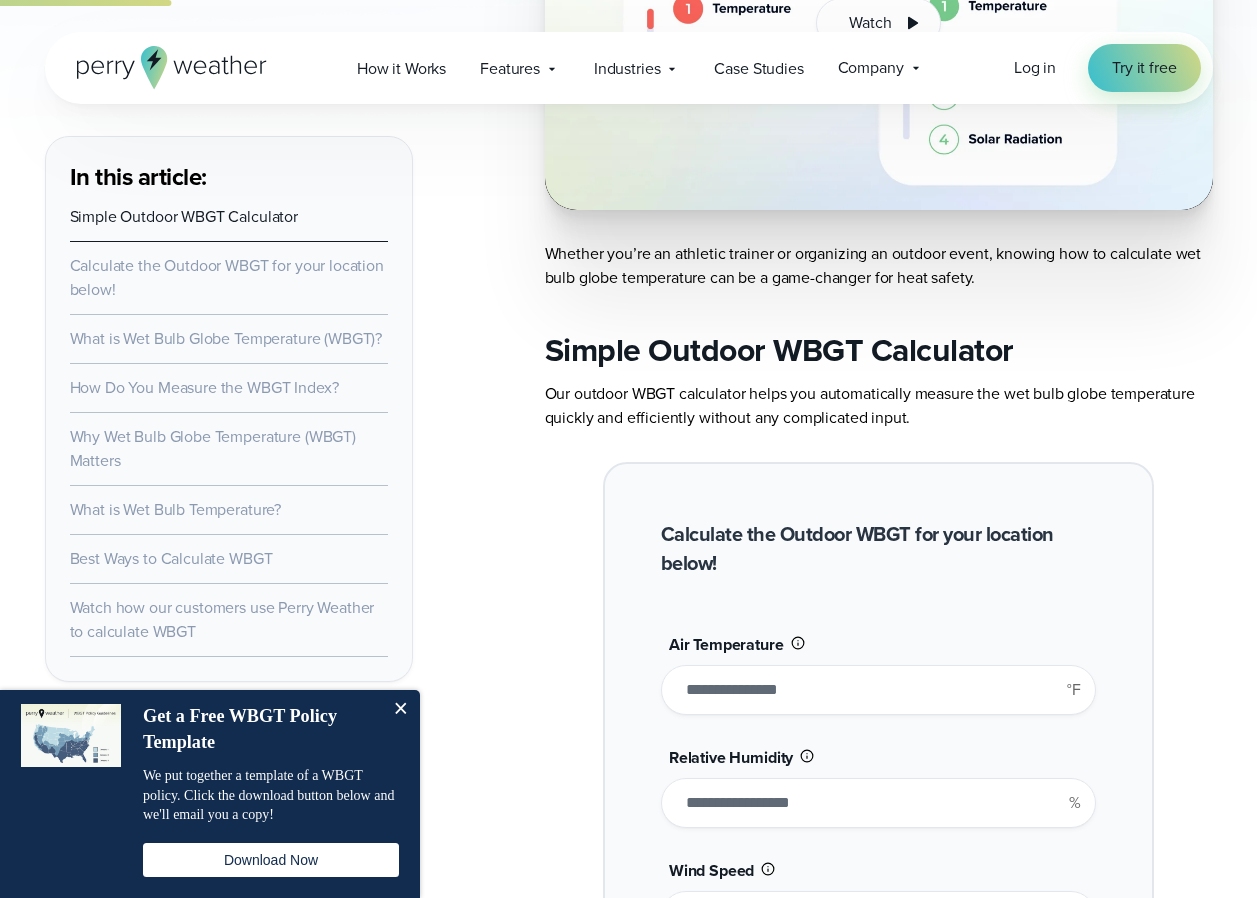 type on "*****" 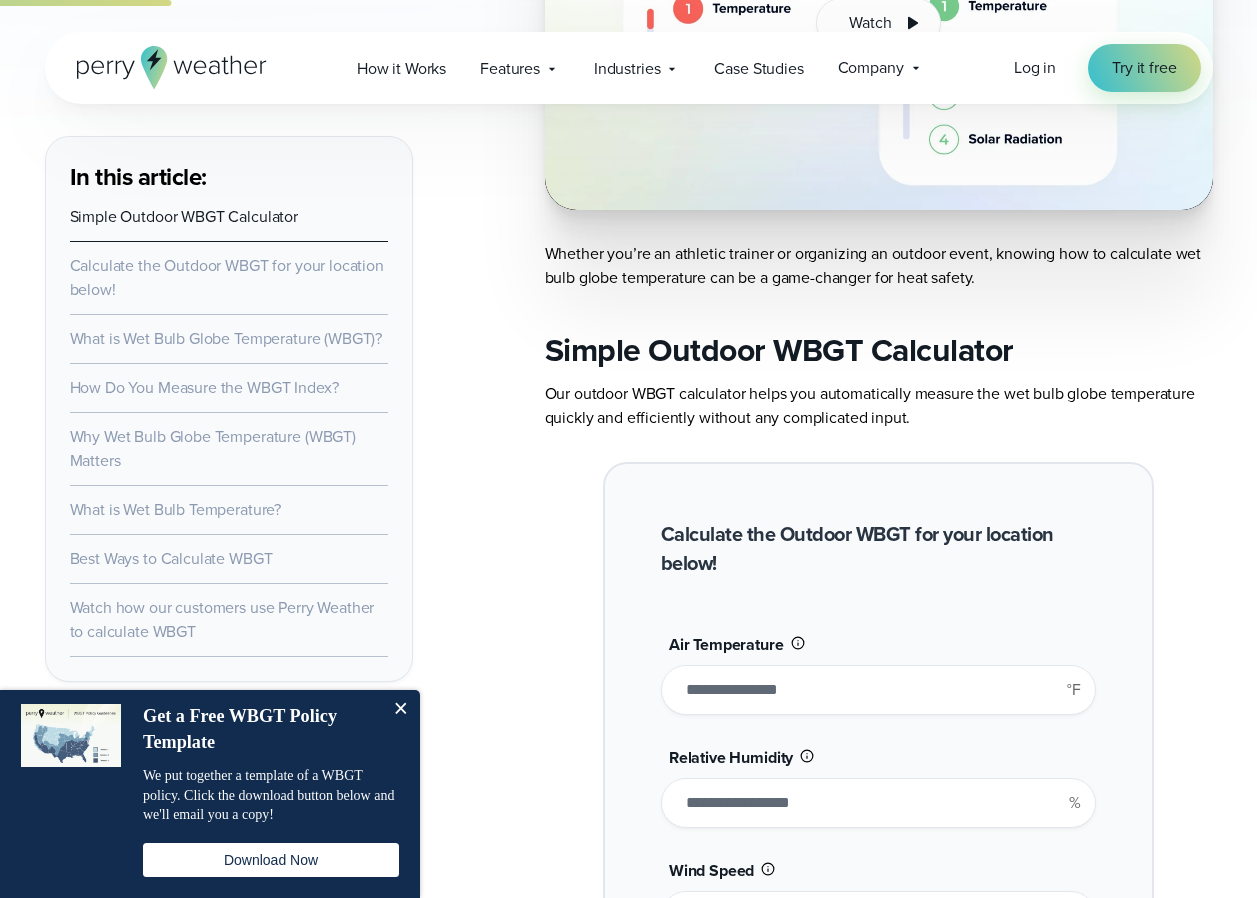 type on "*******" 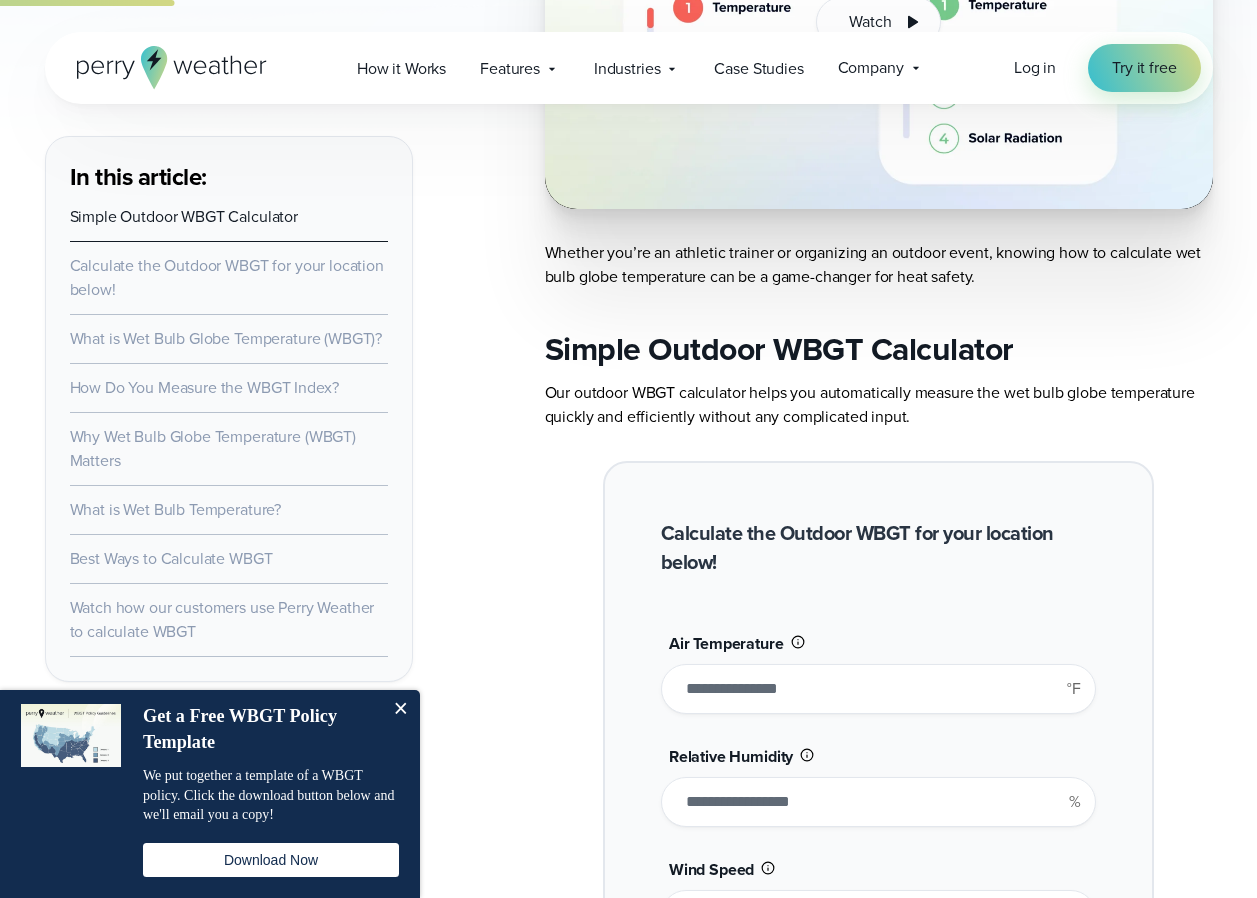 scroll, scrollTop: 1224, scrollLeft: 0, axis: vertical 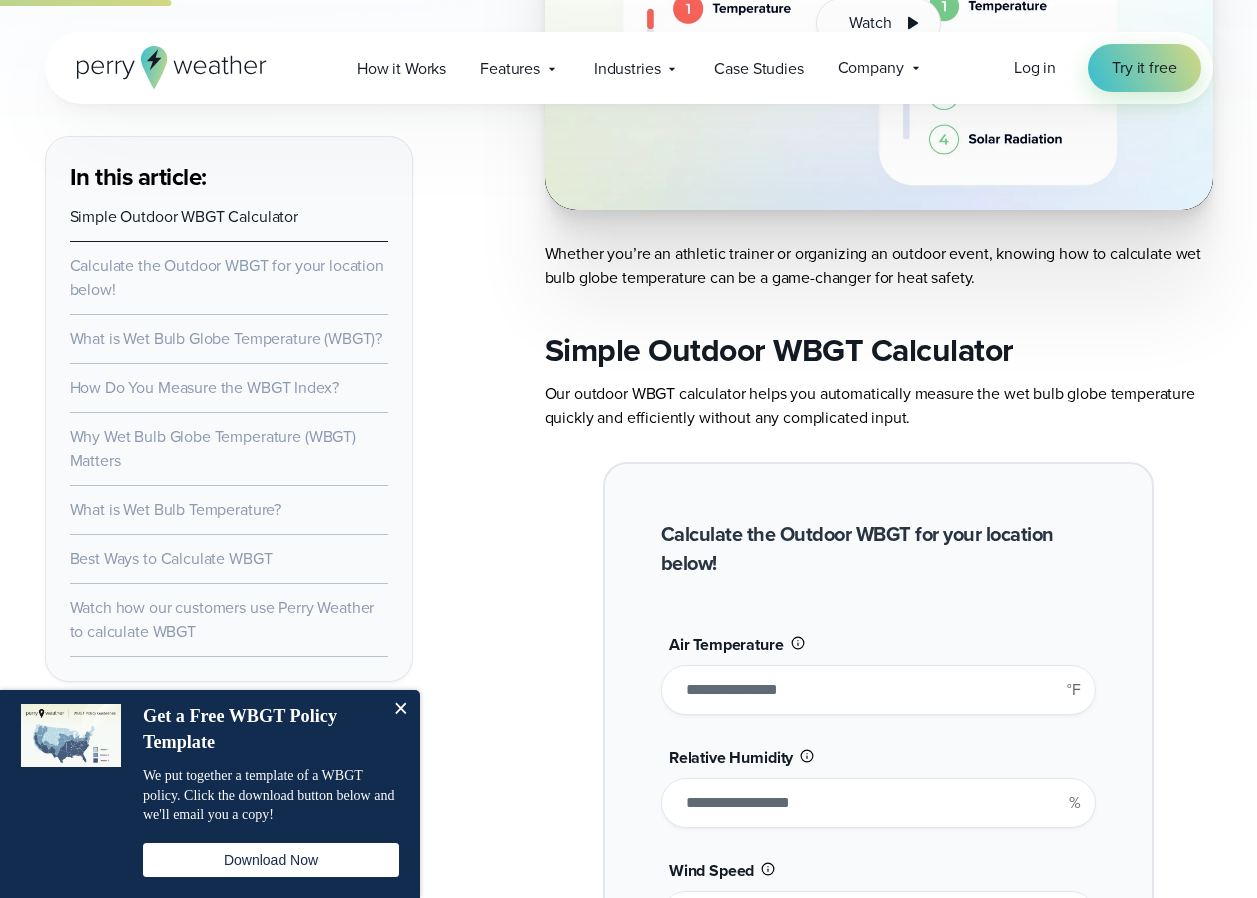 drag, startPoint x: 714, startPoint y: 690, endPoint x: 725, endPoint y: 688, distance: 11.18034 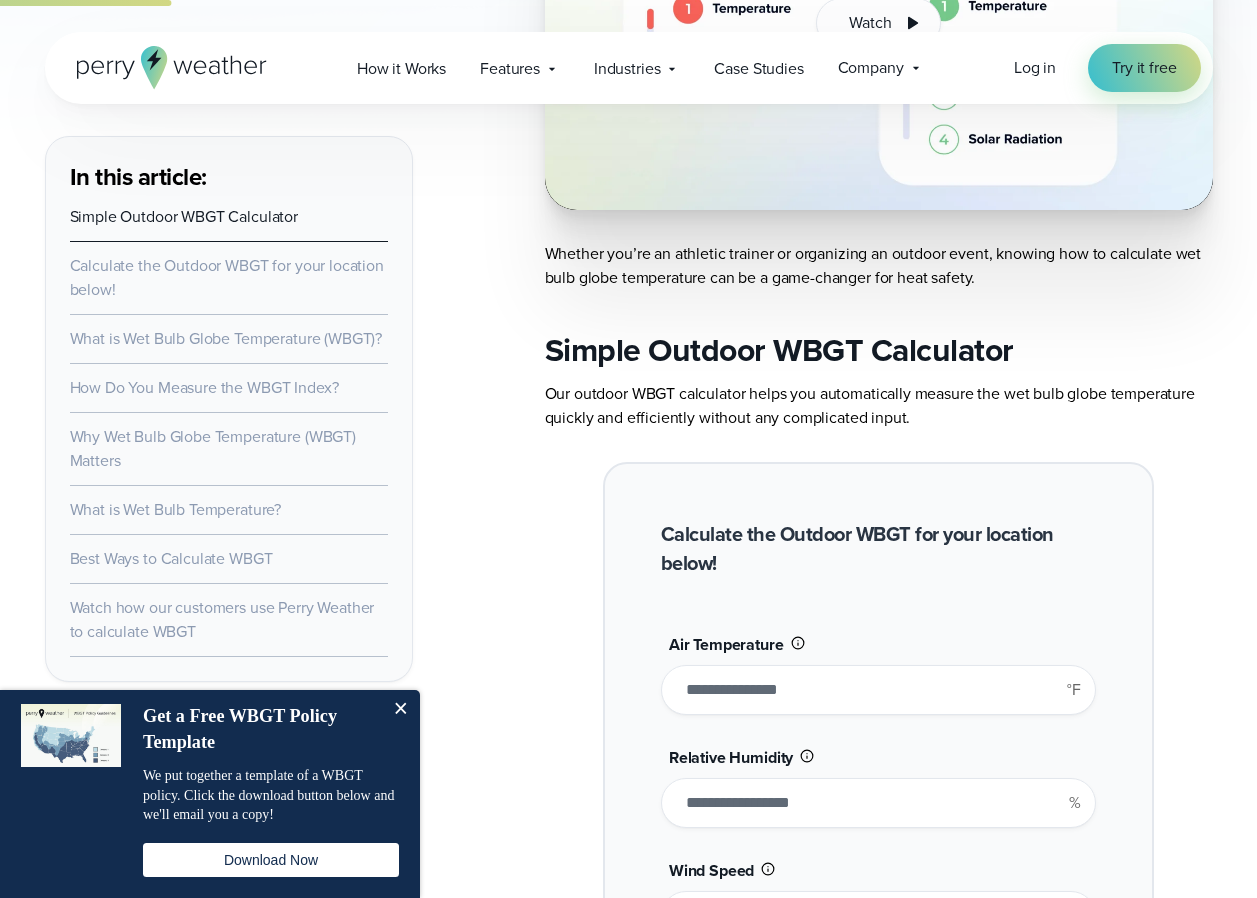 type on "*****" 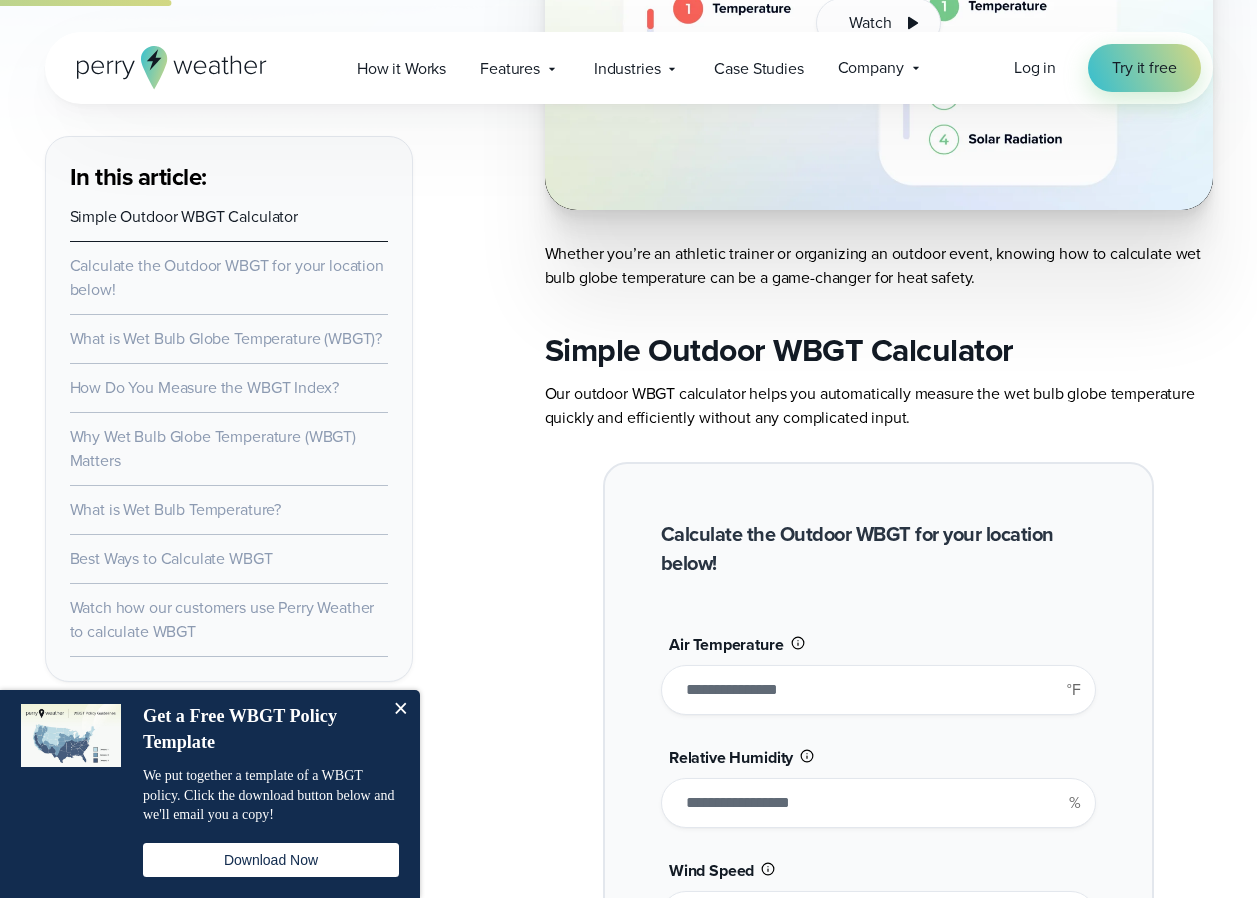 type on "*******" 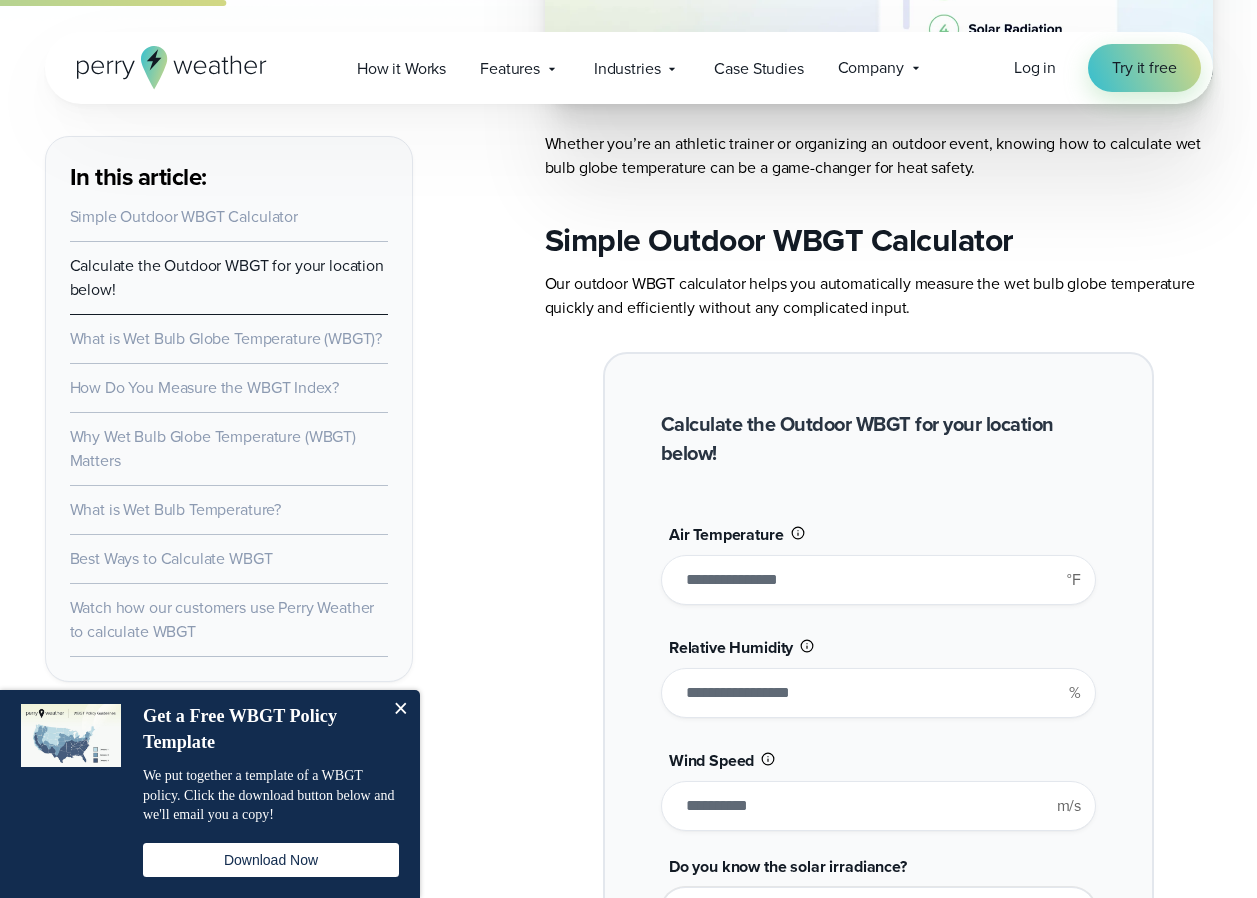 scroll, scrollTop: 1324, scrollLeft: 0, axis: vertical 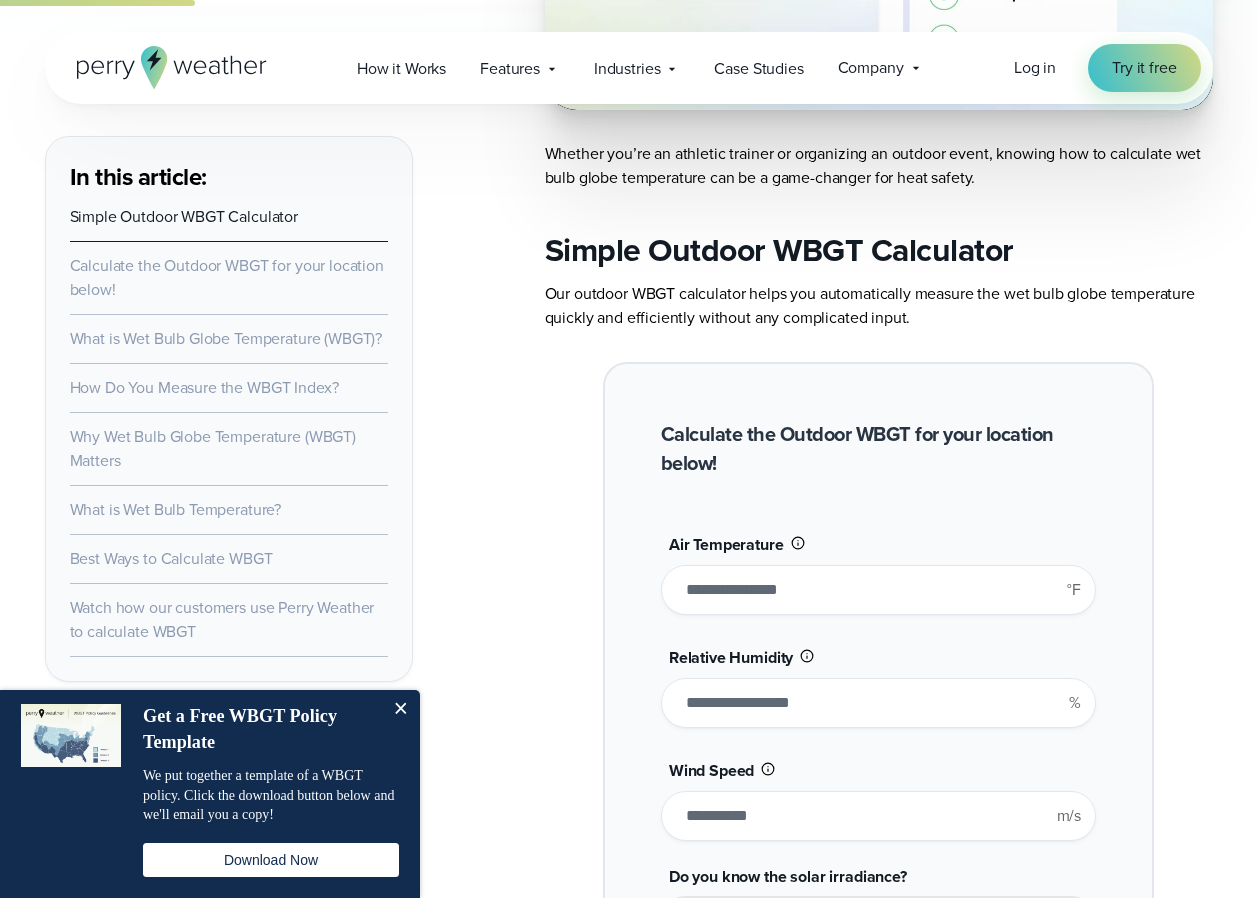 click on "*****" at bounding box center [878, 590] 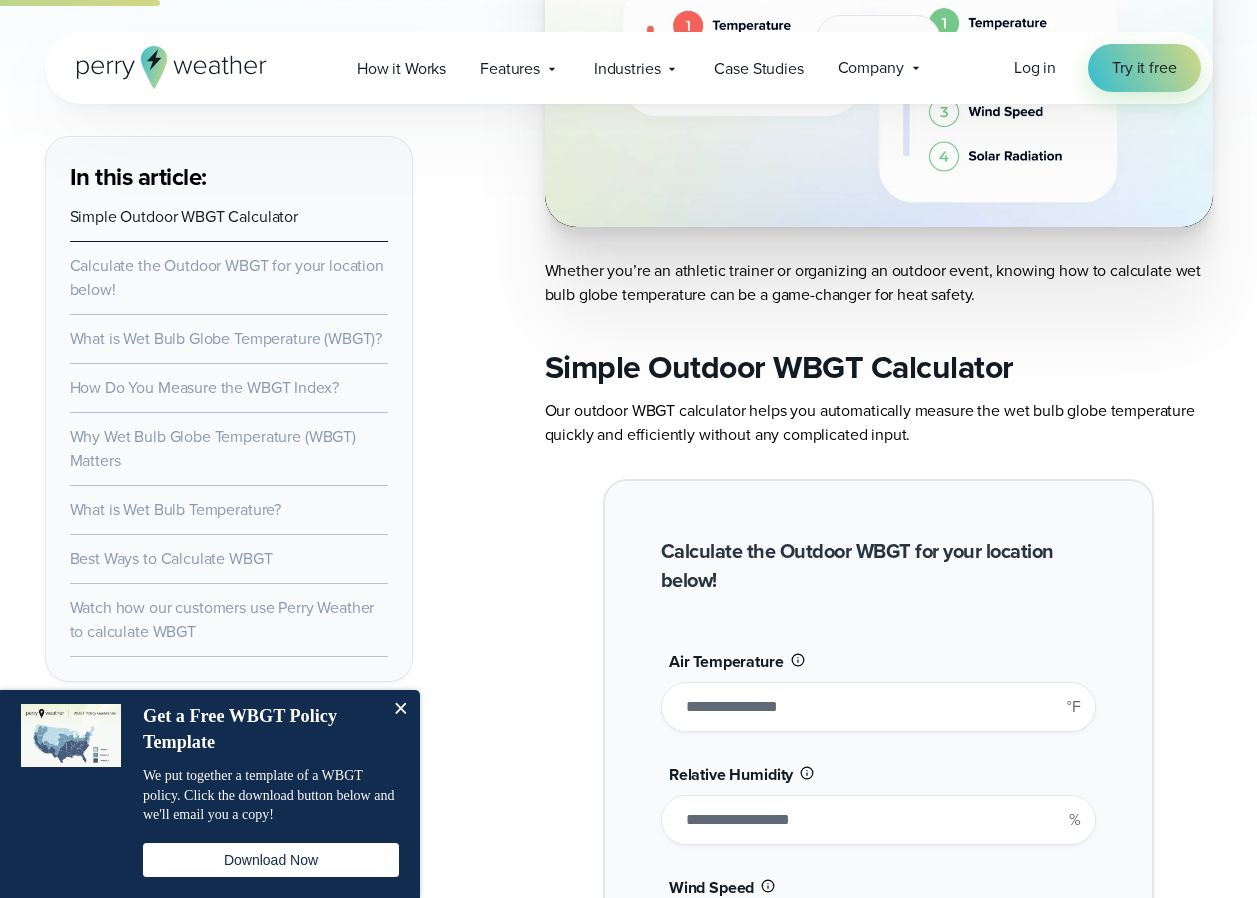 scroll, scrollTop: 1224, scrollLeft: 0, axis: vertical 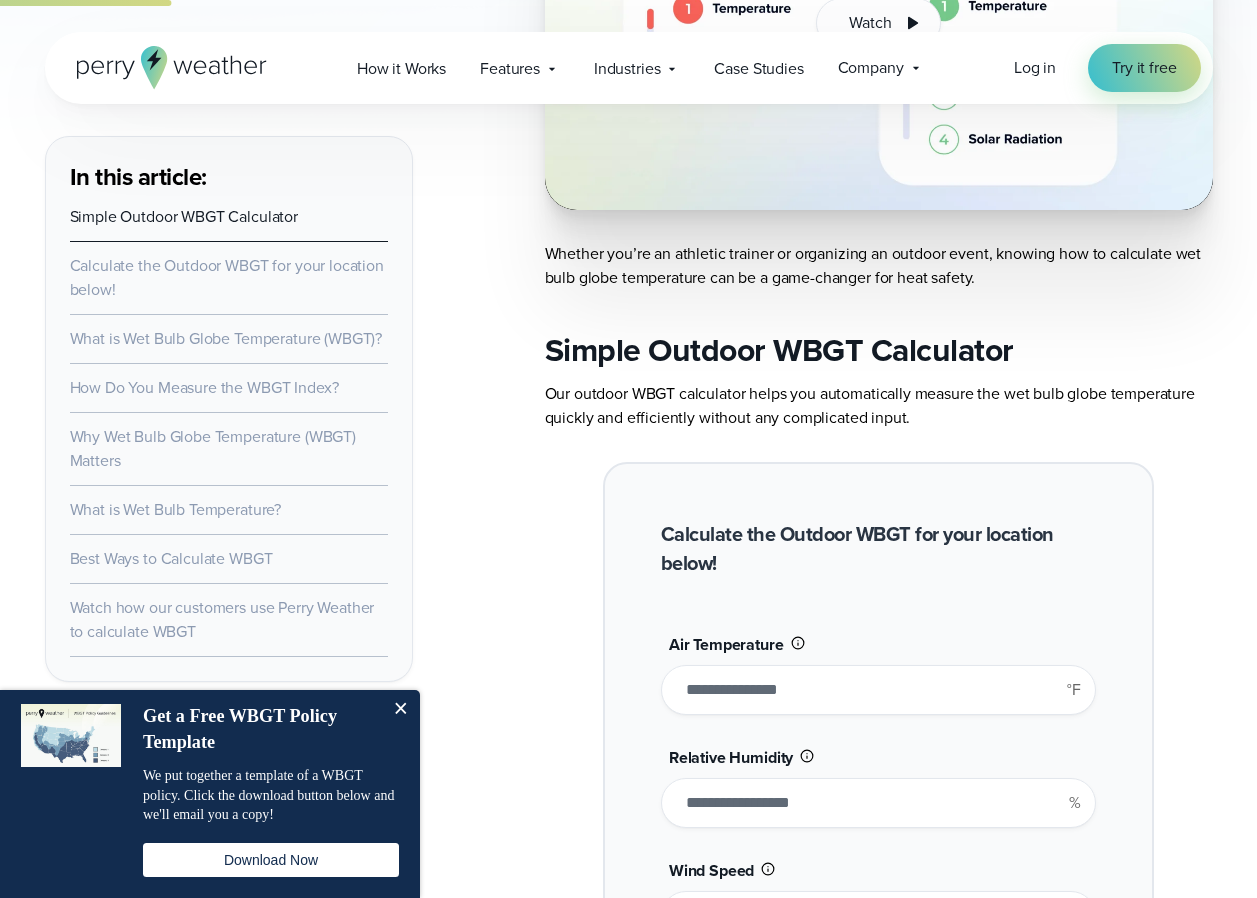 drag, startPoint x: 686, startPoint y: 693, endPoint x: 788, endPoint y: 697, distance: 102.0784 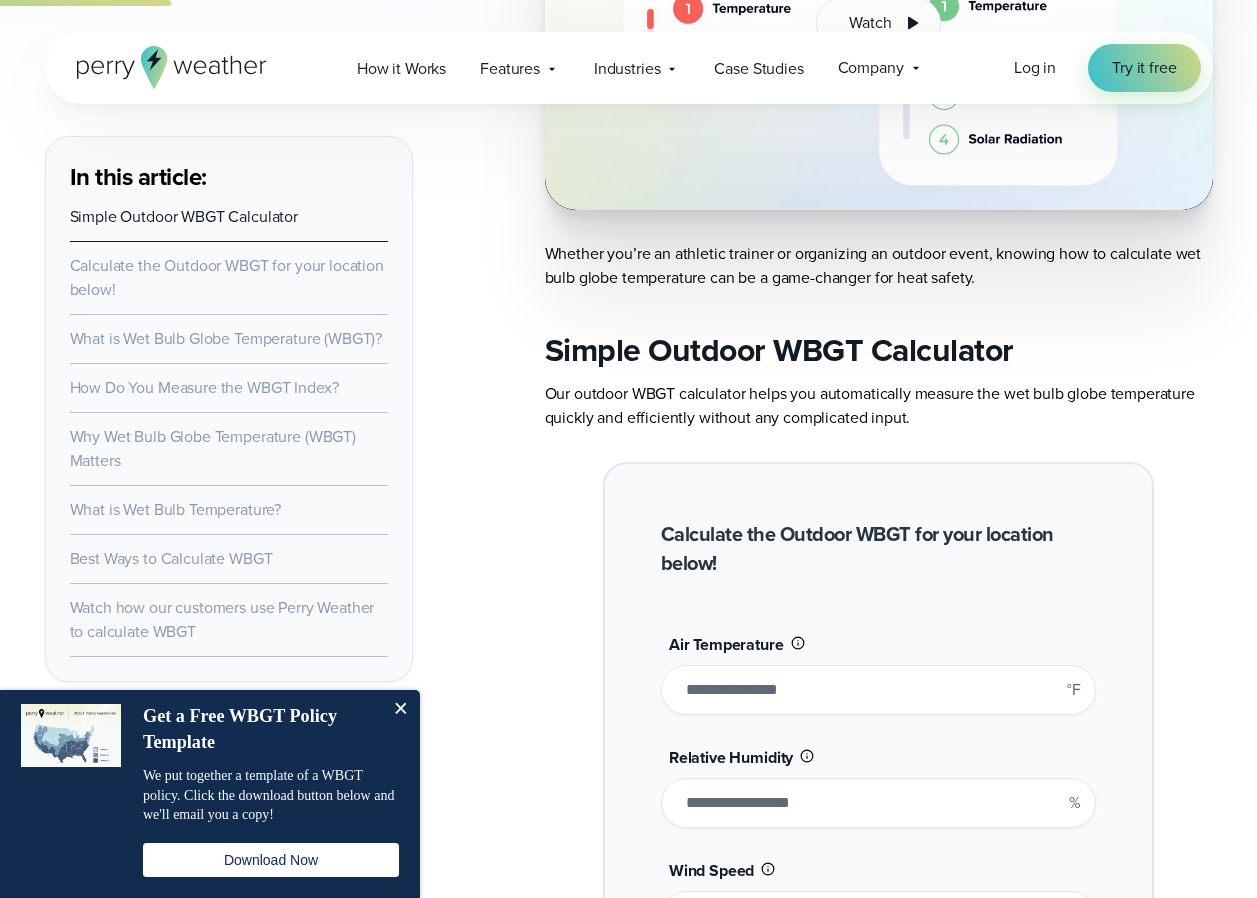 type on "**" 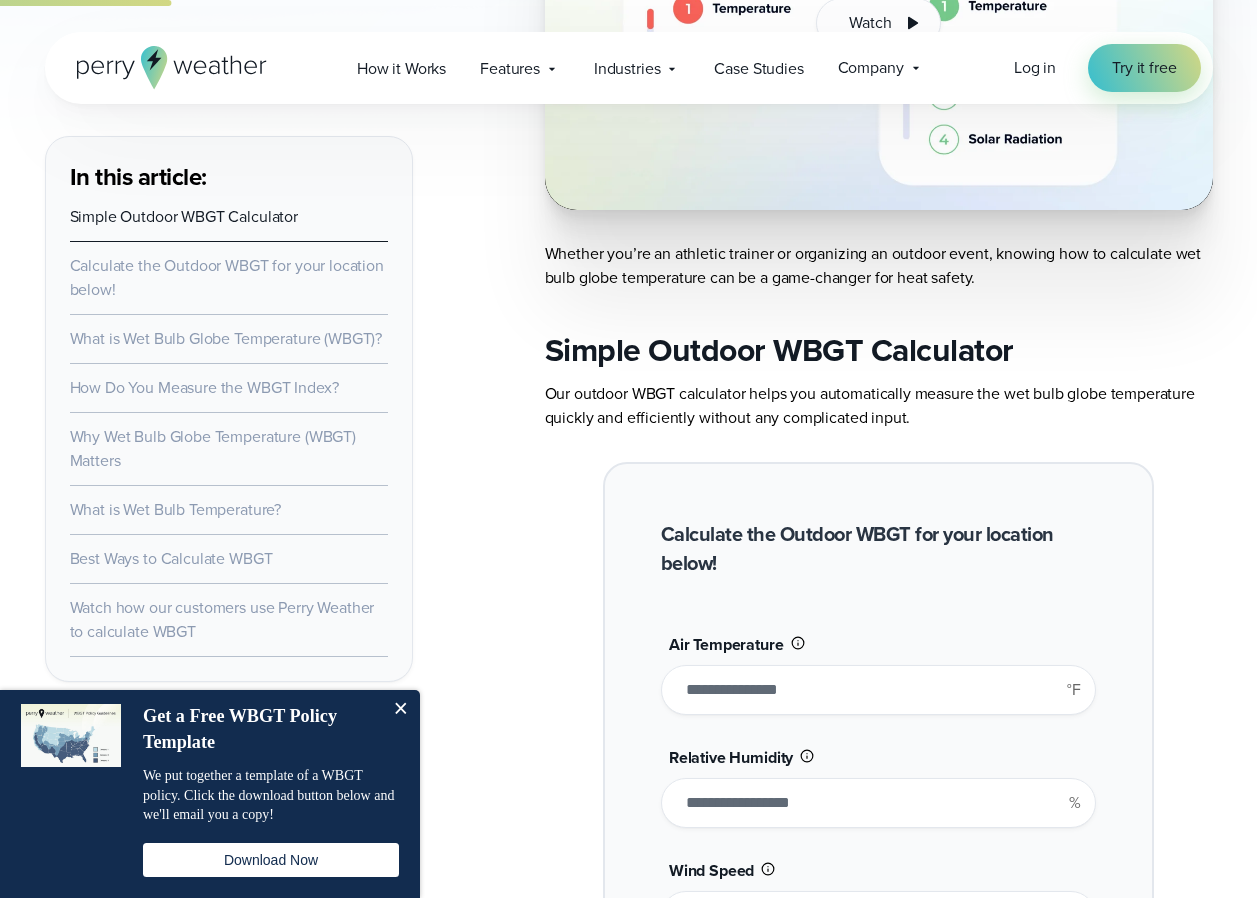 type on "*******" 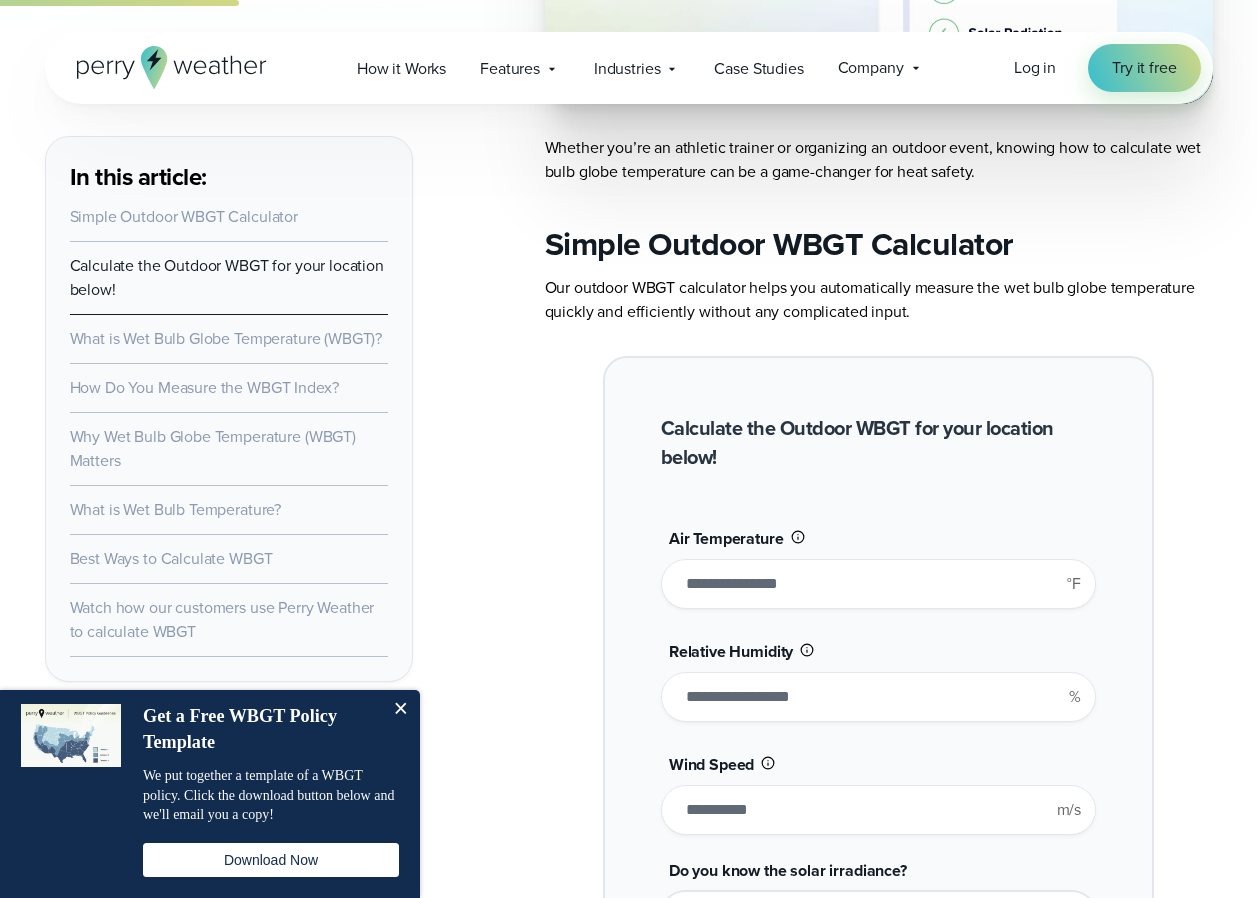 scroll, scrollTop: 1324, scrollLeft: 0, axis: vertical 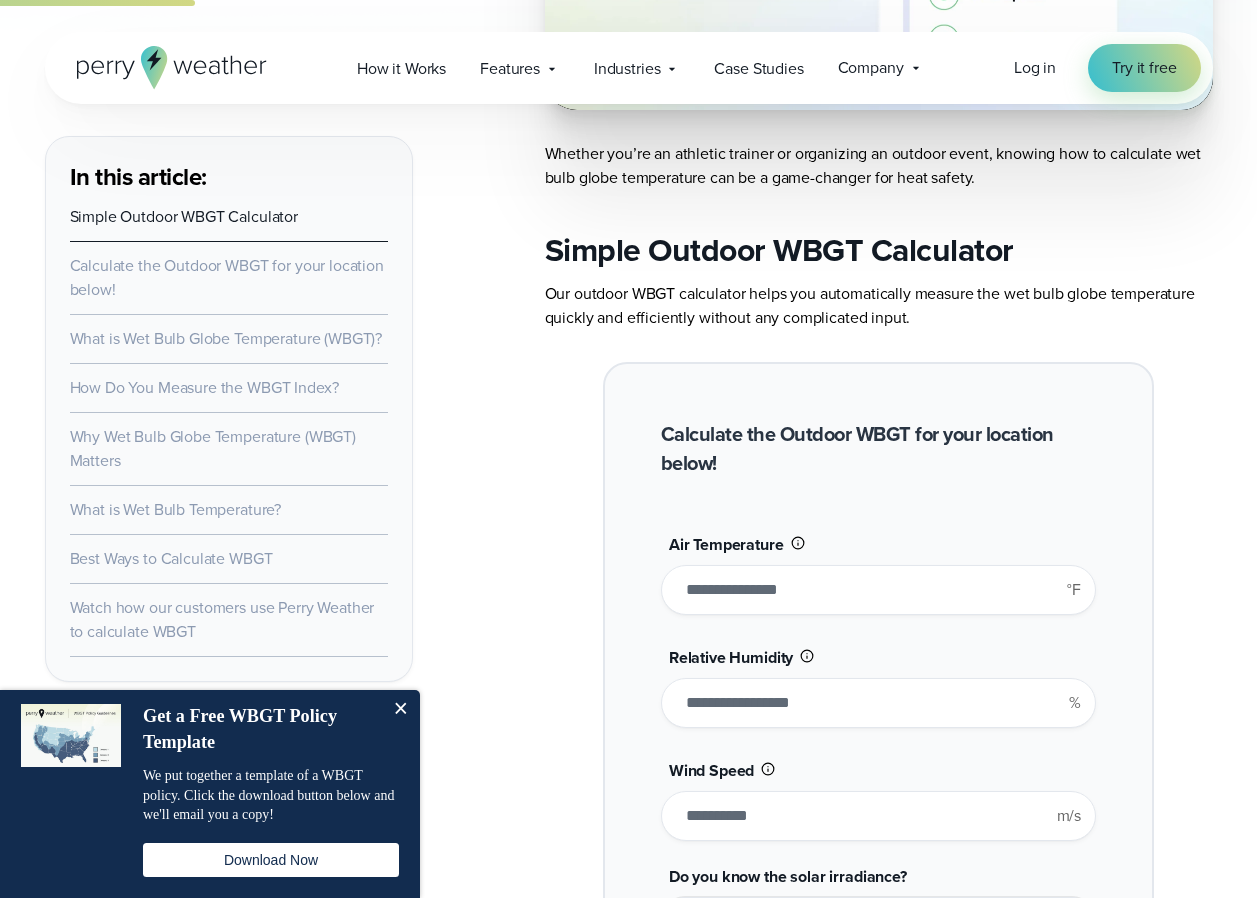 drag, startPoint x: 695, startPoint y: 588, endPoint x: 710, endPoint y: 591, distance: 15.297058 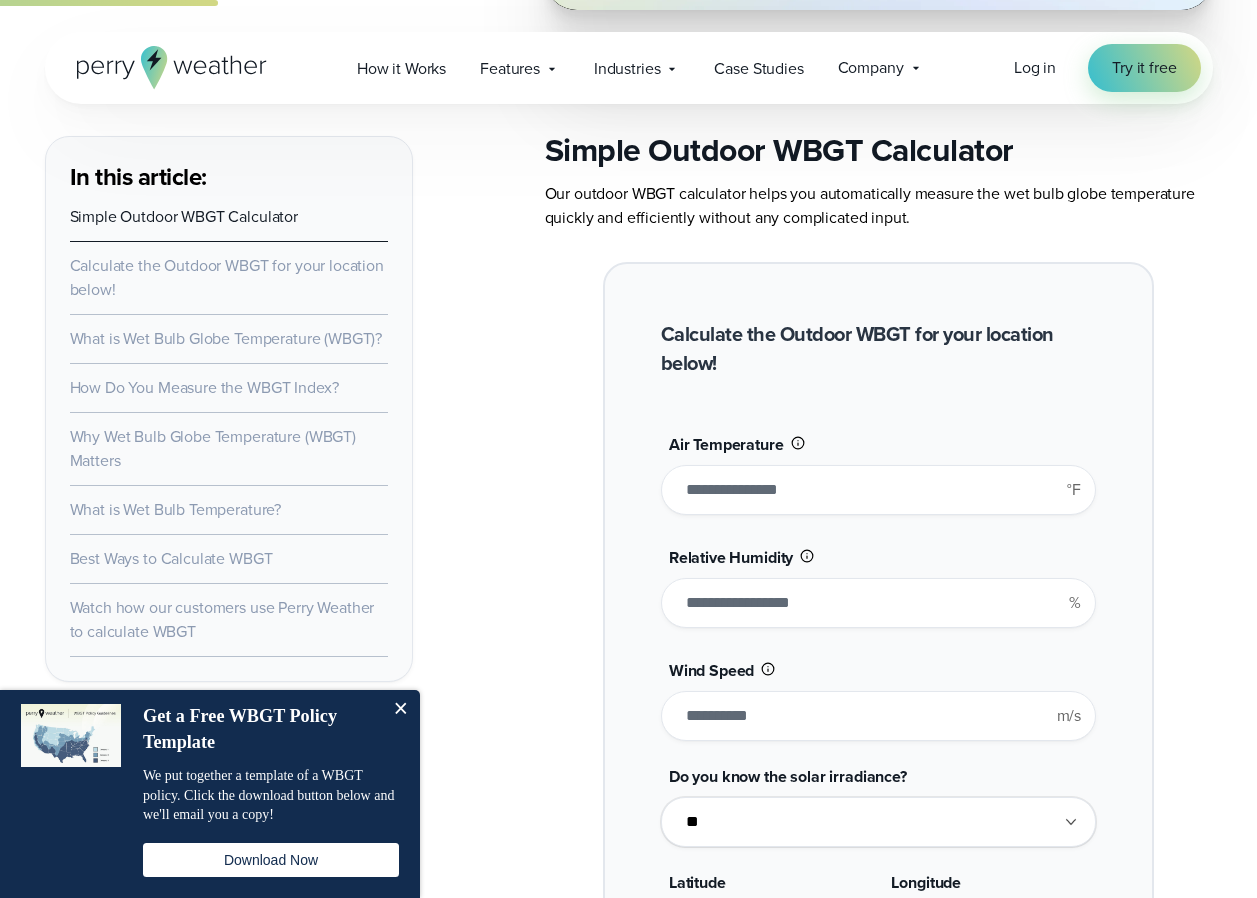 scroll, scrollTop: 1324, scrollLeft: 0, axis: vertical 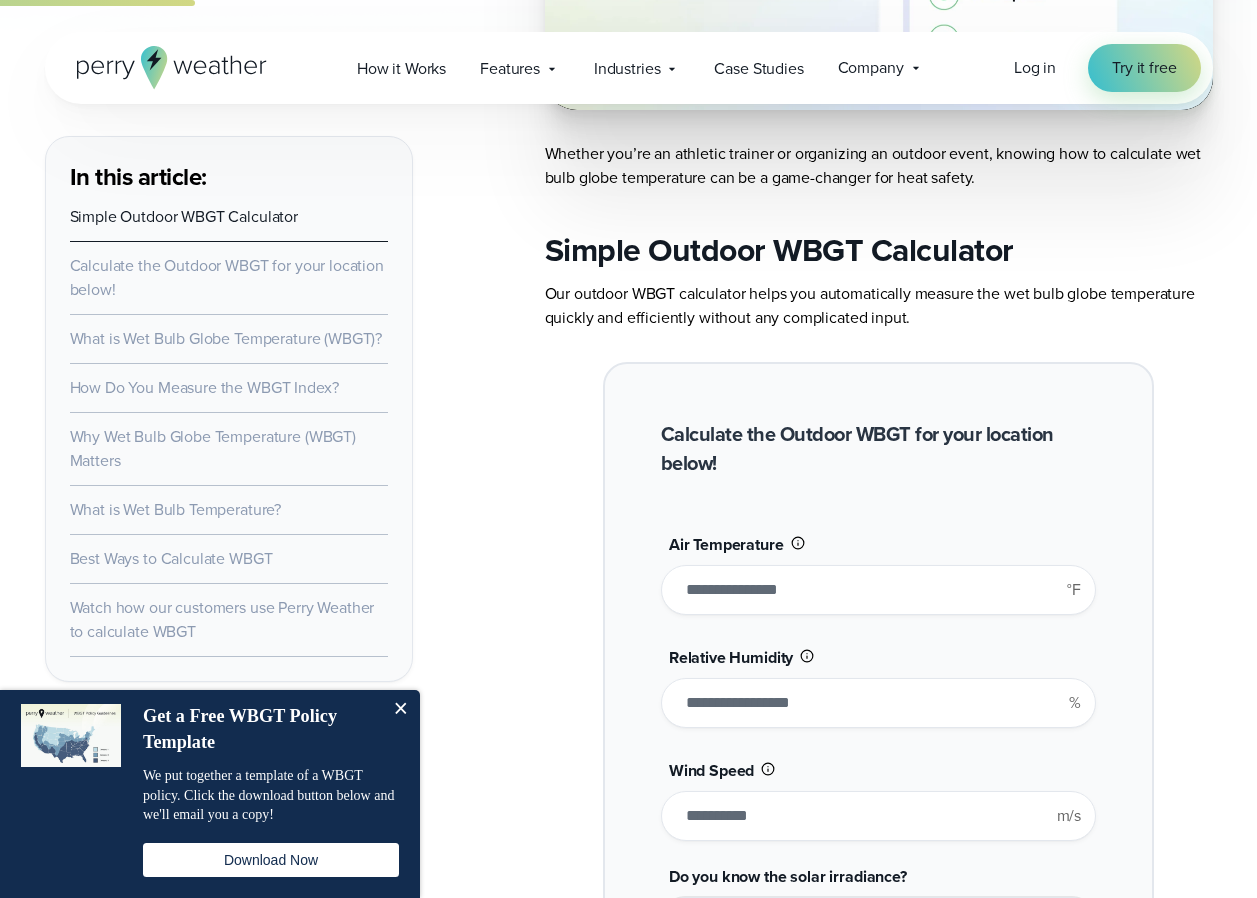 drag, startPoint x: 694, startPoint y: 594, endPoint x: 719, endPoint y: 595, distance: 25.019993 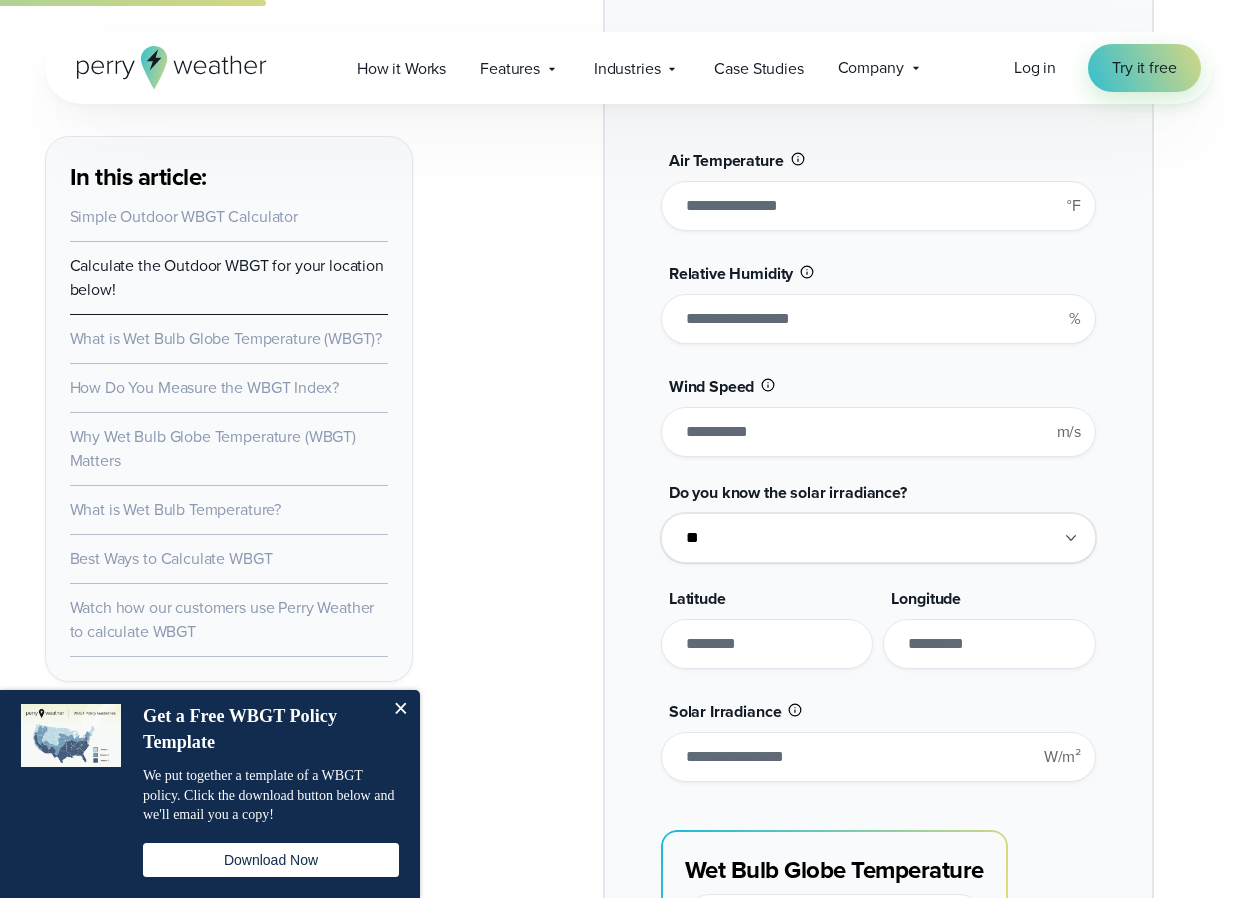 scroll, scrollTop: 1424, scrollLeft: 0, axis: vertical 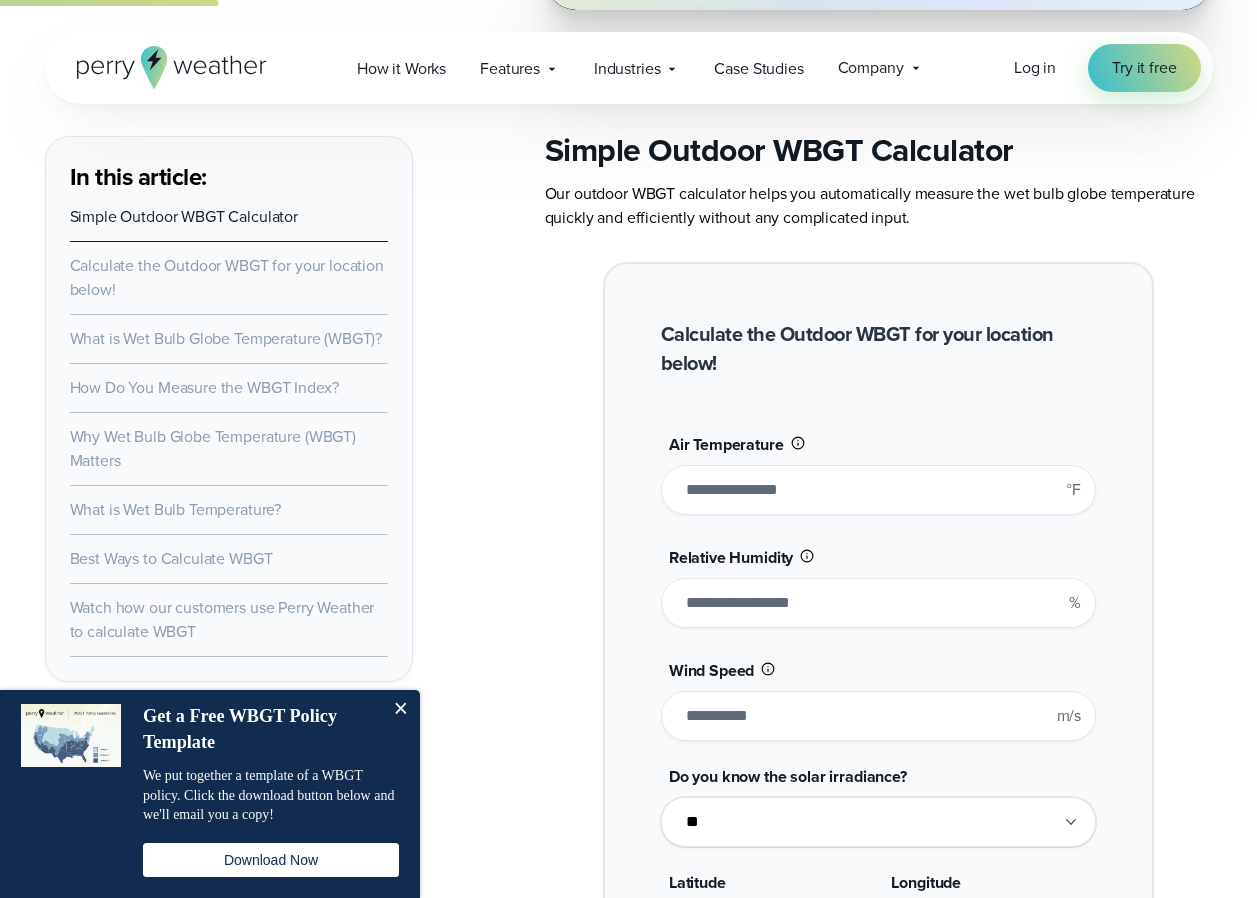 click on "**" at bounding box center (878, 490) 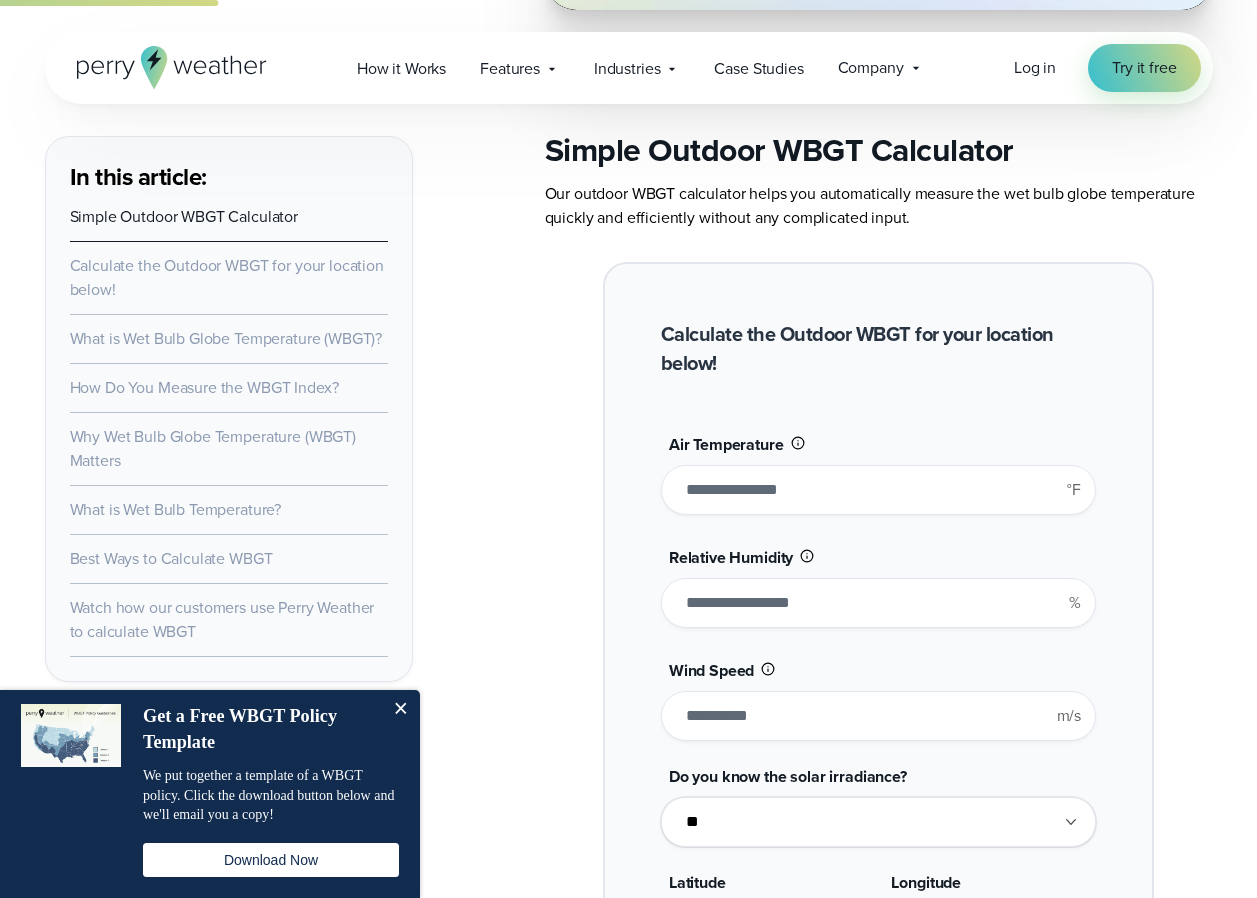 type on "****" 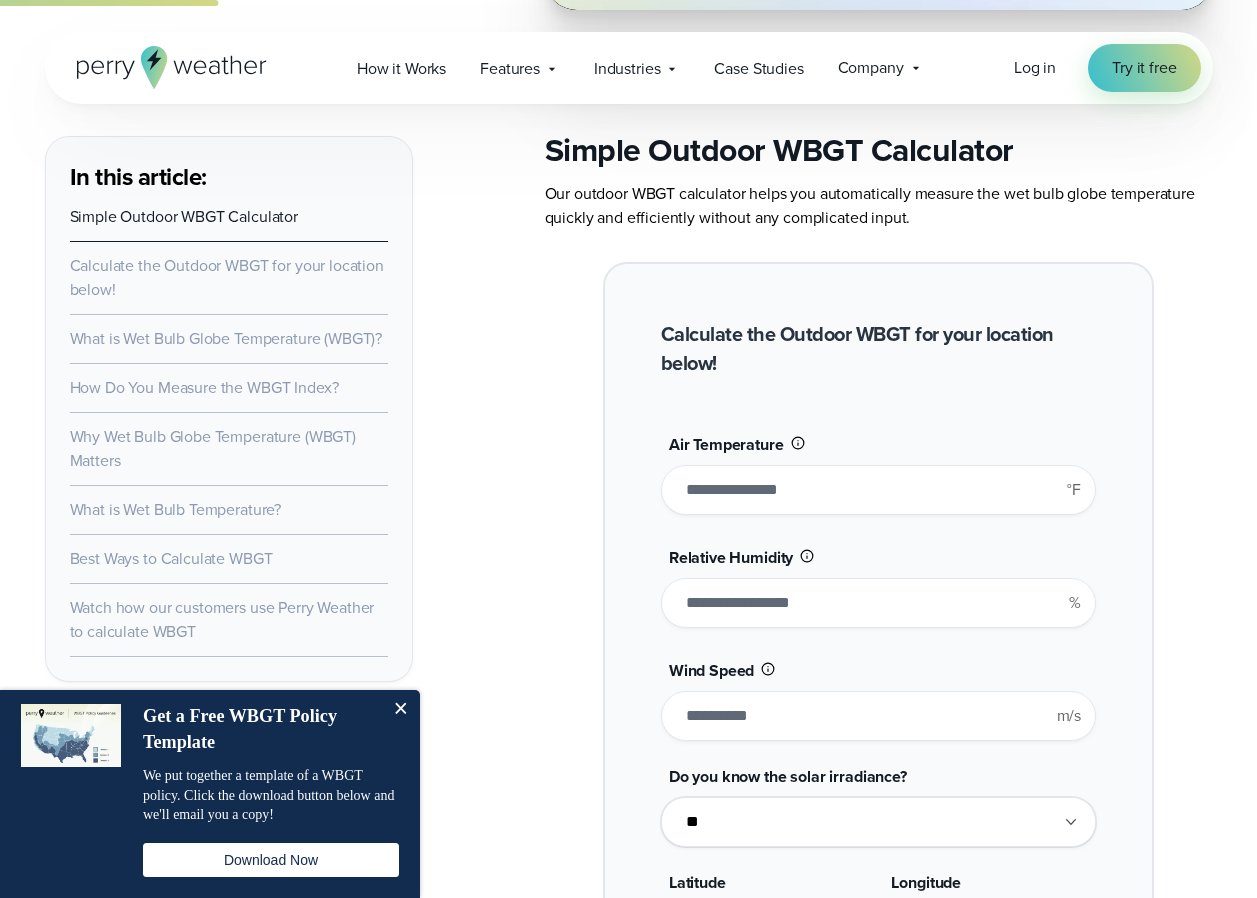 type on "*******" 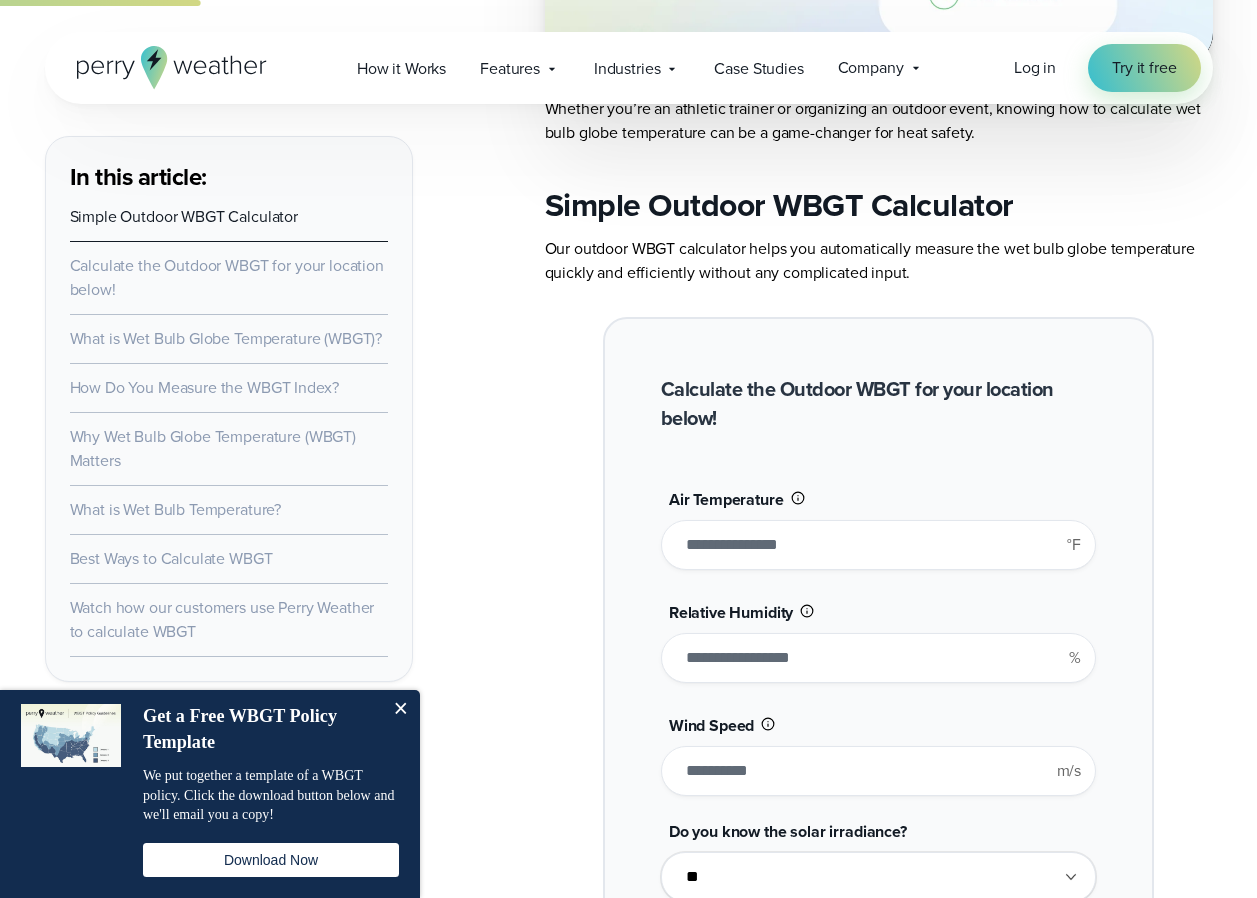 scroll, scrollTop: 1324, scrollLeft: 0, axis: vertical 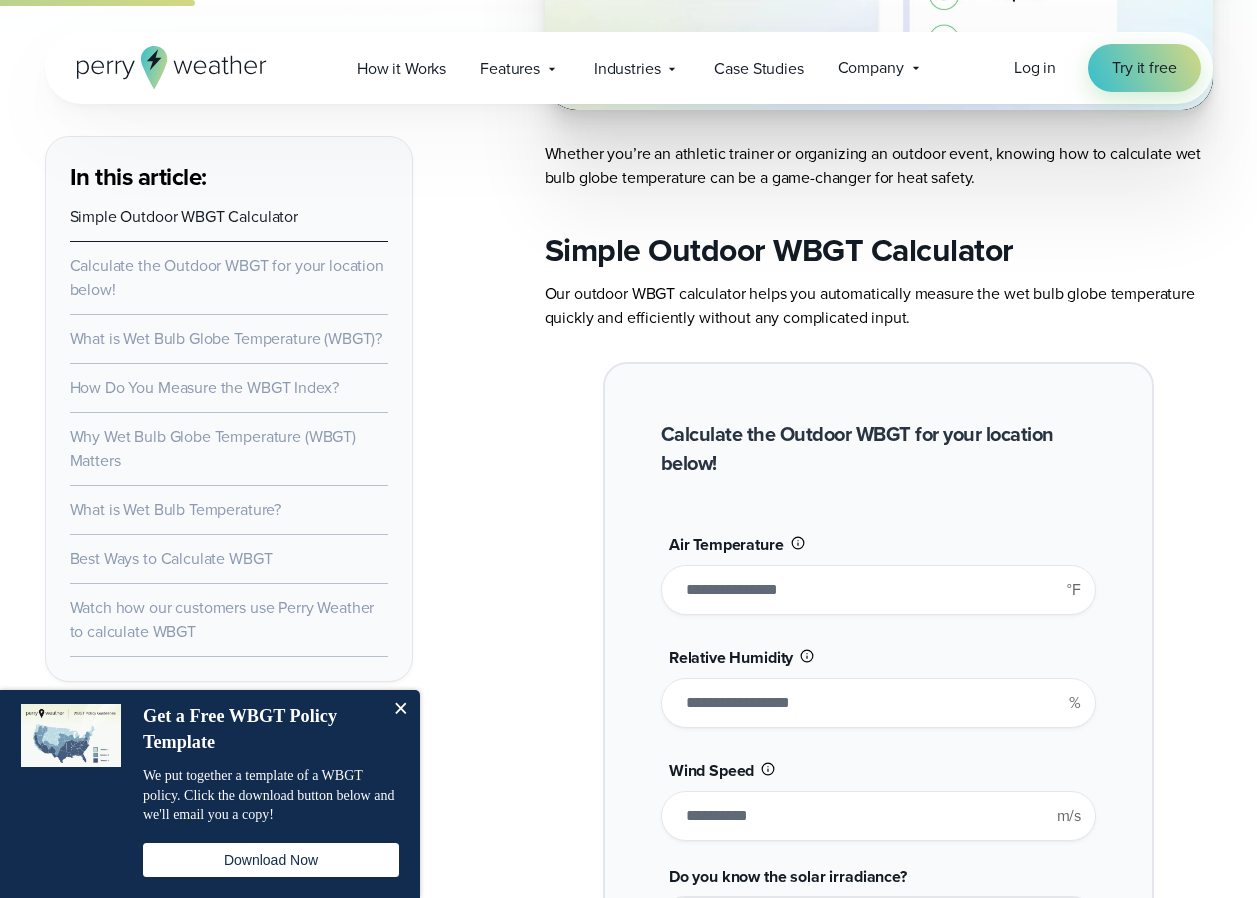 click on "****" at bounding box center (878, 590) 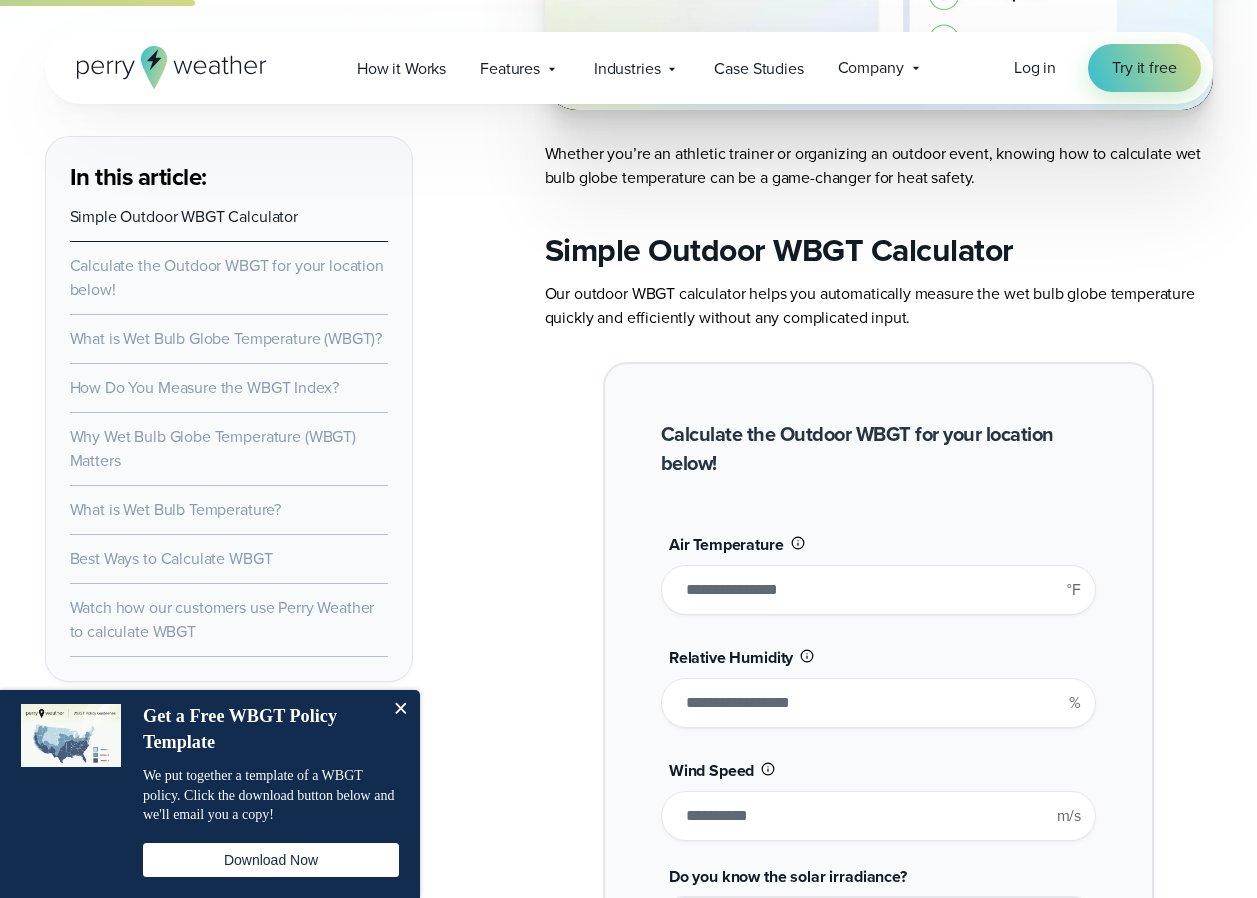 type on "****" 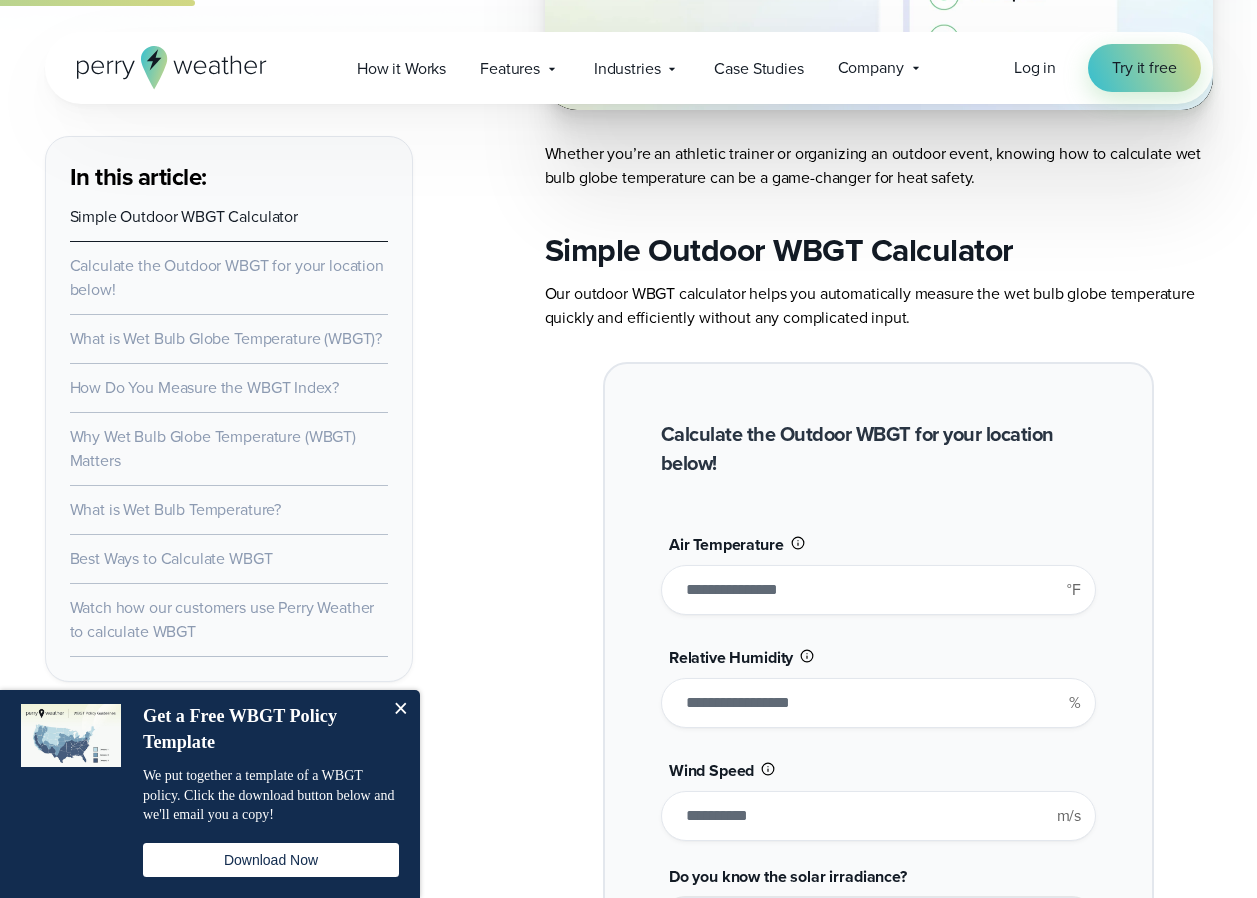 type on "*******" 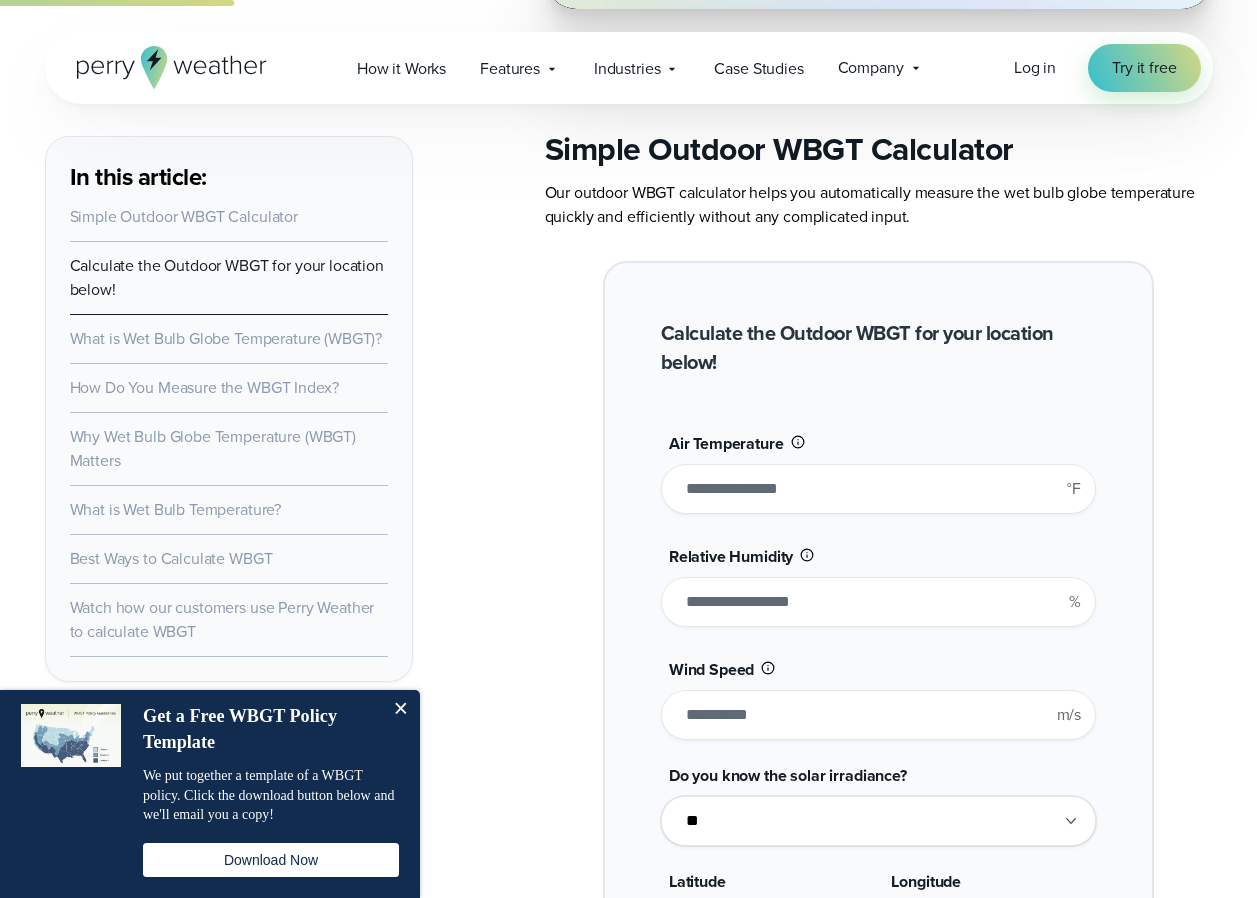 scroll, scrollTop: 1424, scrollLeft: 0, axis: vertical 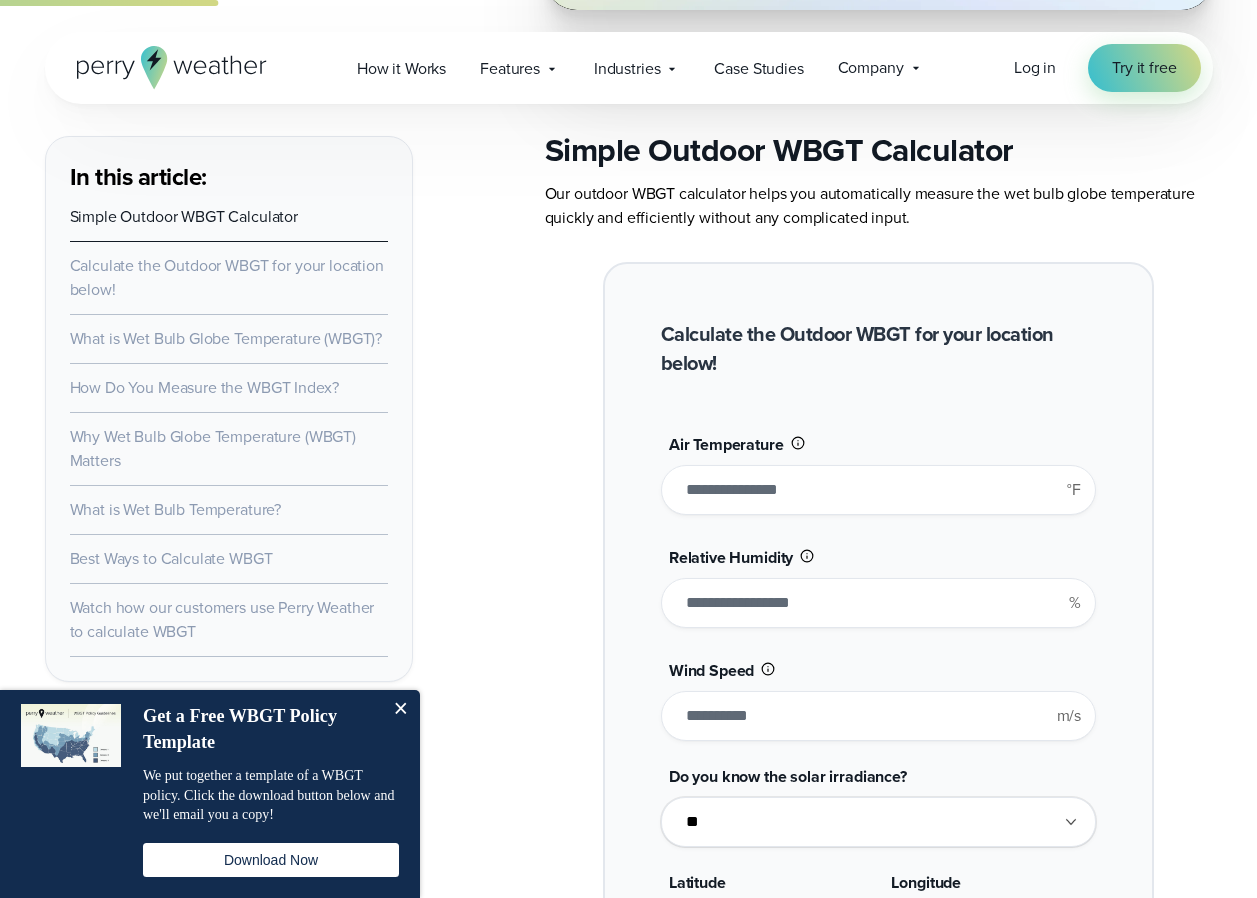 click on "**" at bounding box center (878, 603) 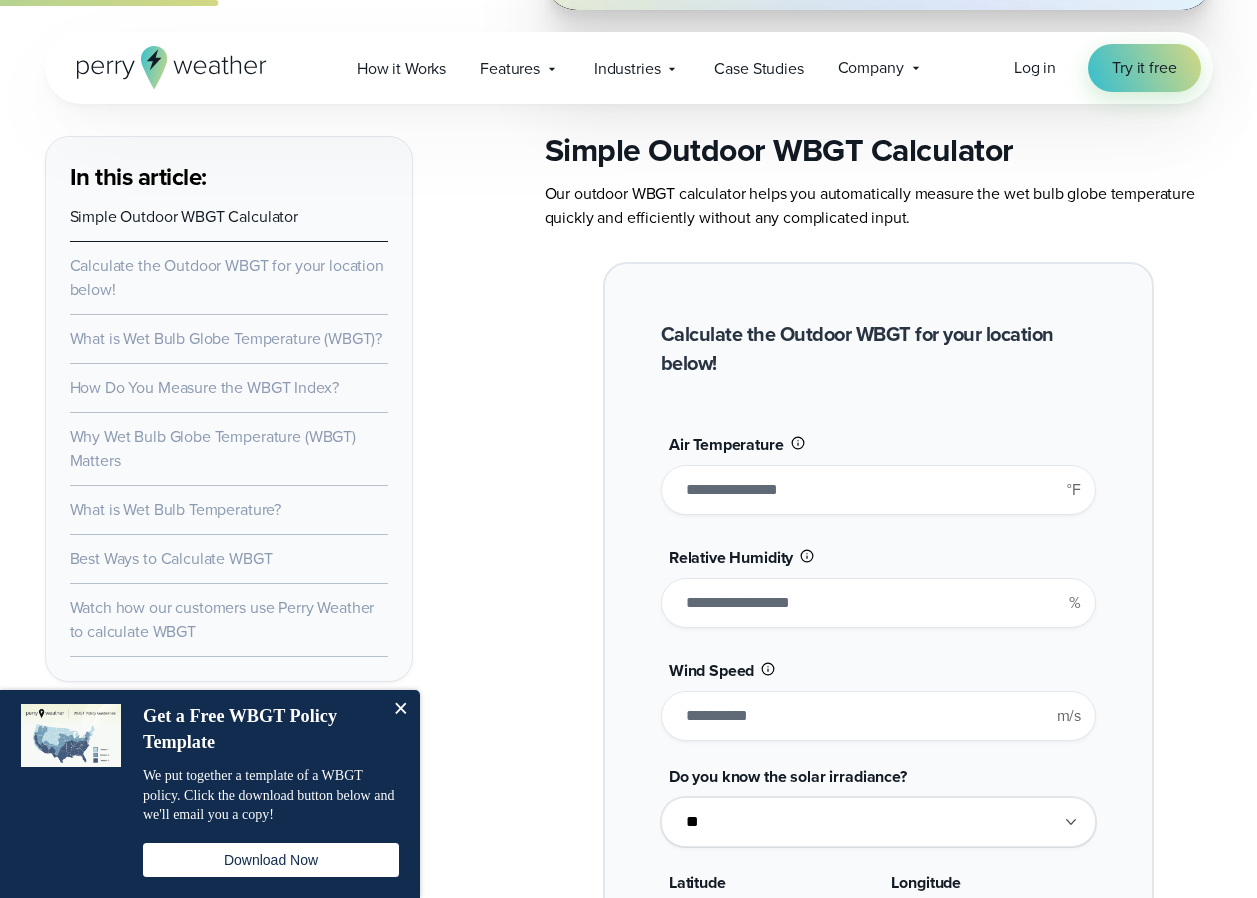 type on "**" 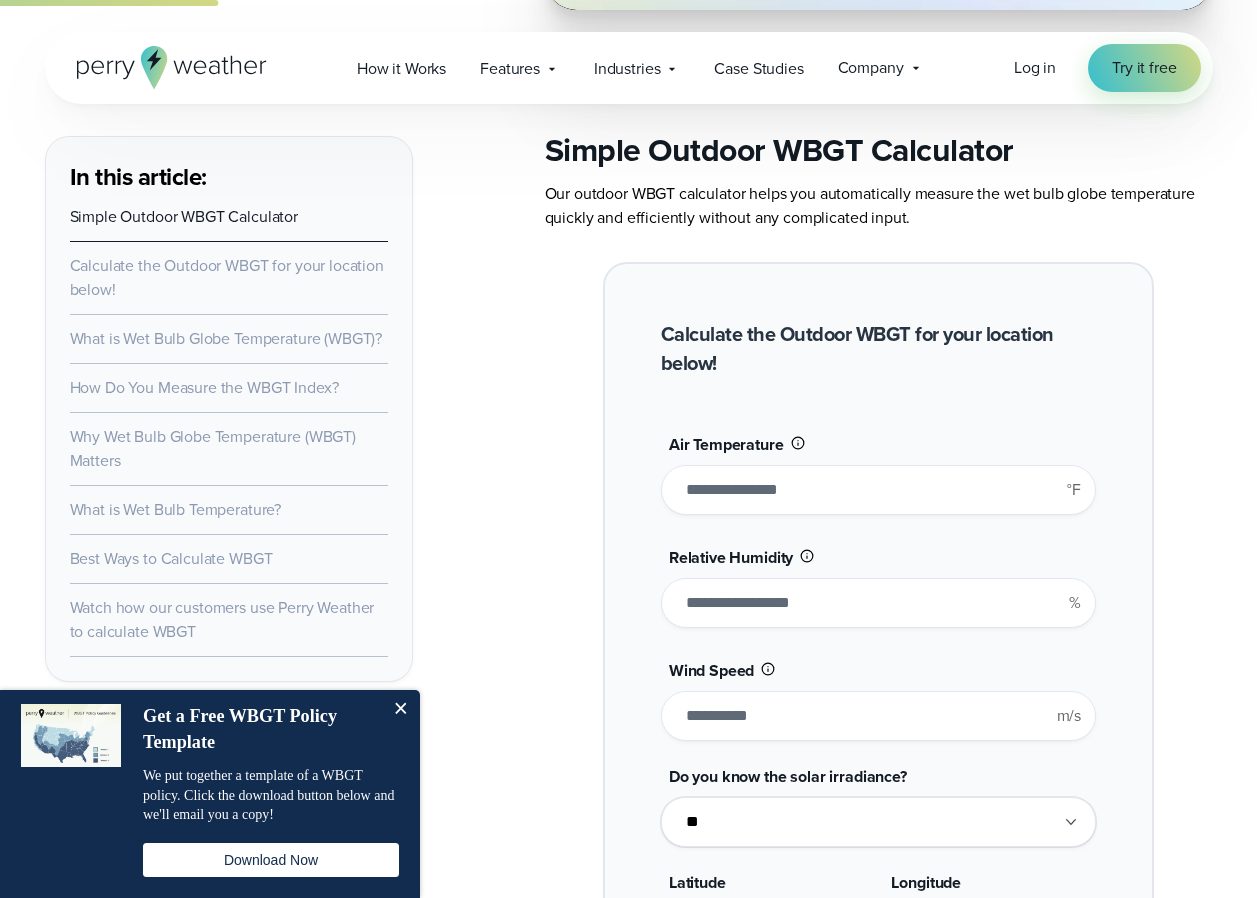 type on "*******" 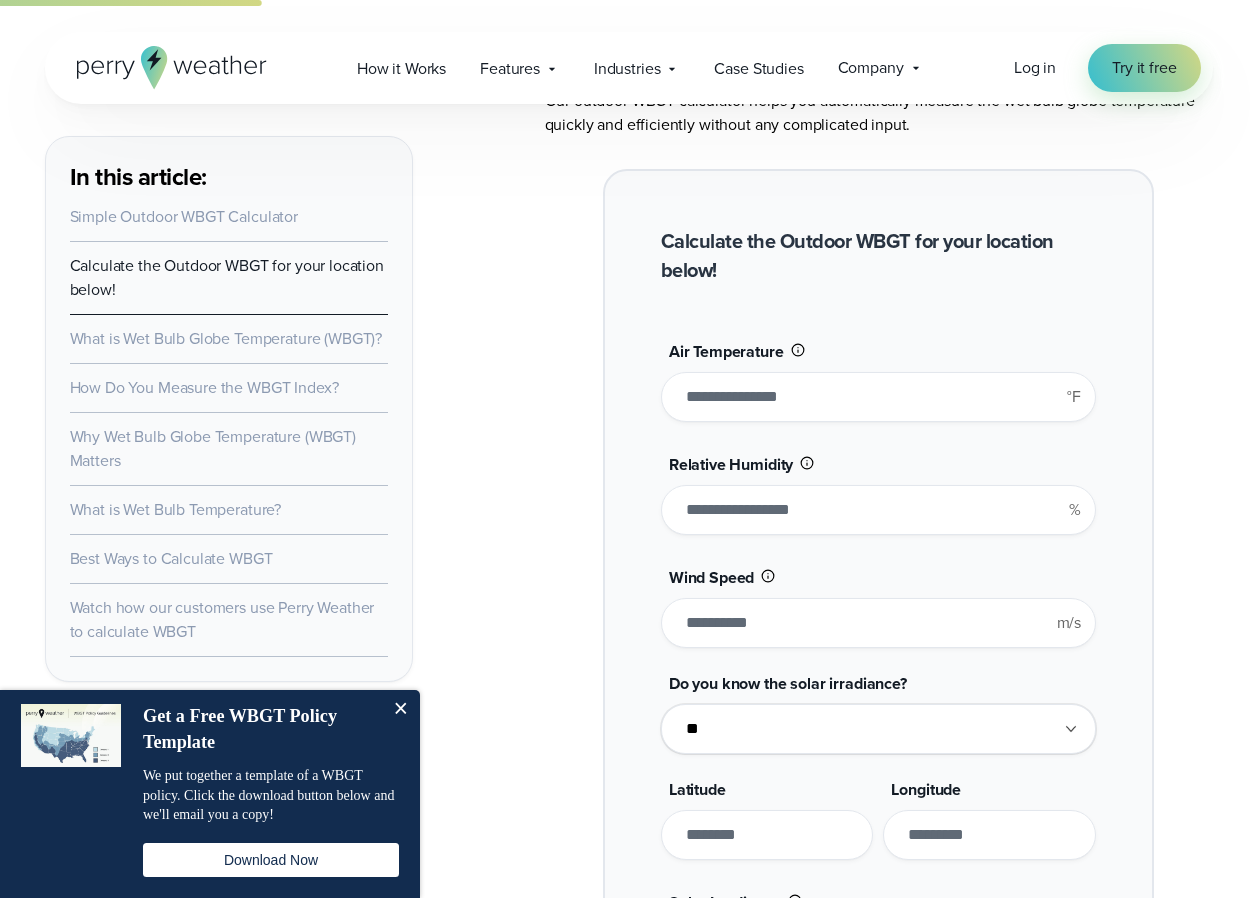 scroll, scrollTop: 1324, scrollLeft: 0, axis: vertical 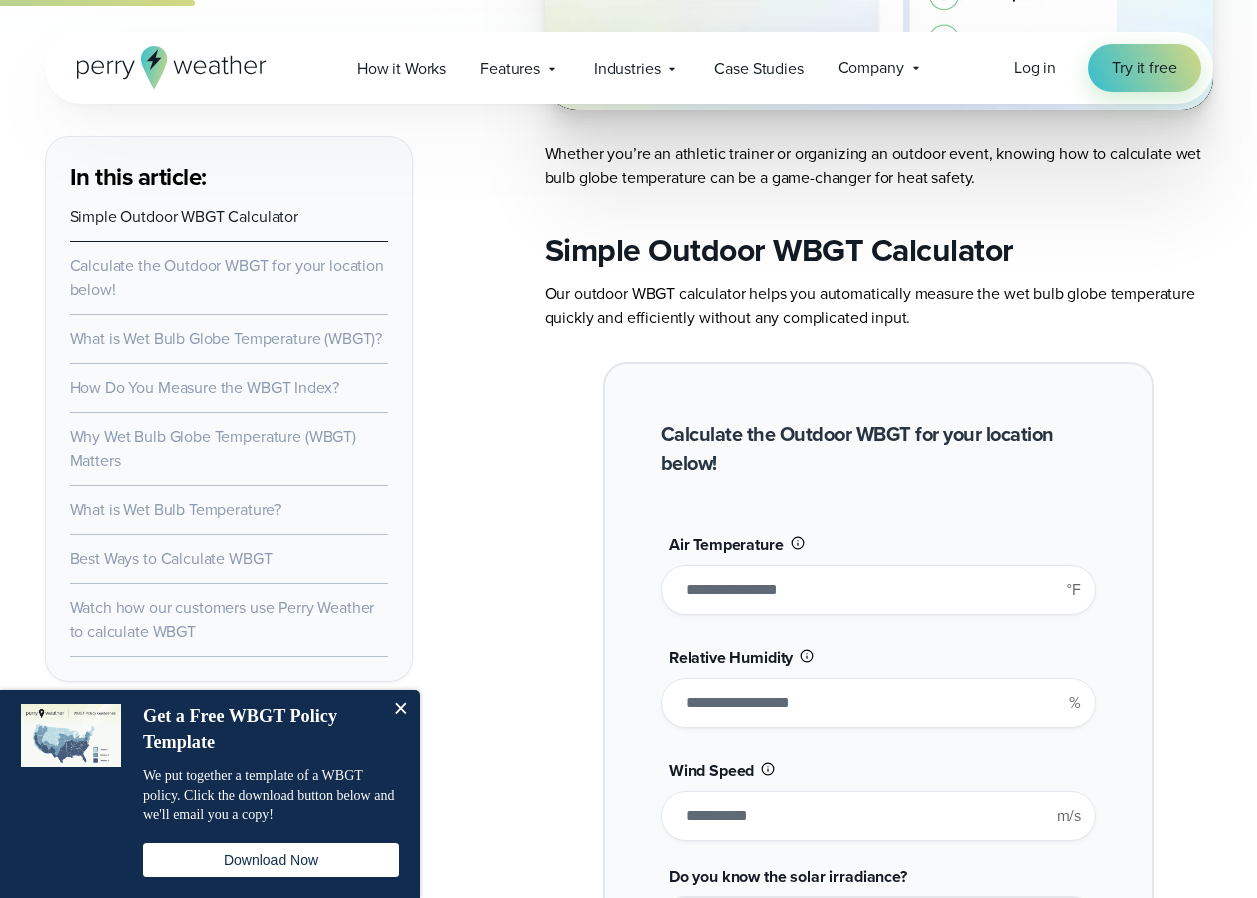type on "**" 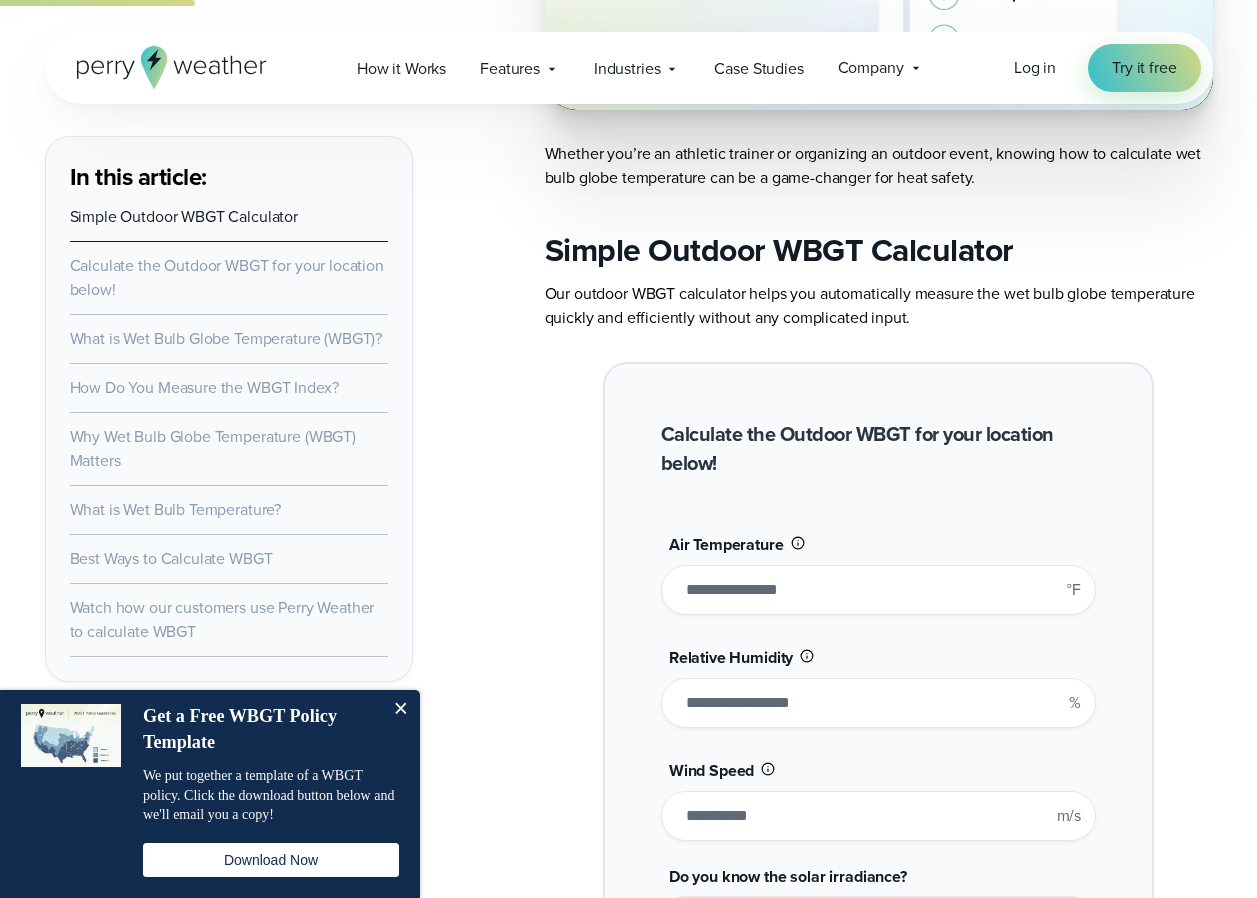 drag, startPoint x: 685, startPoint y: 592, endPoint x: 718, endPoint y: 595, distance: 33.13608 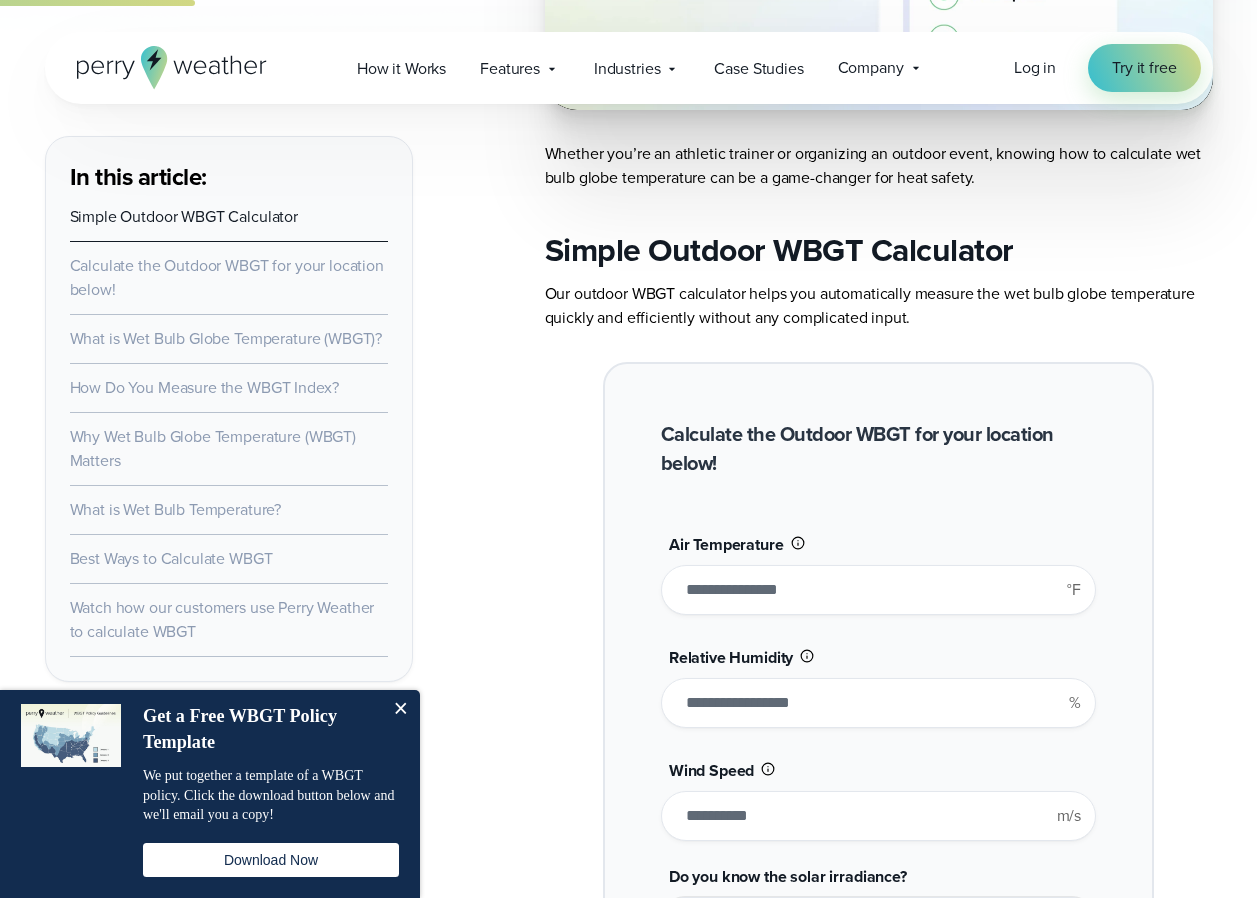 click on "****" at bounding box center (878, 590) 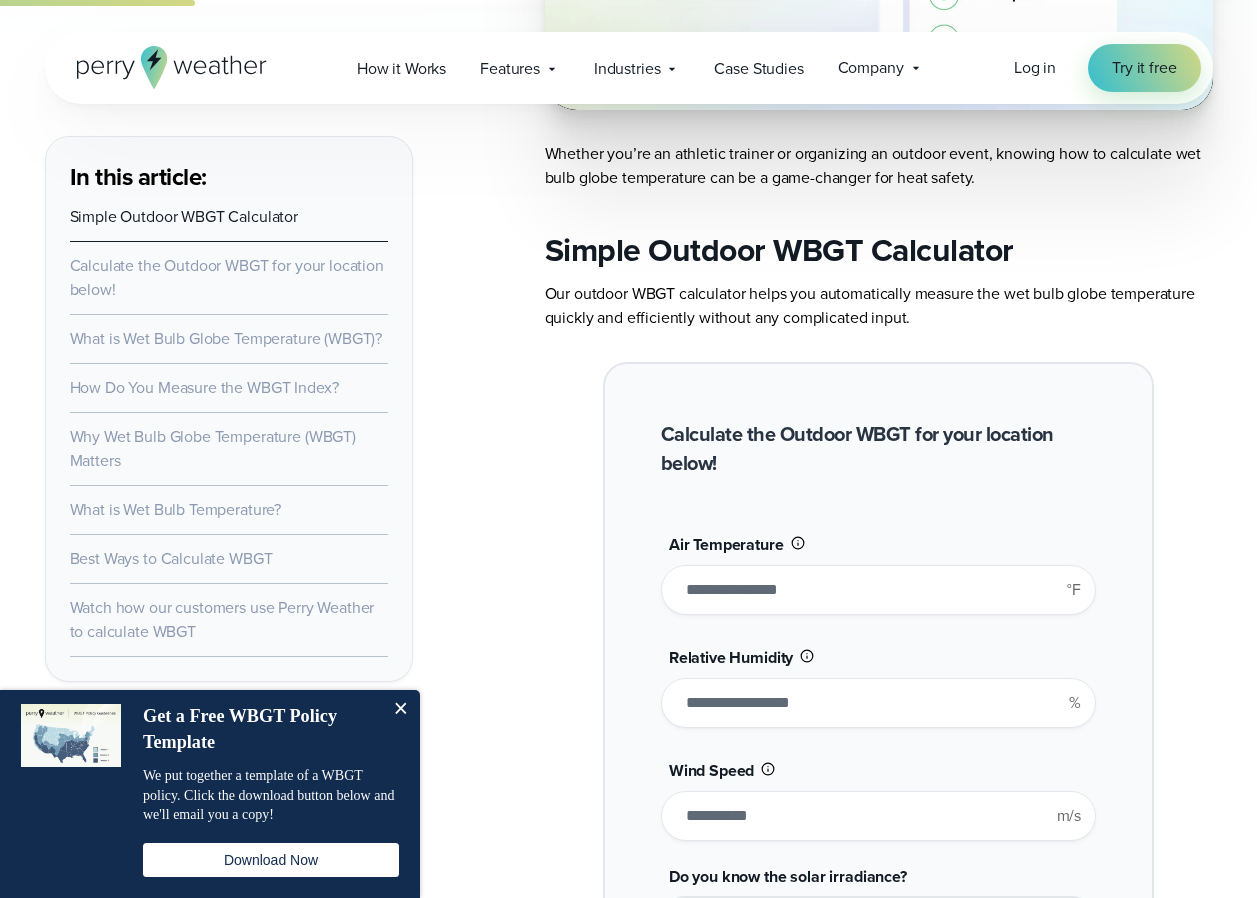 type on "*" 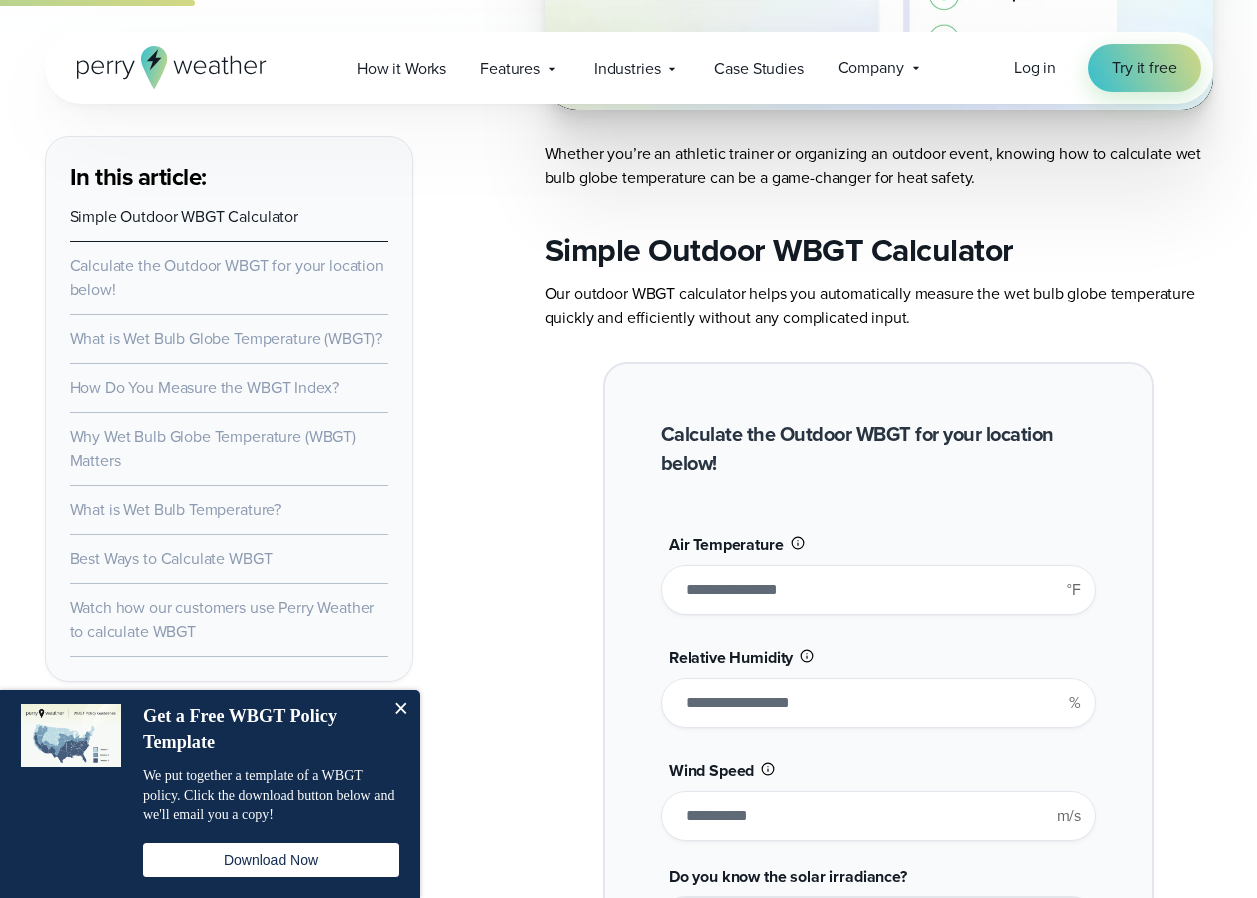 type on "******" 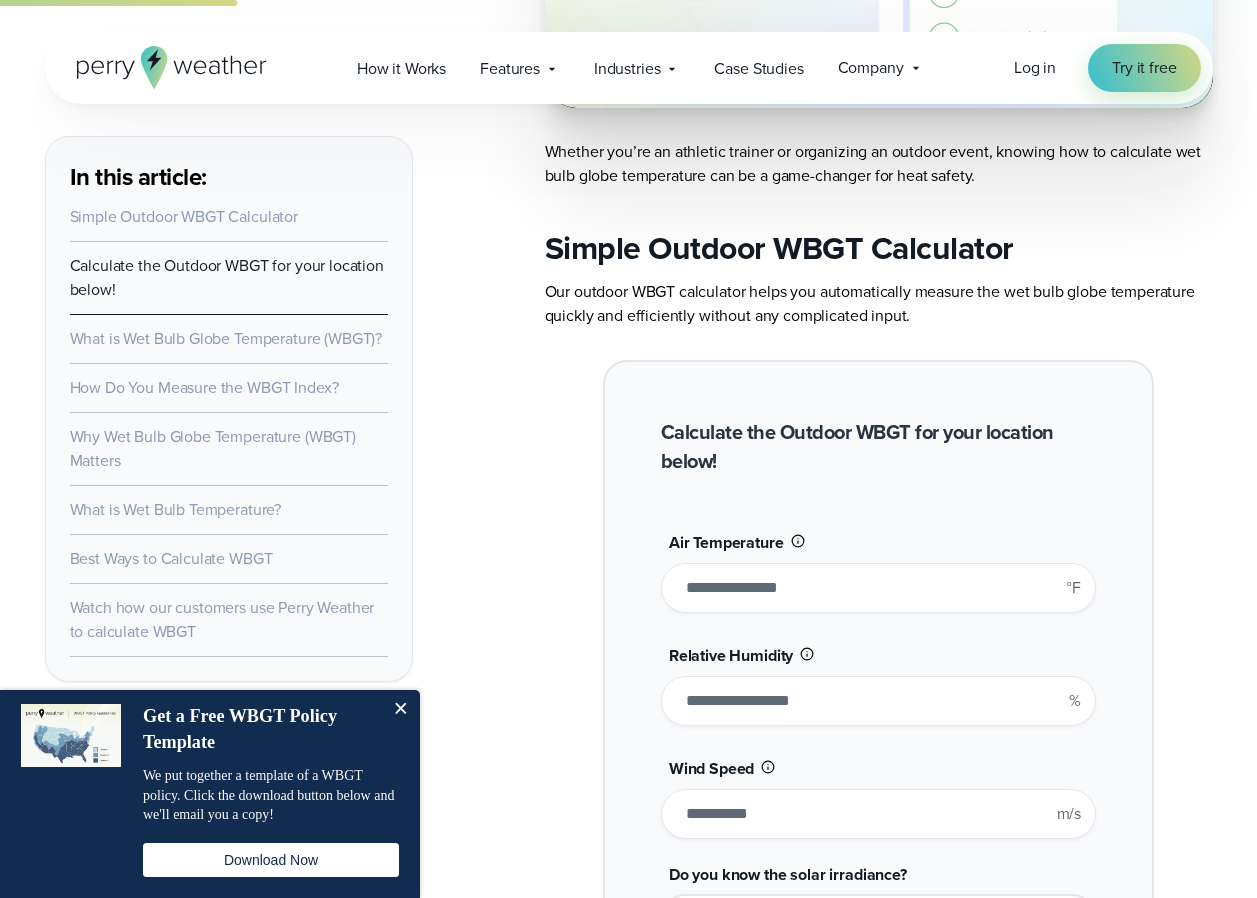 scroll, scrollTop: 1324, scrollLeft: 0, axis: vertical 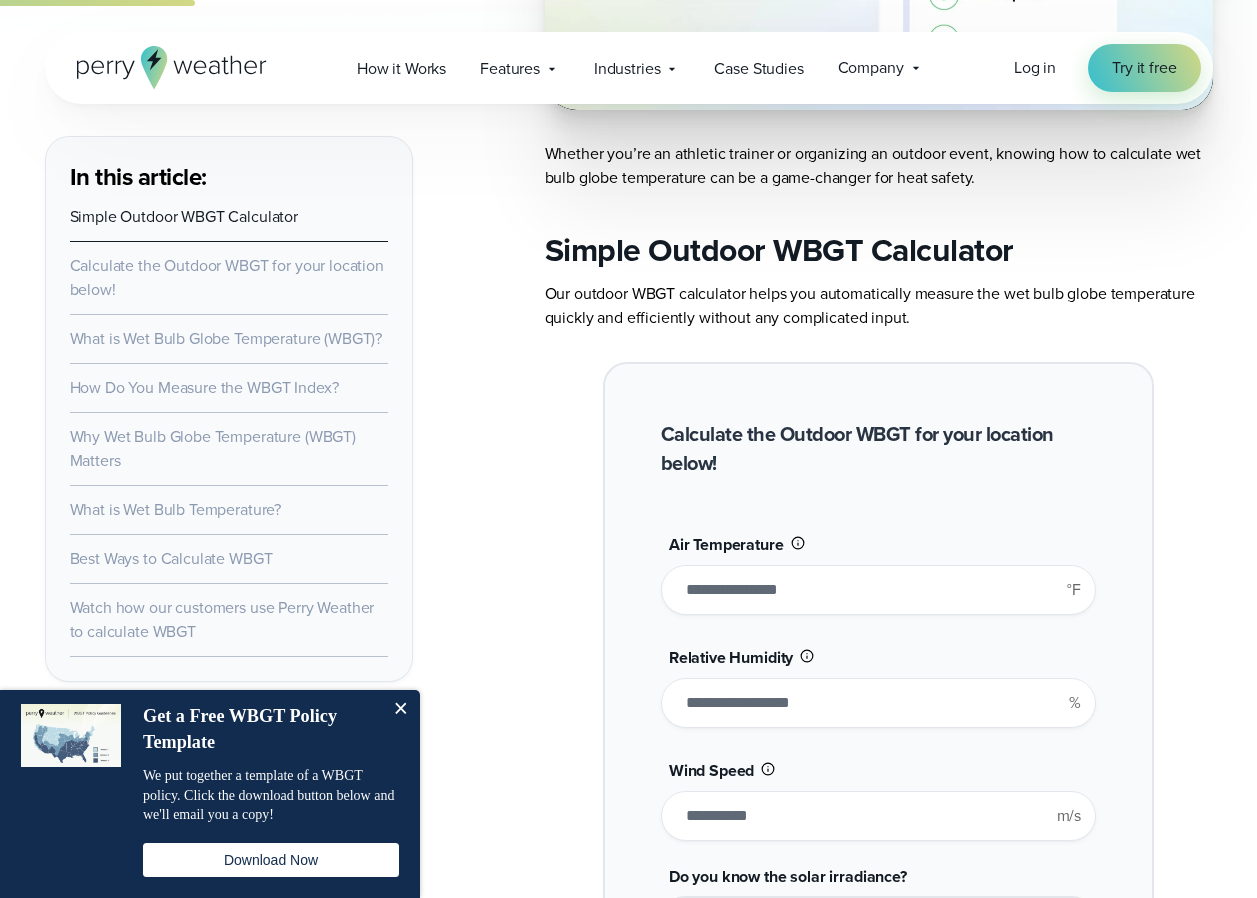 click on "**" at bounding box center (878, 590) 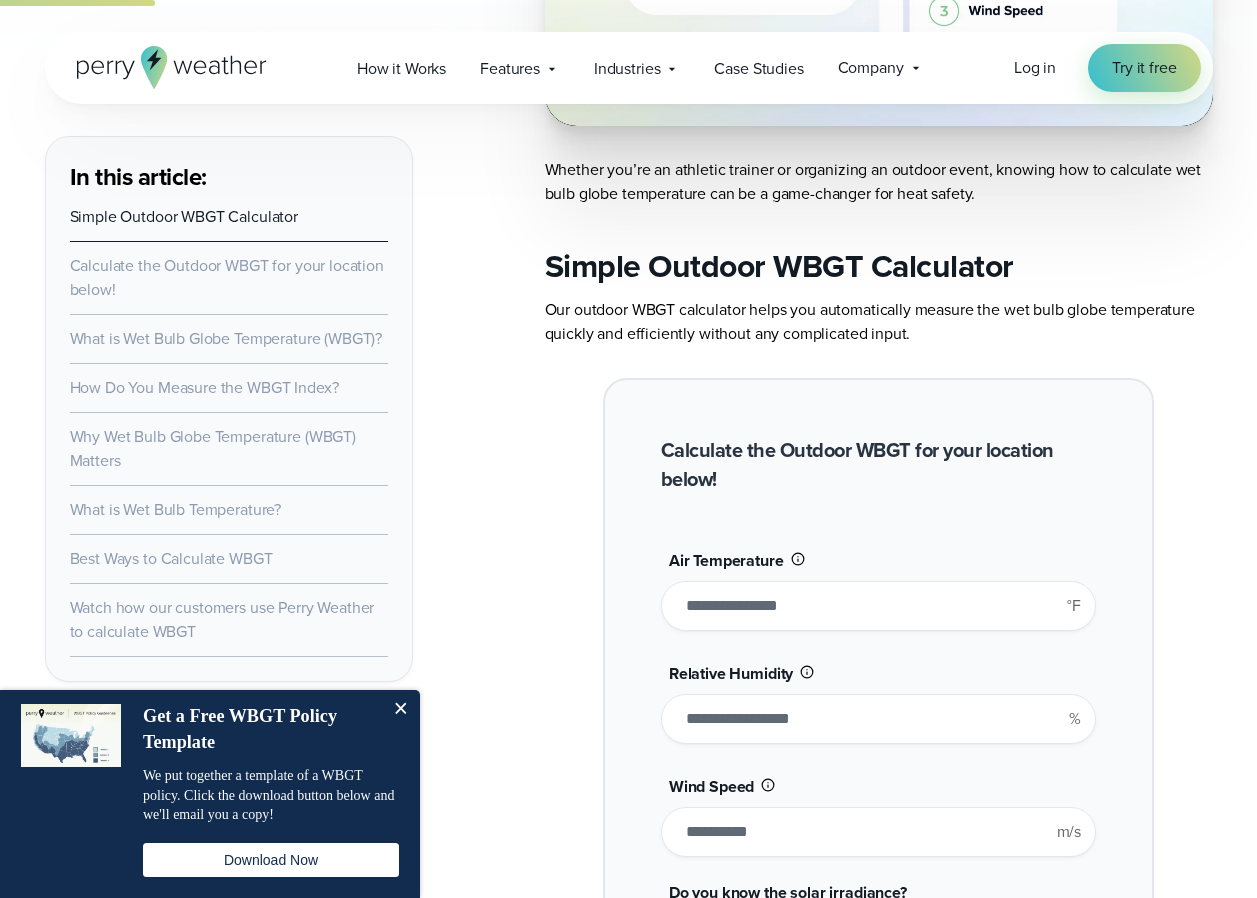 scroll, scrollTop: 1324, scrollLeft: 0, axis: vertical 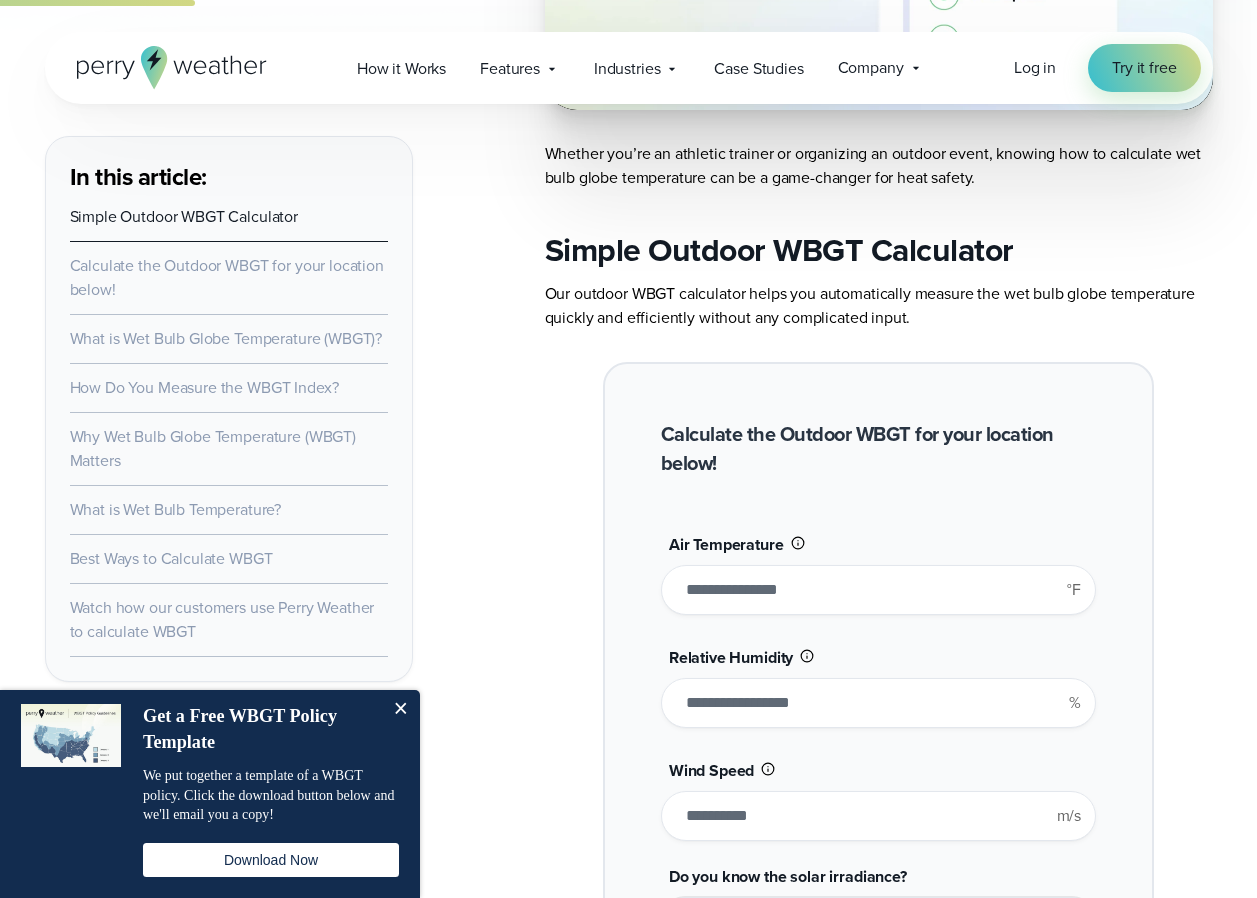 drag, startPoint x: 692, startPoint y: 598, endPoint x: 708, endPoint y: 599, distance: 16.03122 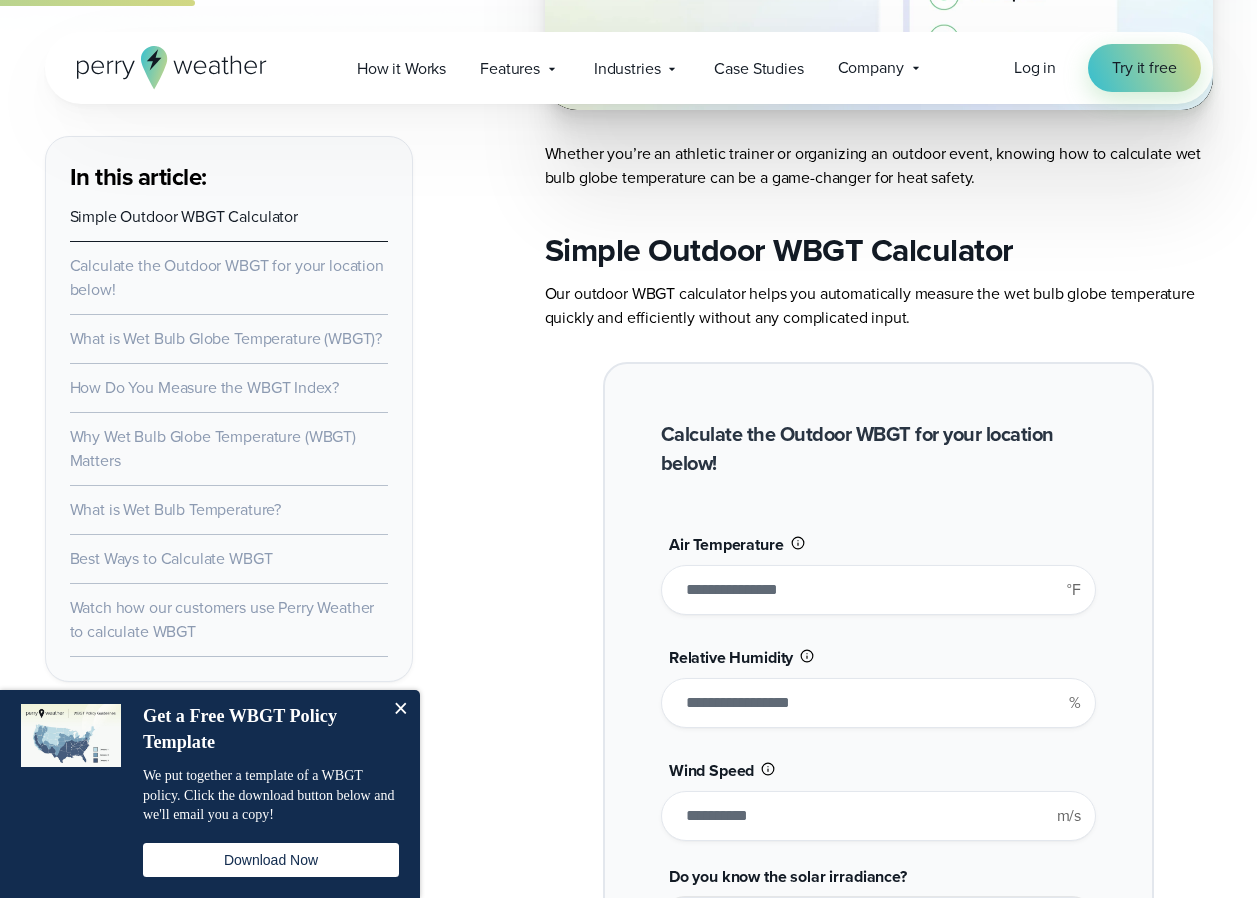 type on "**" 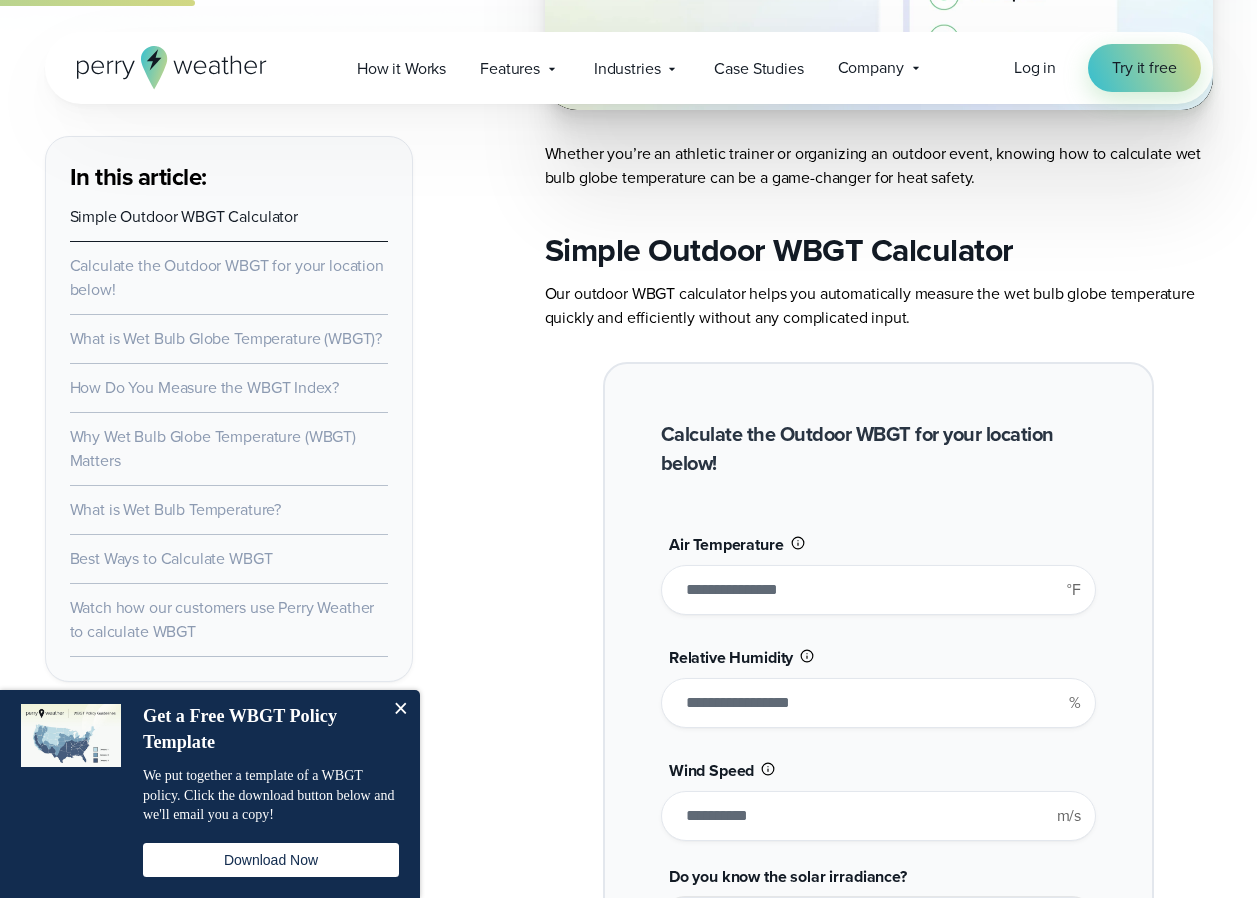 type on "*******" 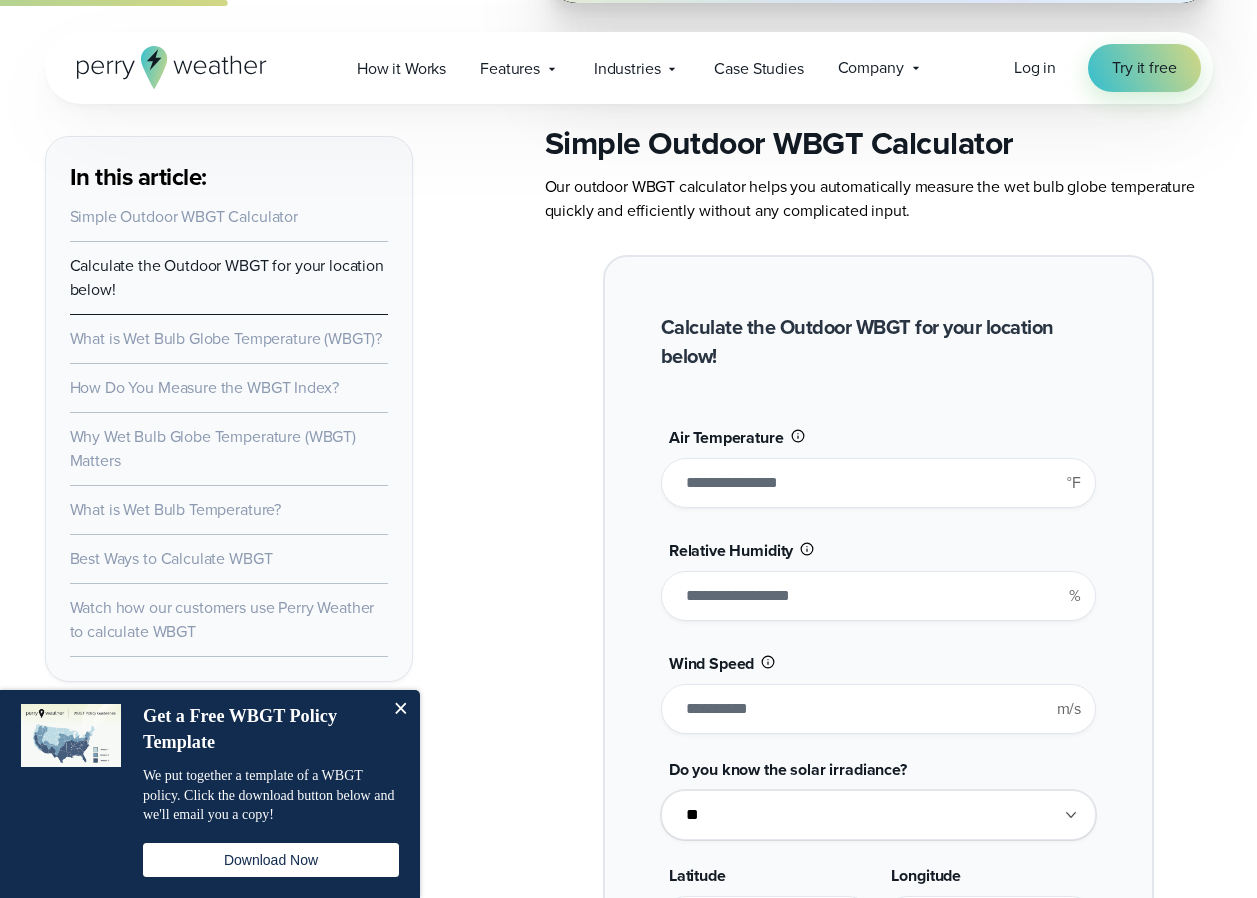 scroll, scrollTop: 1424, scrollLeft: 0, axis: vertical 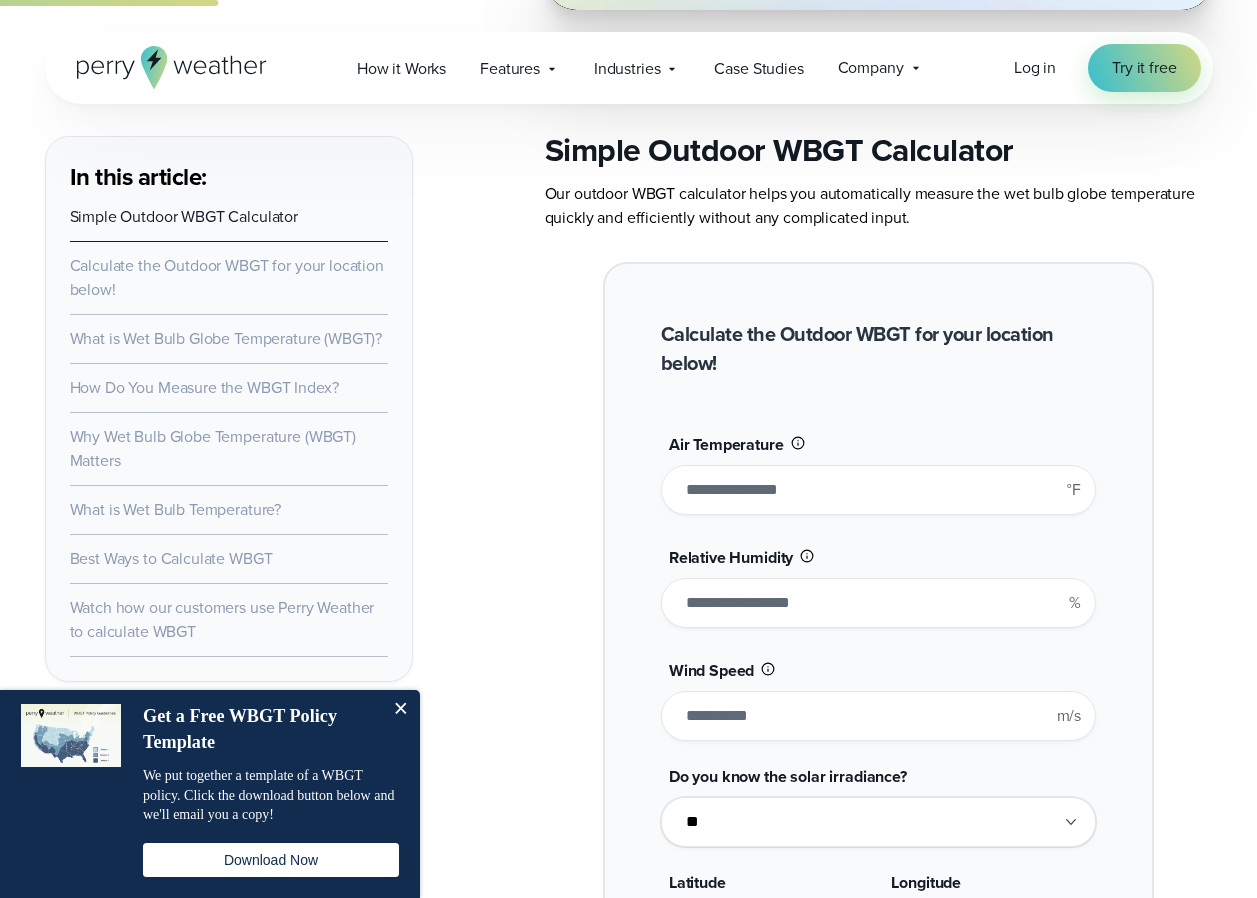 drag, startPoint x: 688, startPoint y: 500, endPoint x: 704, endPoint y: 501, distance: 16.03122 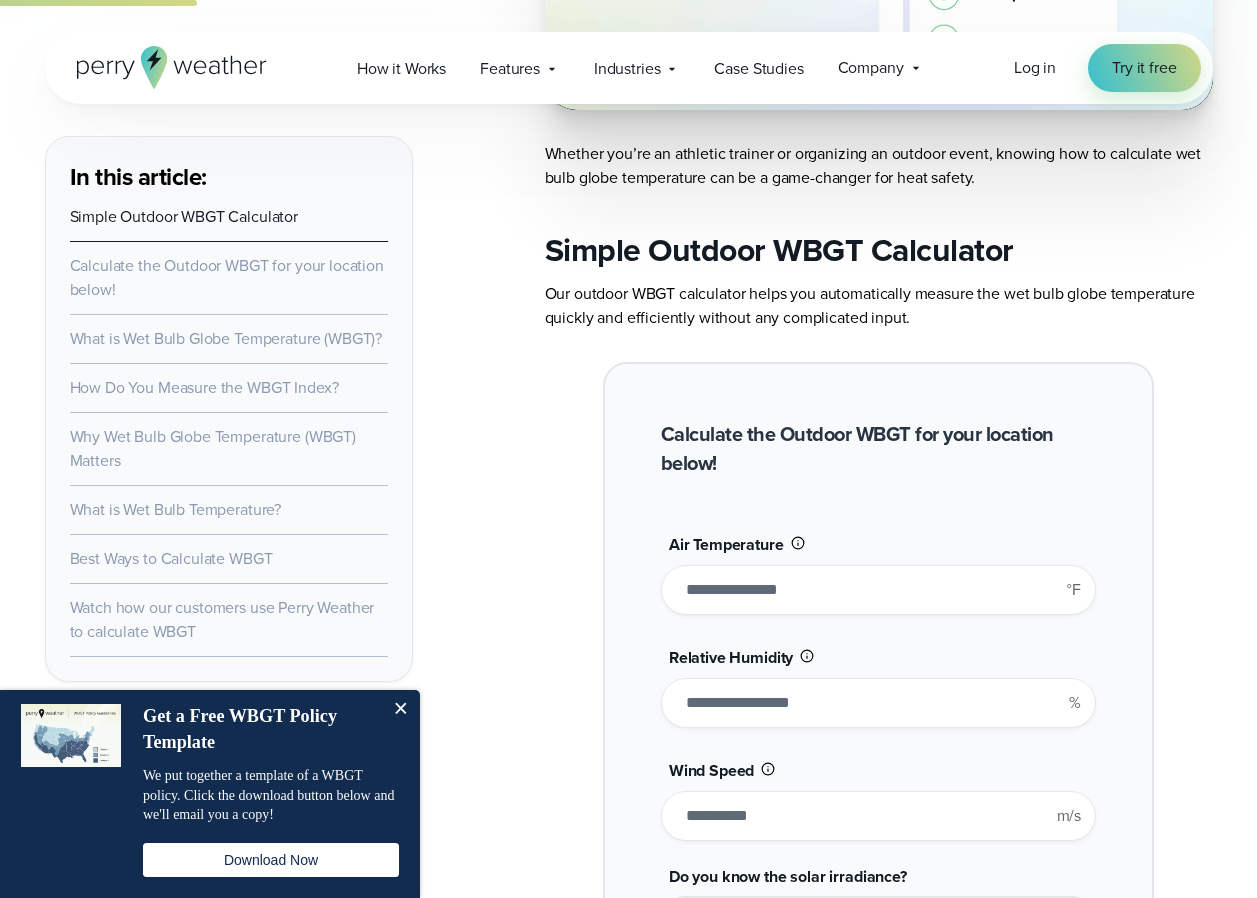 scroll, scrollTop: 1224, scrollLeft: 0, axis: vertical 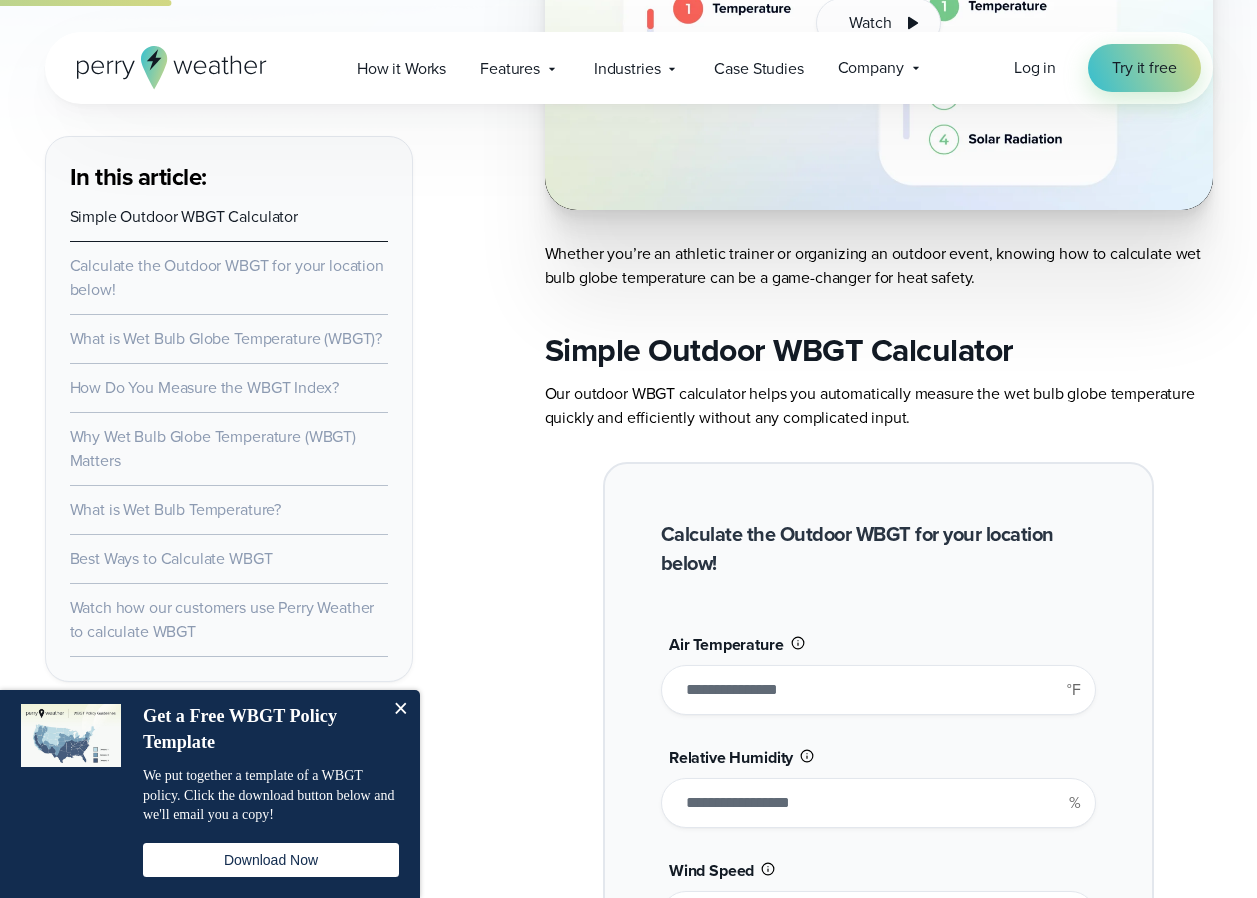 click on "***" at bounding box center [878, 690] 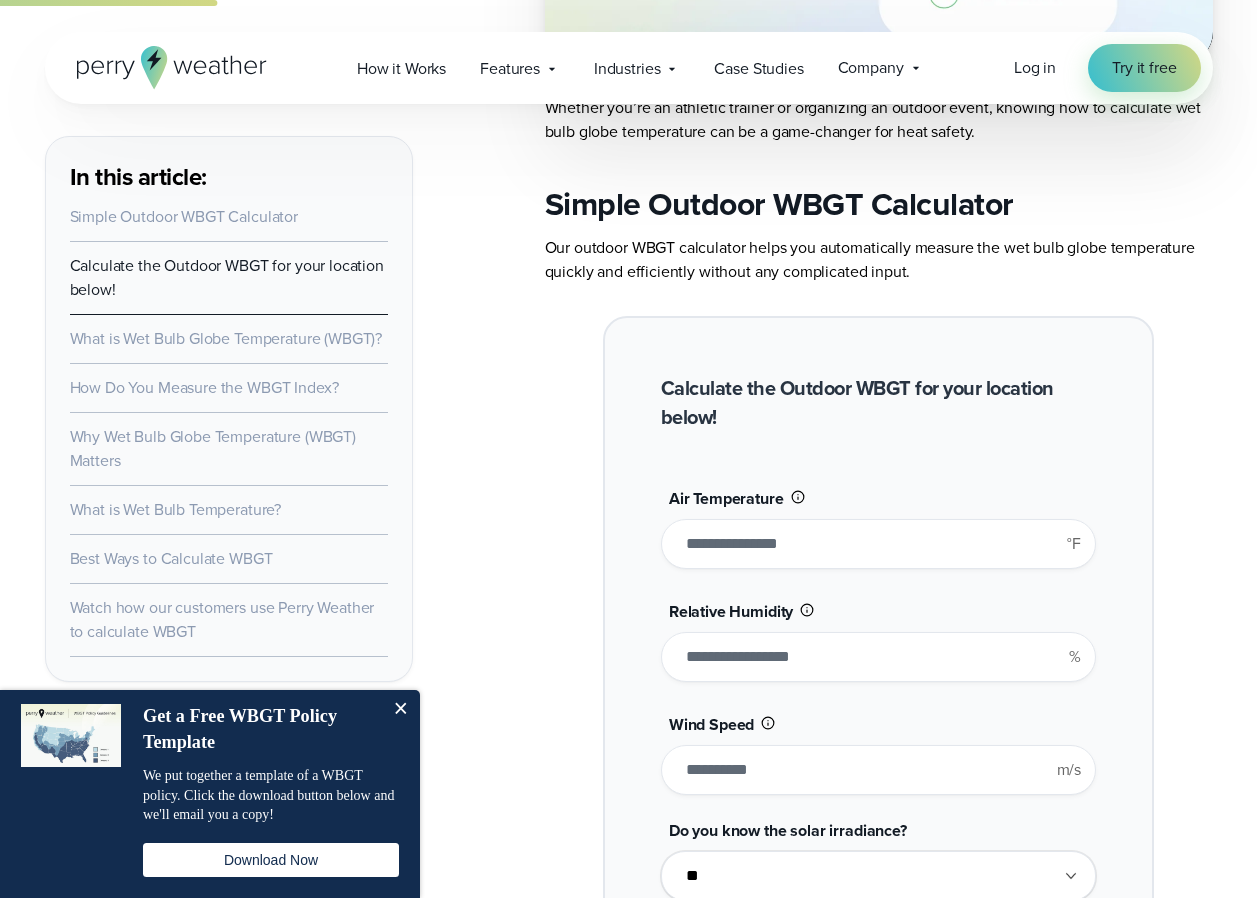 scroll, scrollTop: 1324, scrollLeft: 0, axis: vertical 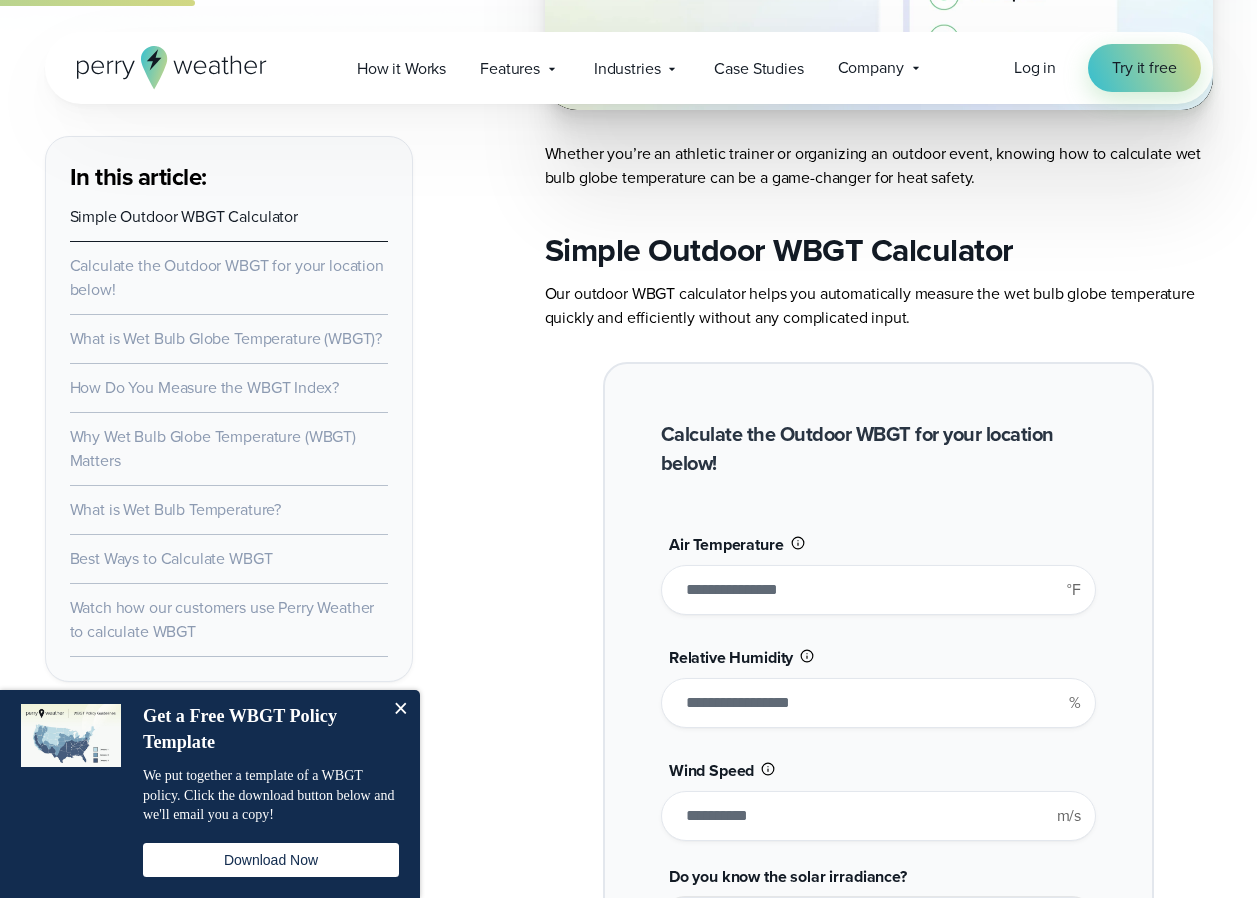 type on "**" 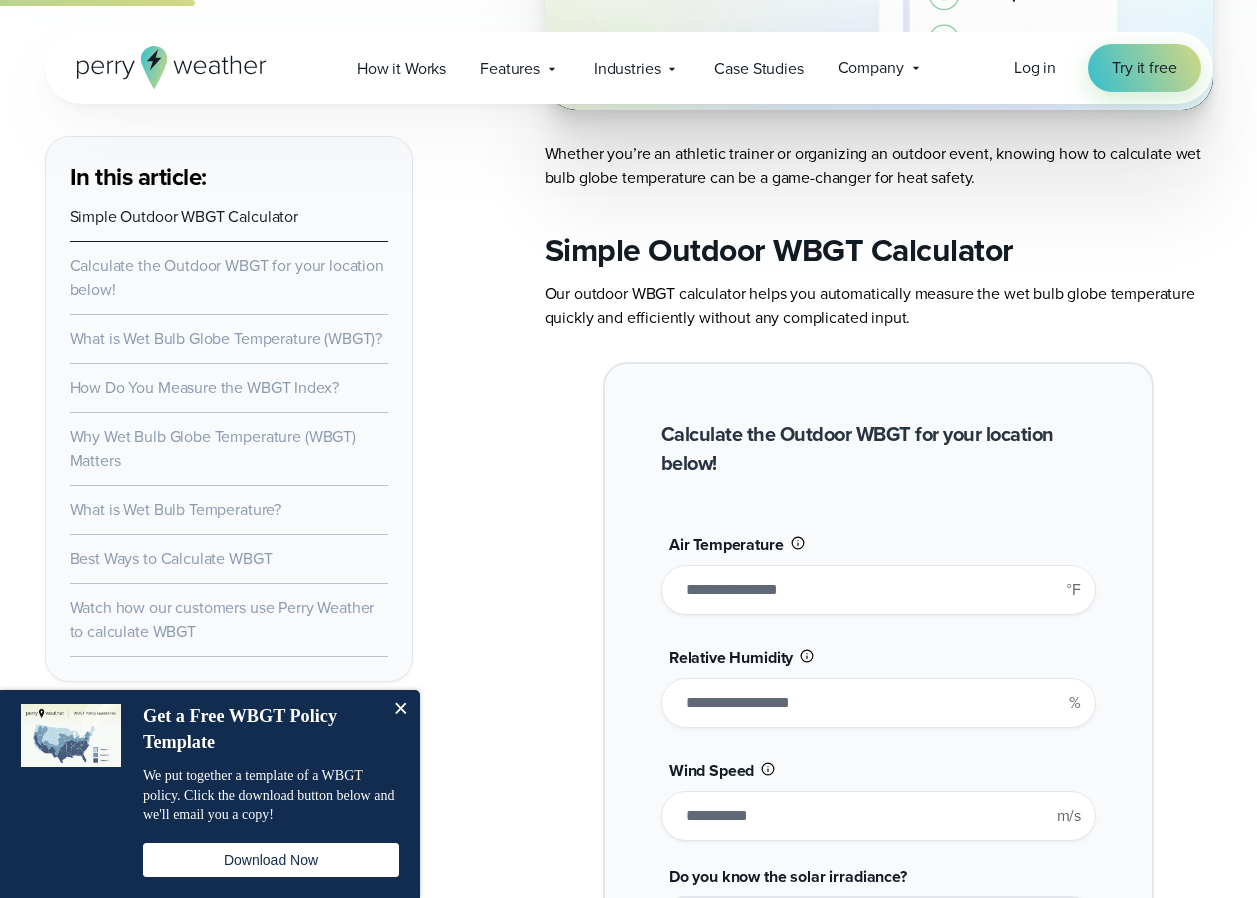 type on "******" 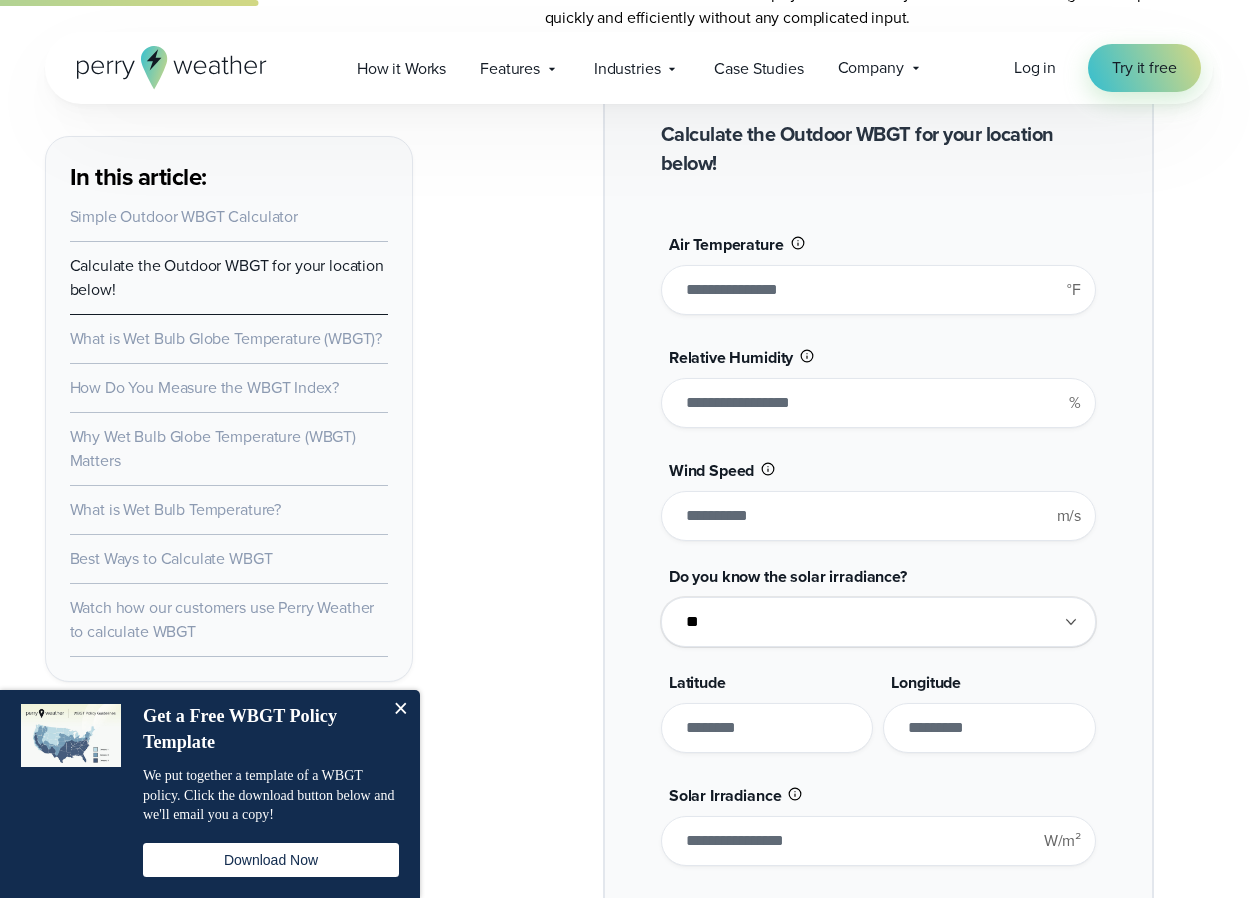 scroll, scrollTop: 1324, scrollLeft: 0, axis: vertical 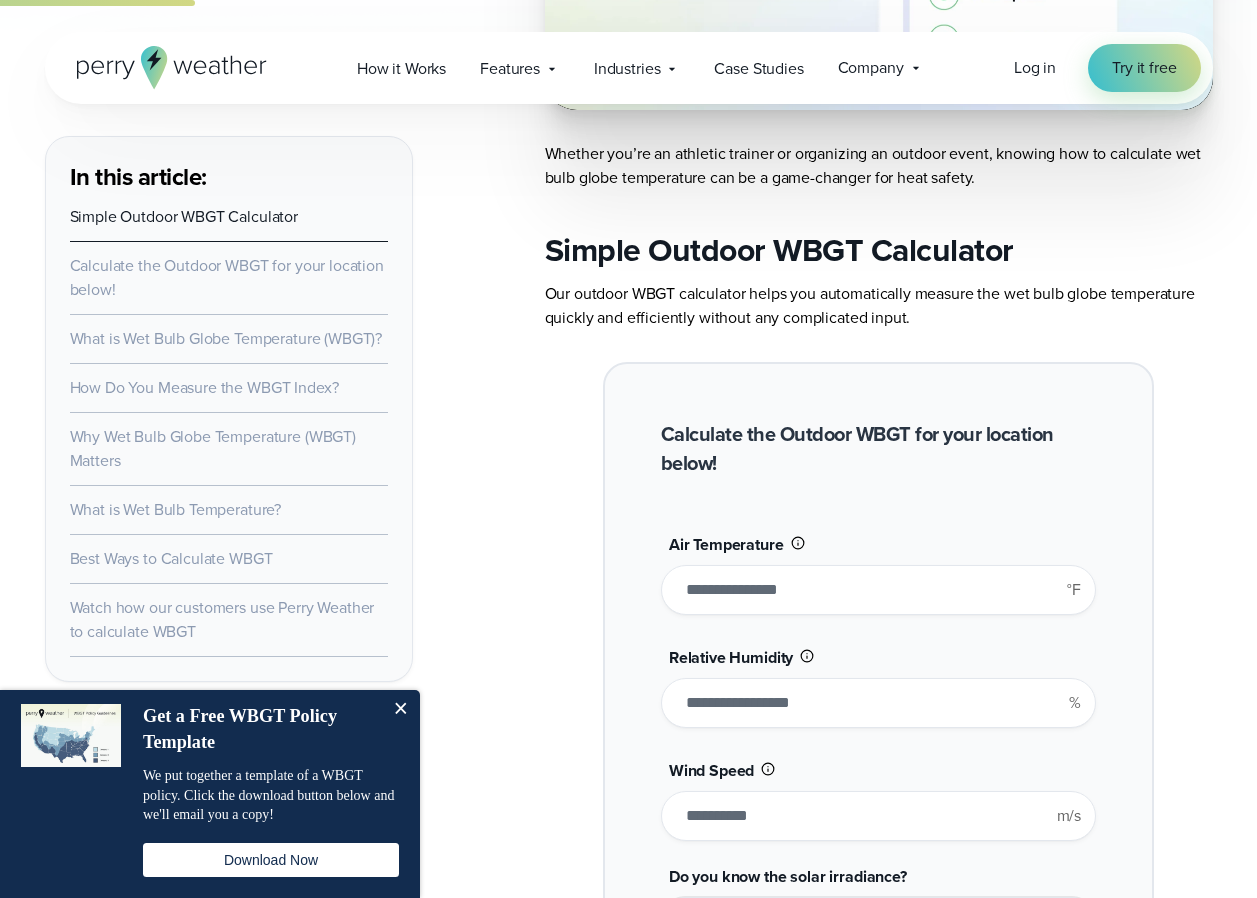 drag, startPoint x: 711, startPoint y: 597, endPoint x: 732, endPoint y: 597, distance: 21 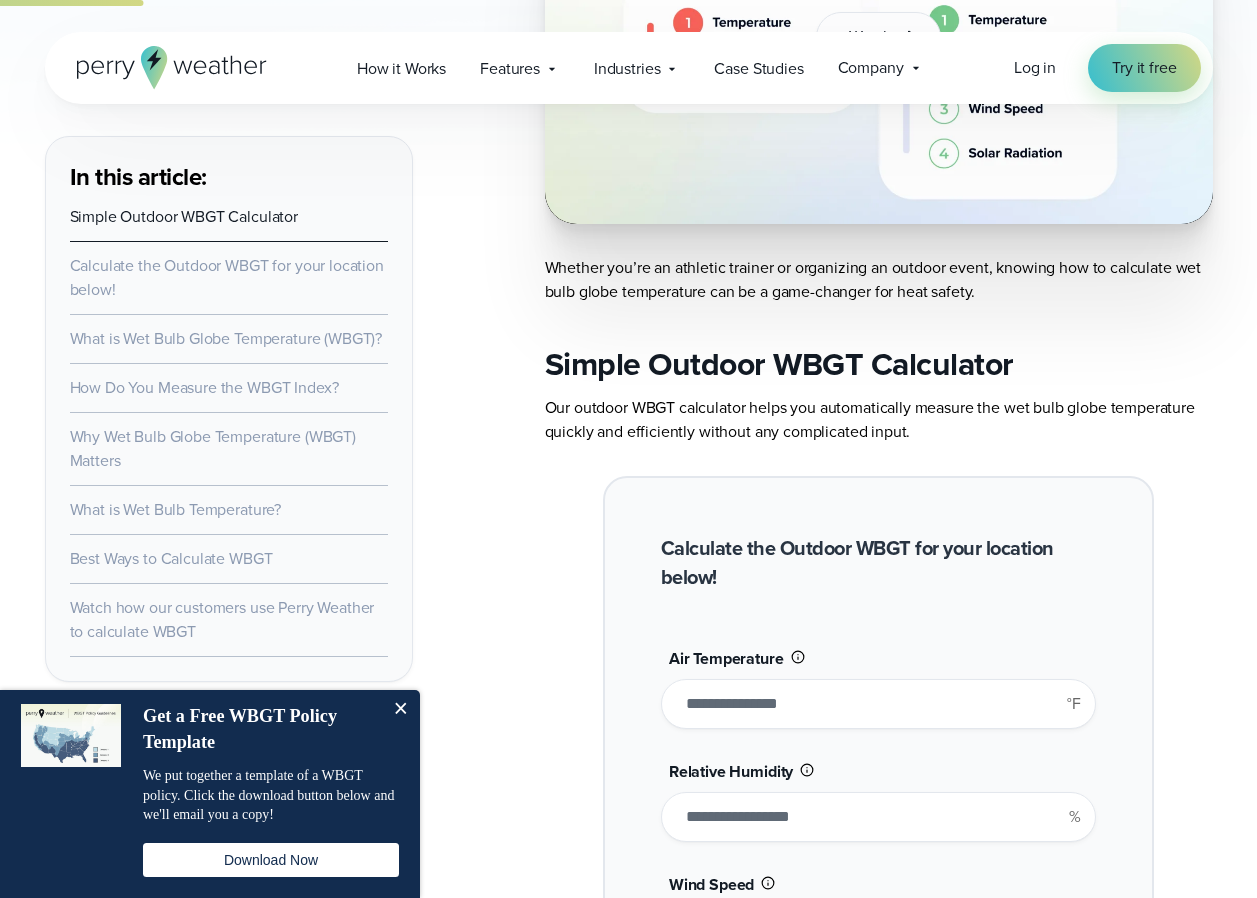 scroll, scrollTop: 1224, scrollLeft: 0, axis: vertical 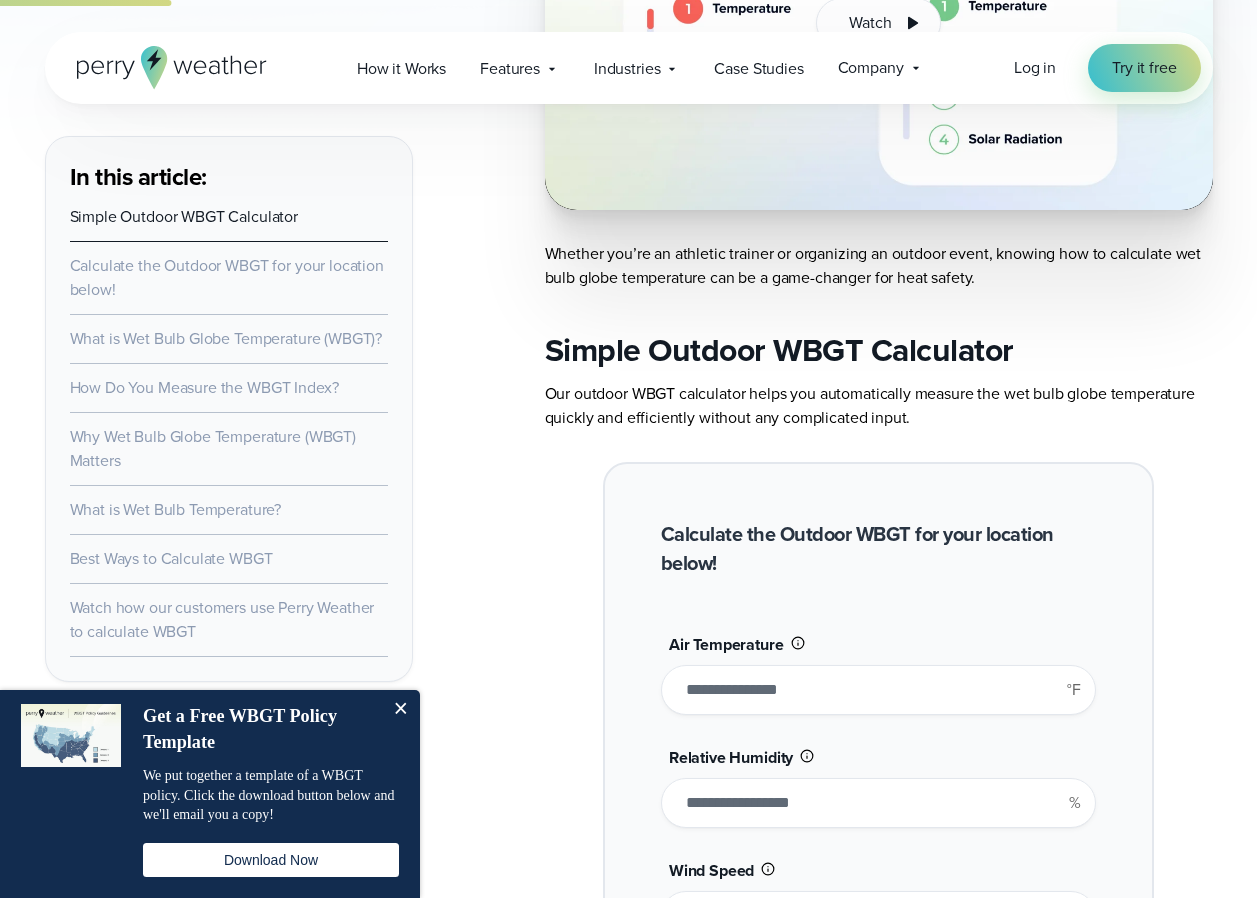 click on "*****" at bounding box center (878, 690) 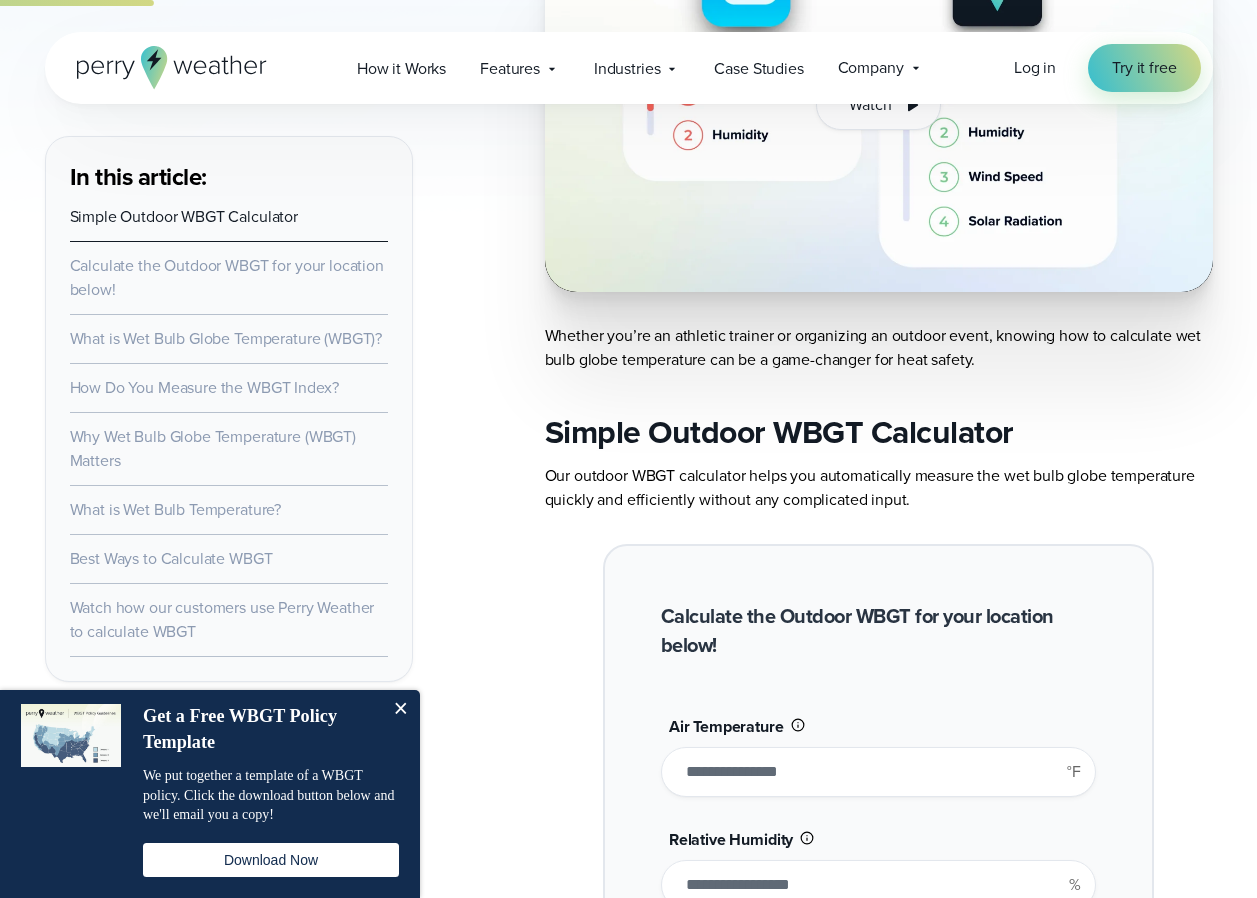 scroll, scrollTop: 1124, scrollLeft: 0, axis: vertical 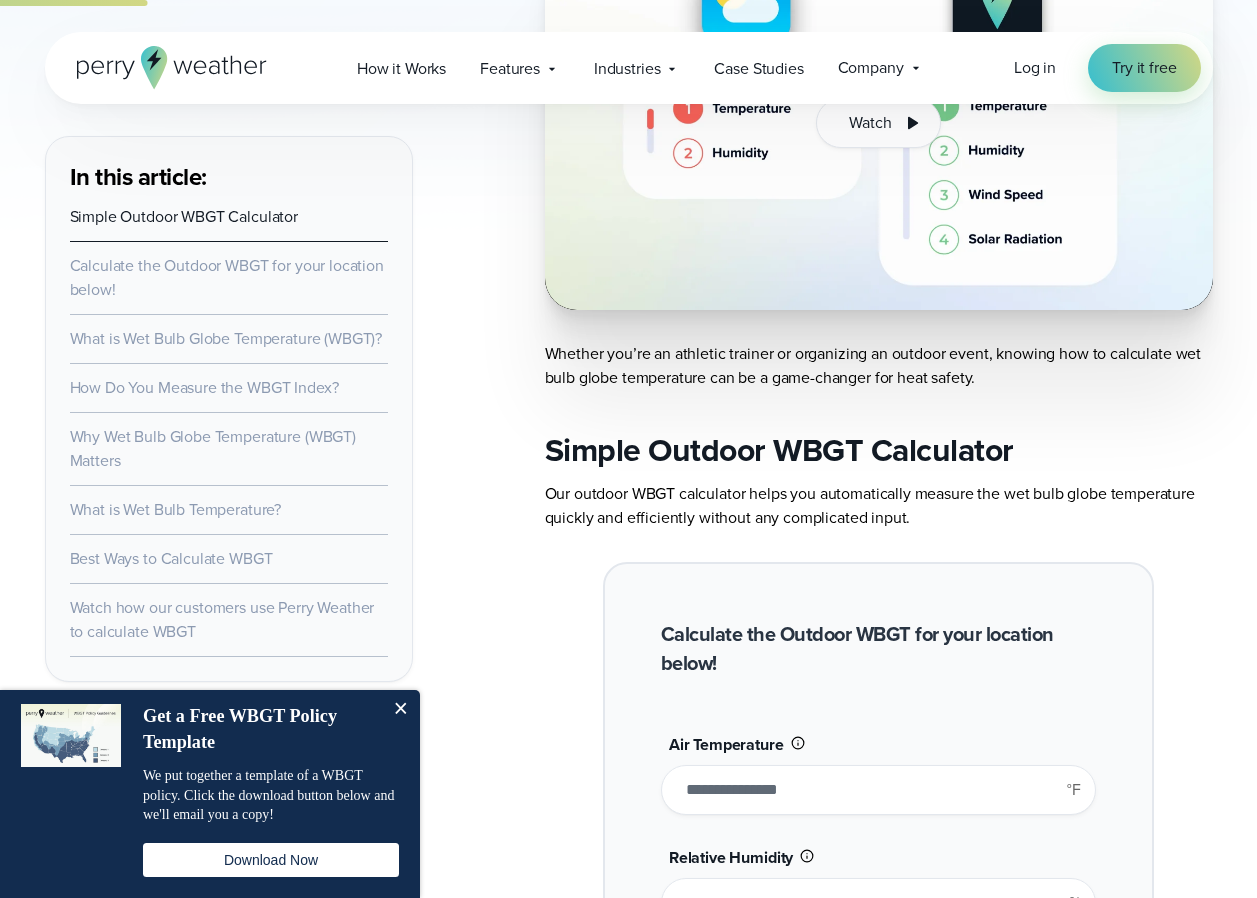 click on "*****" at bounding box center (878, 790) 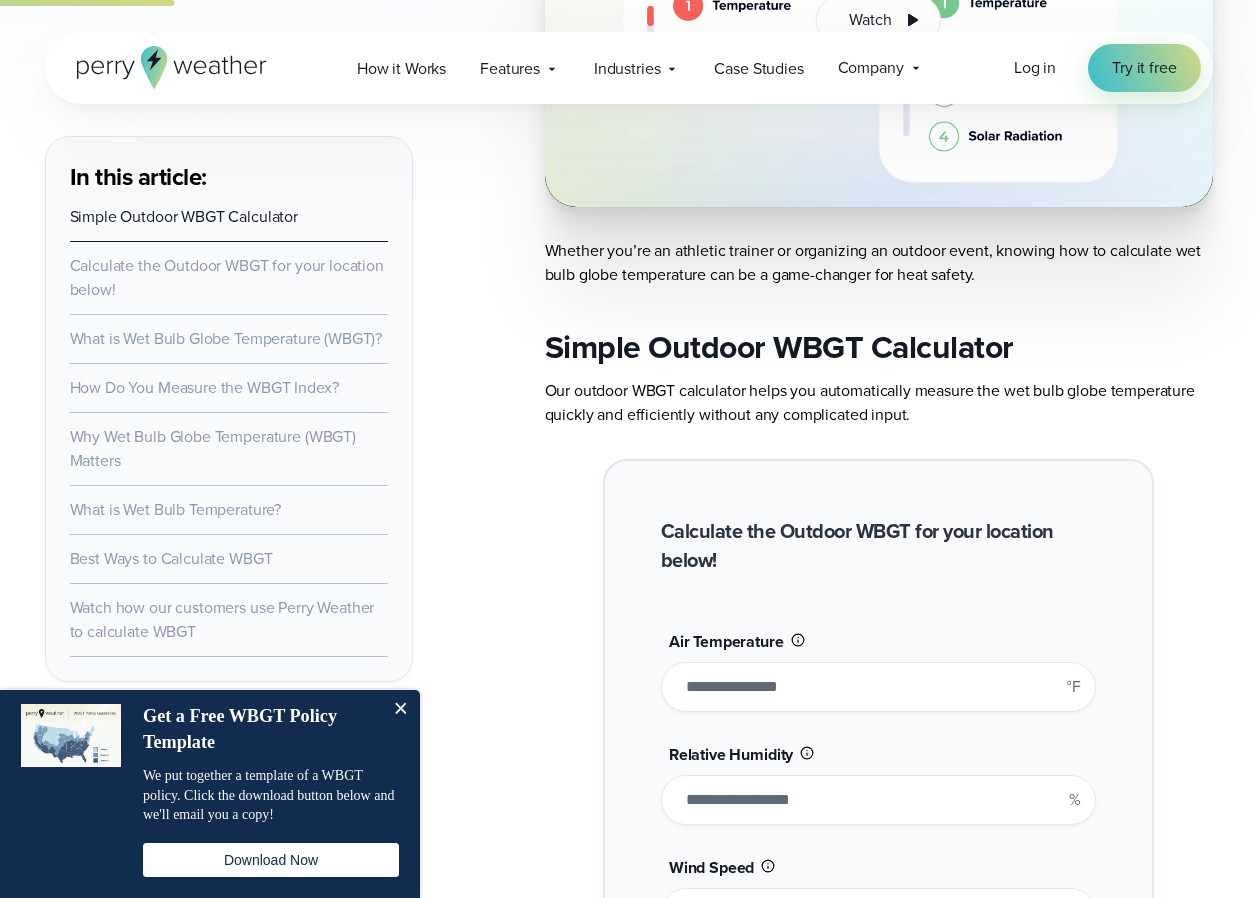 scroll, scrollTop: 1224, scrollLeft: 0, axis: vertical 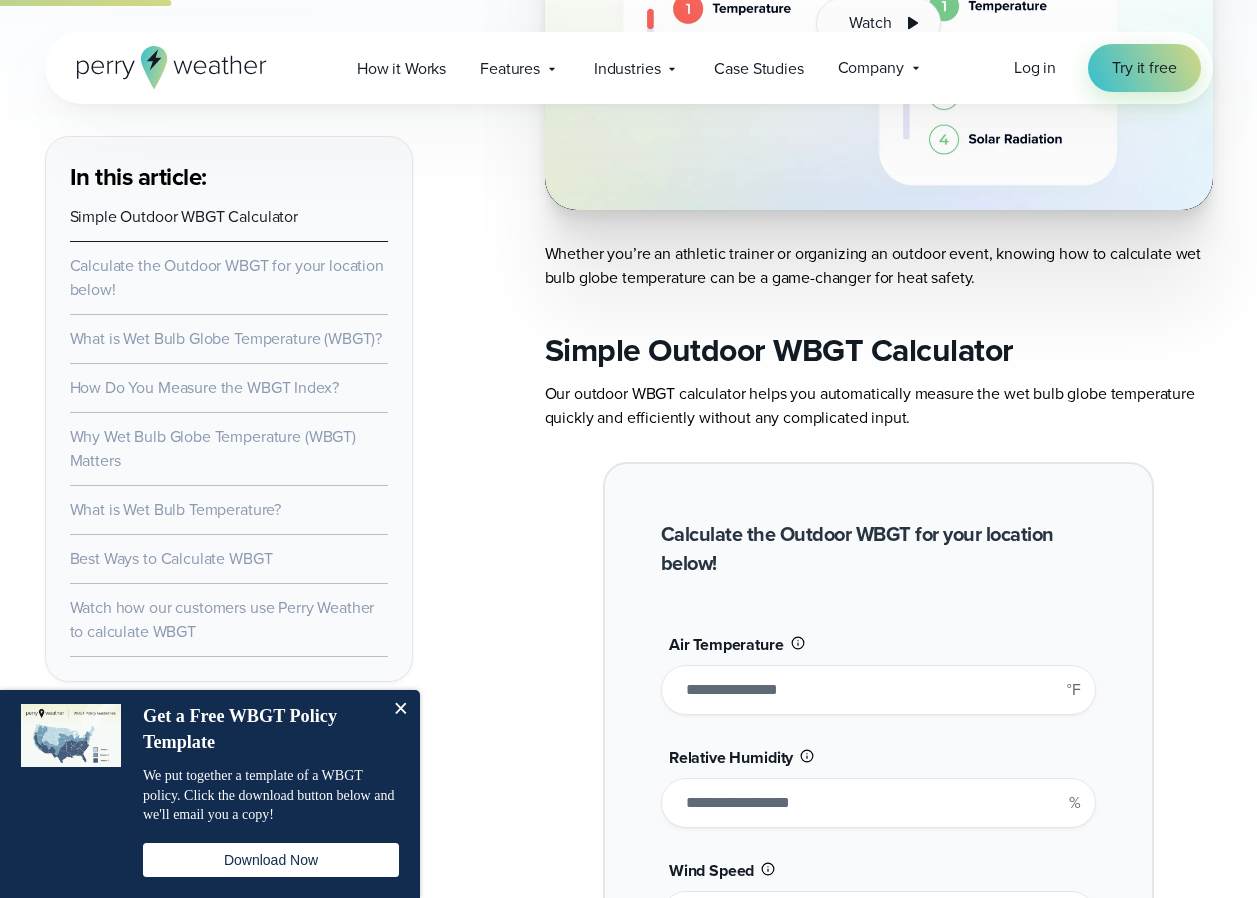 type on "***" 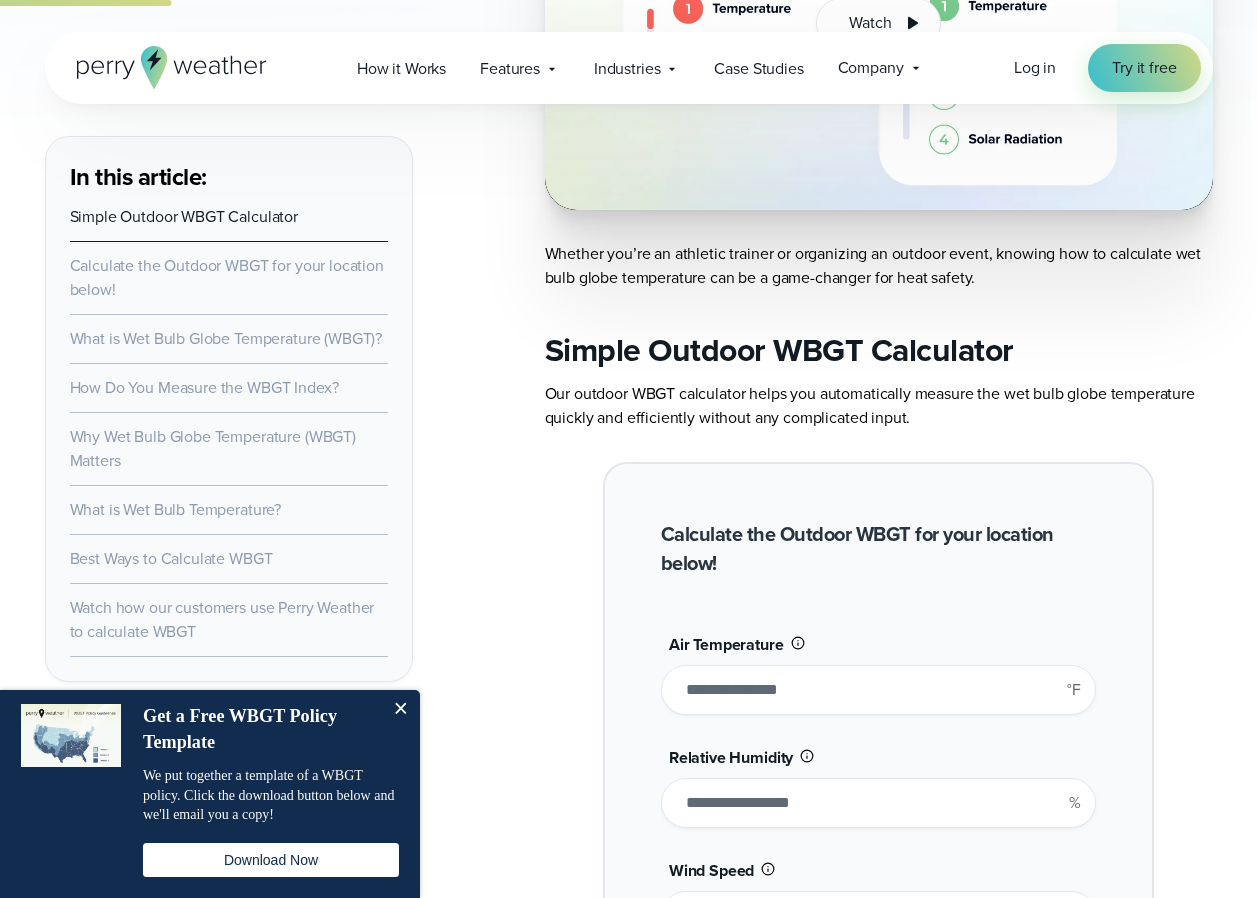 type on "*******" 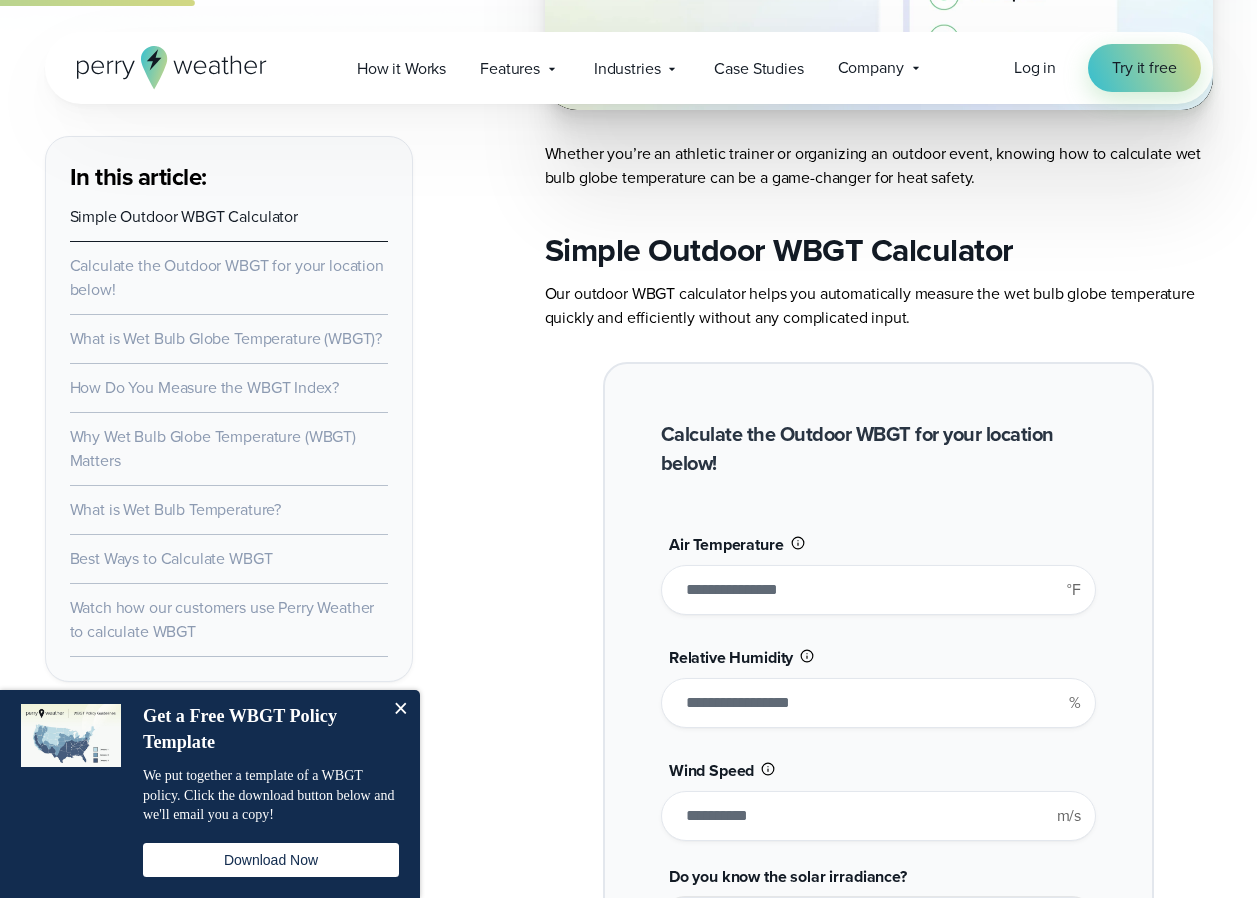 type on "*****" 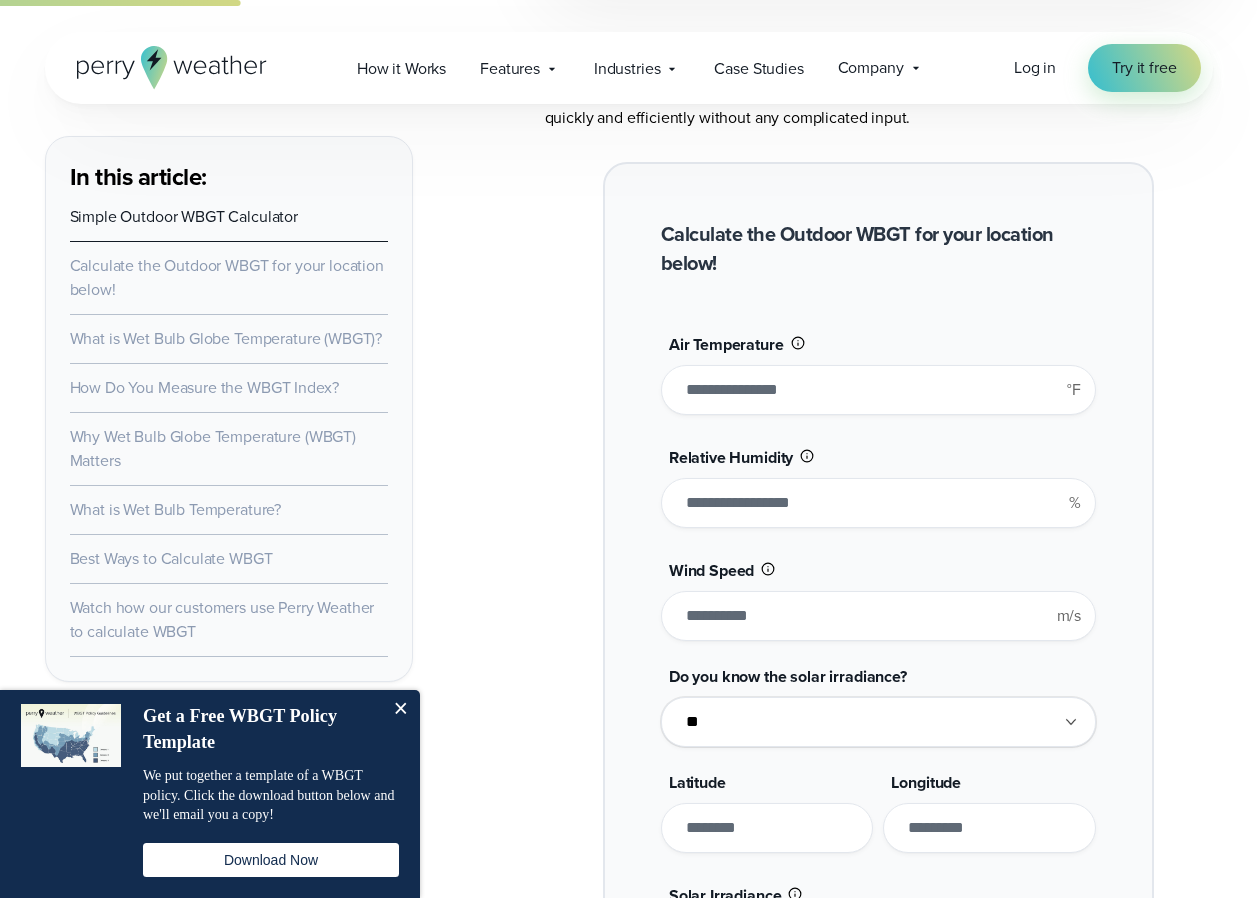 scroll, scrollTop: 1424, scrollLeft: 0, axis: vertical 